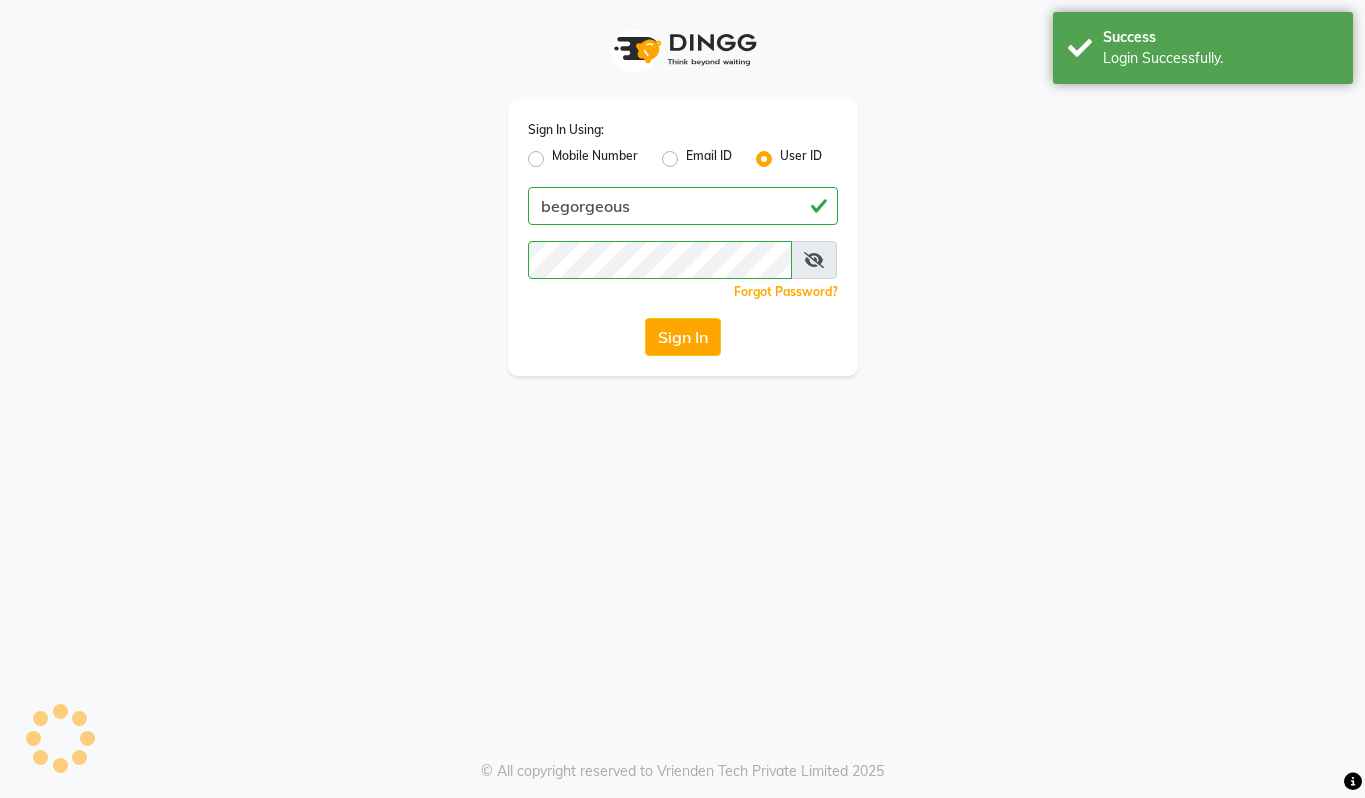 scroll, scrollTop: 0, scrollLeft: 0, axis: both 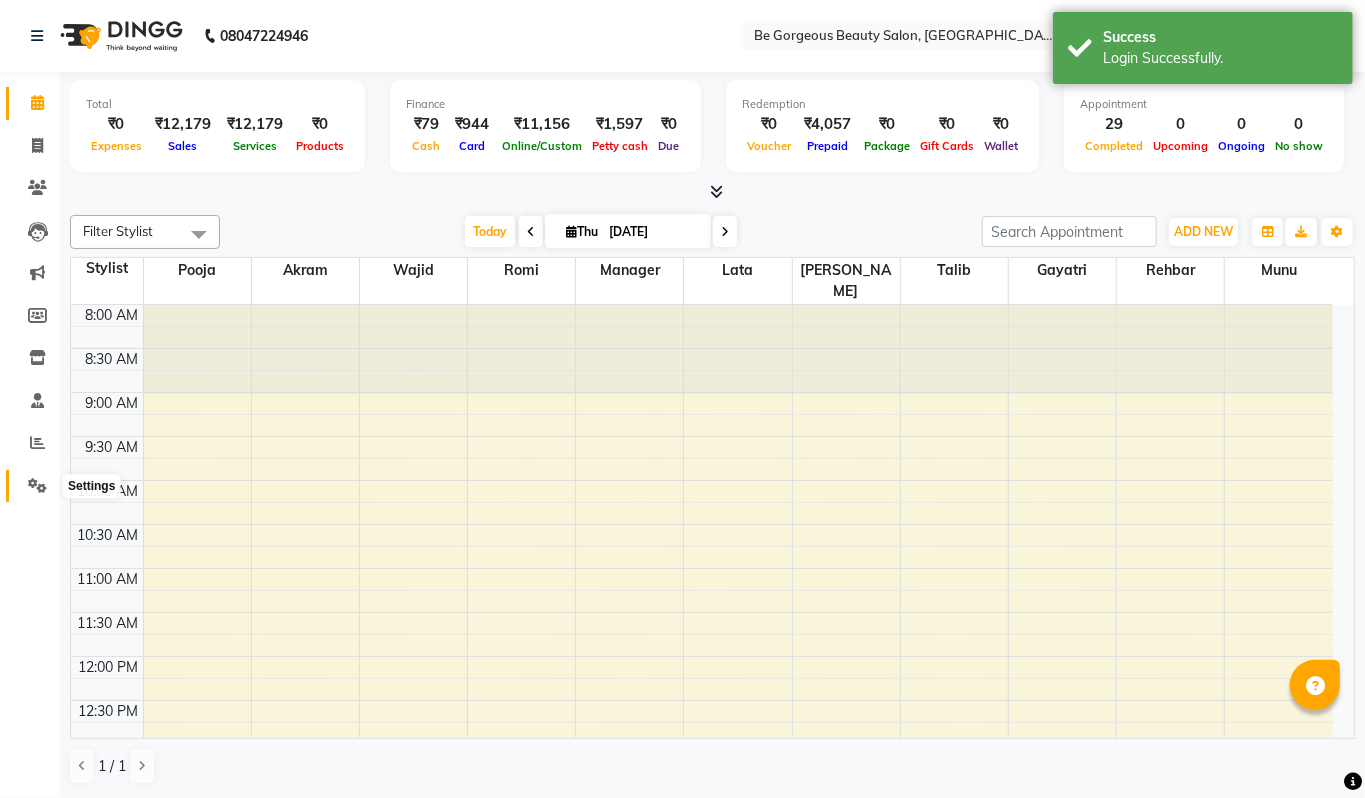click 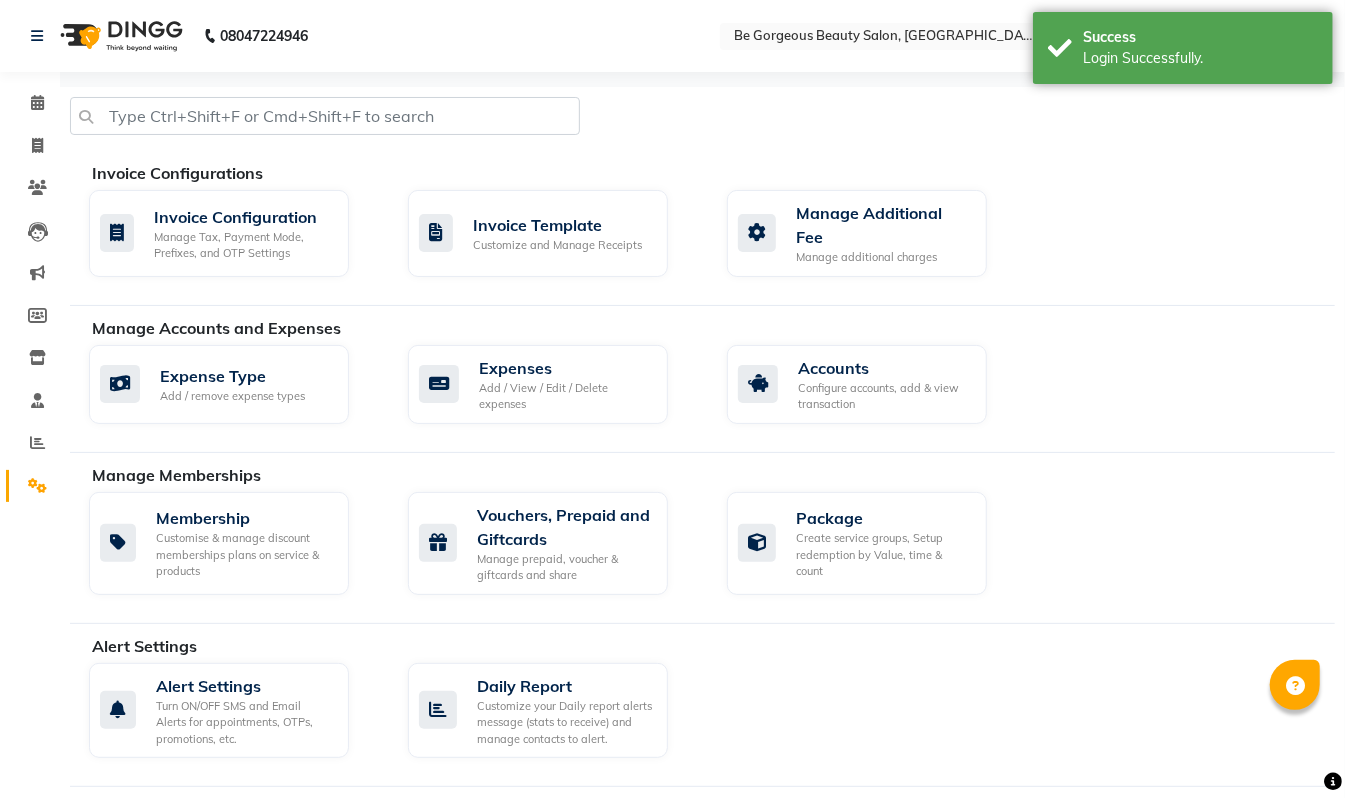 scroll, scrollTop: 233, scrollLeft: 0, axis: vertical 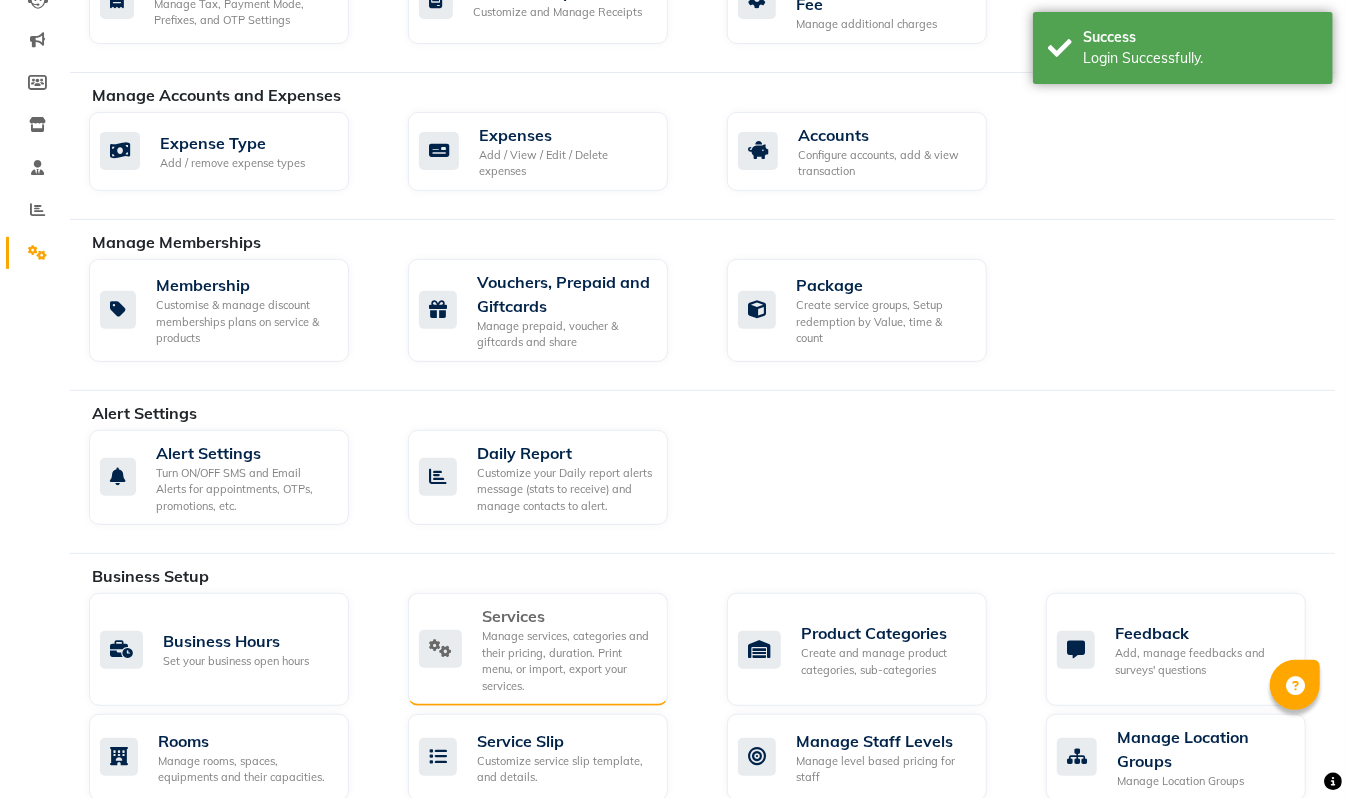 click on "Manage services, categories and their pricing, duration. Print menu, or import, export your services." 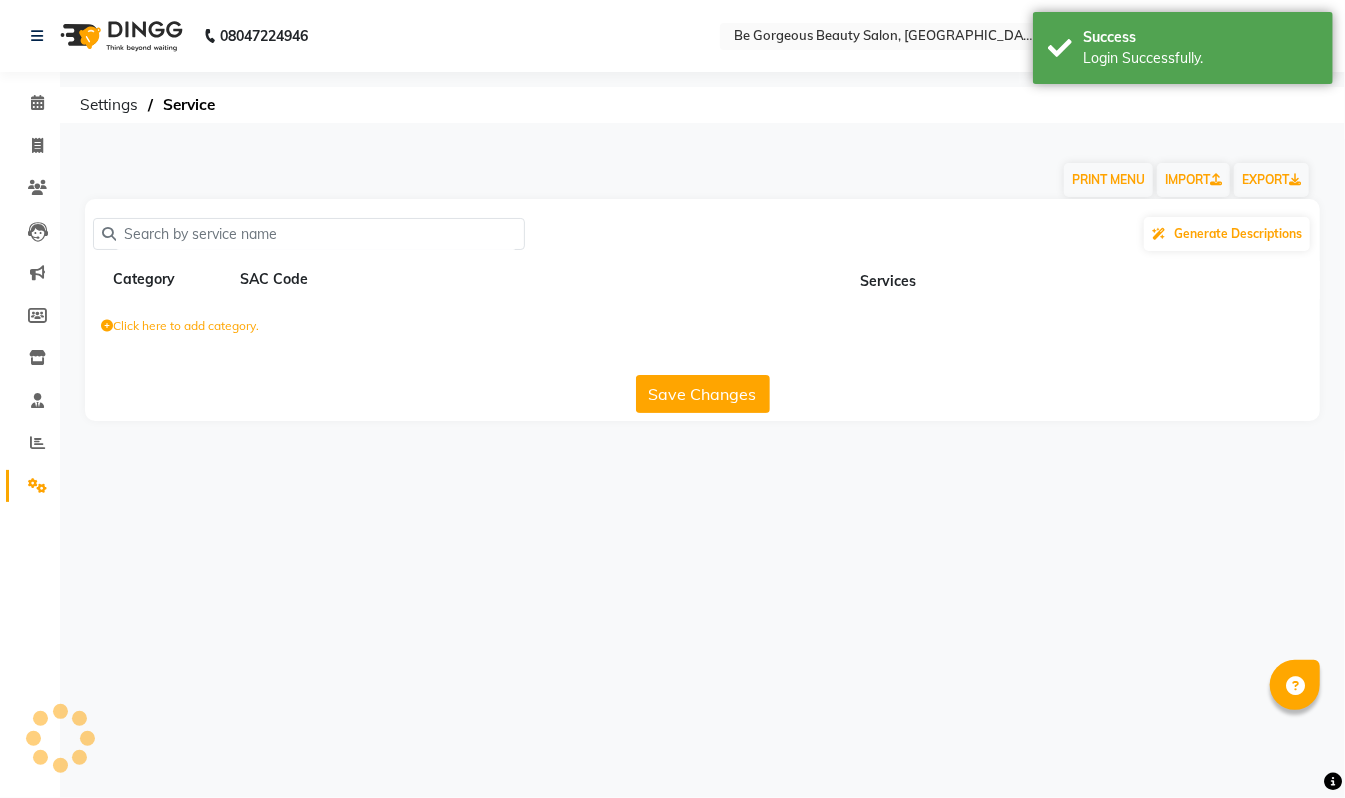 scroll, scrollTop: 0, scrollLeft: 0, axis: both 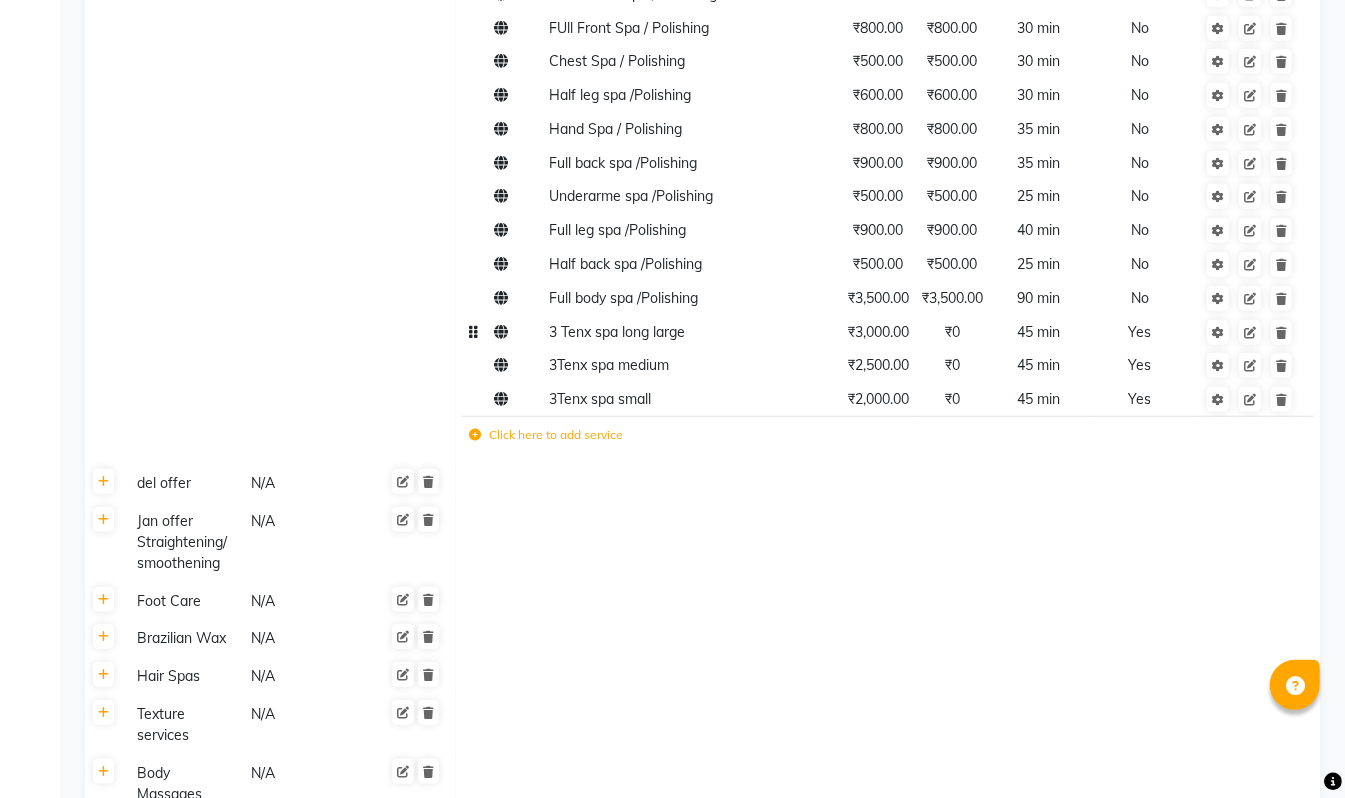 click 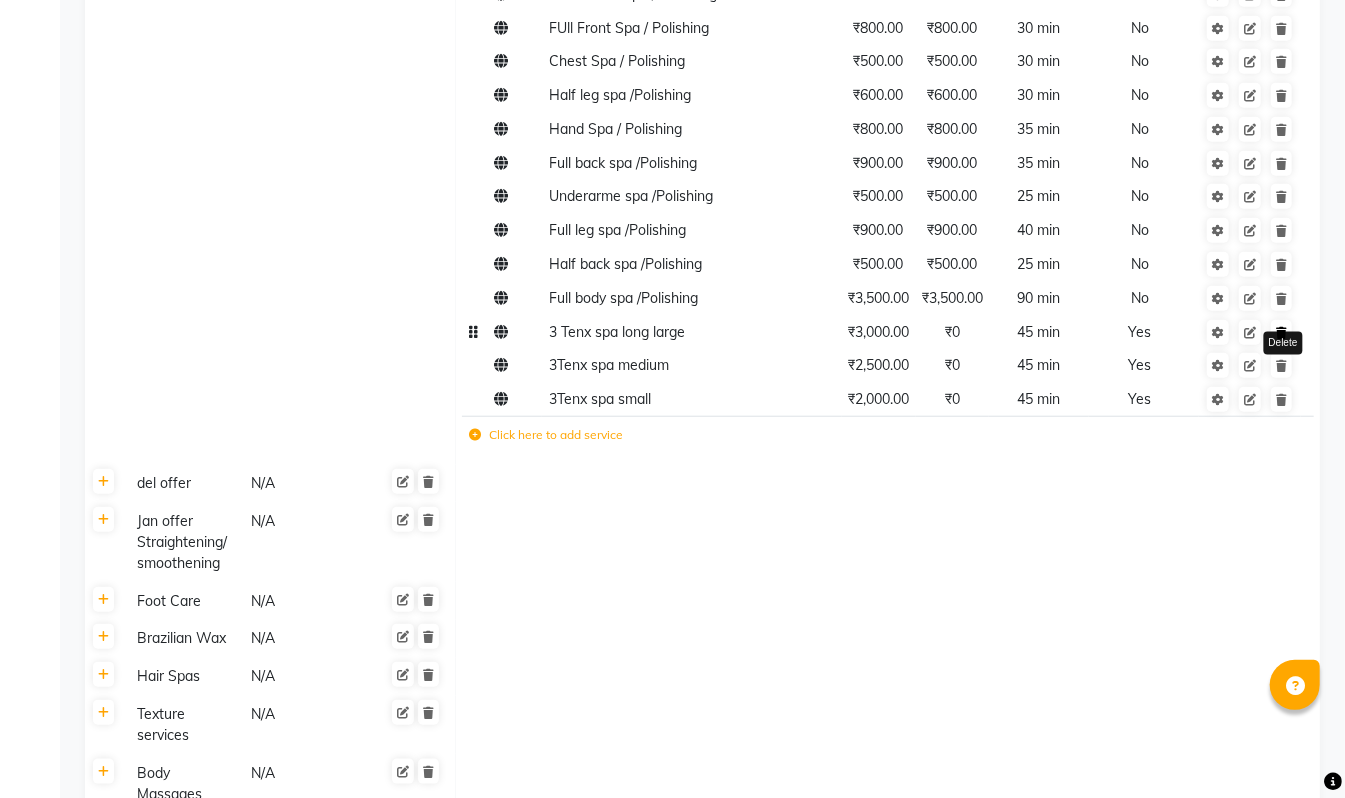 click 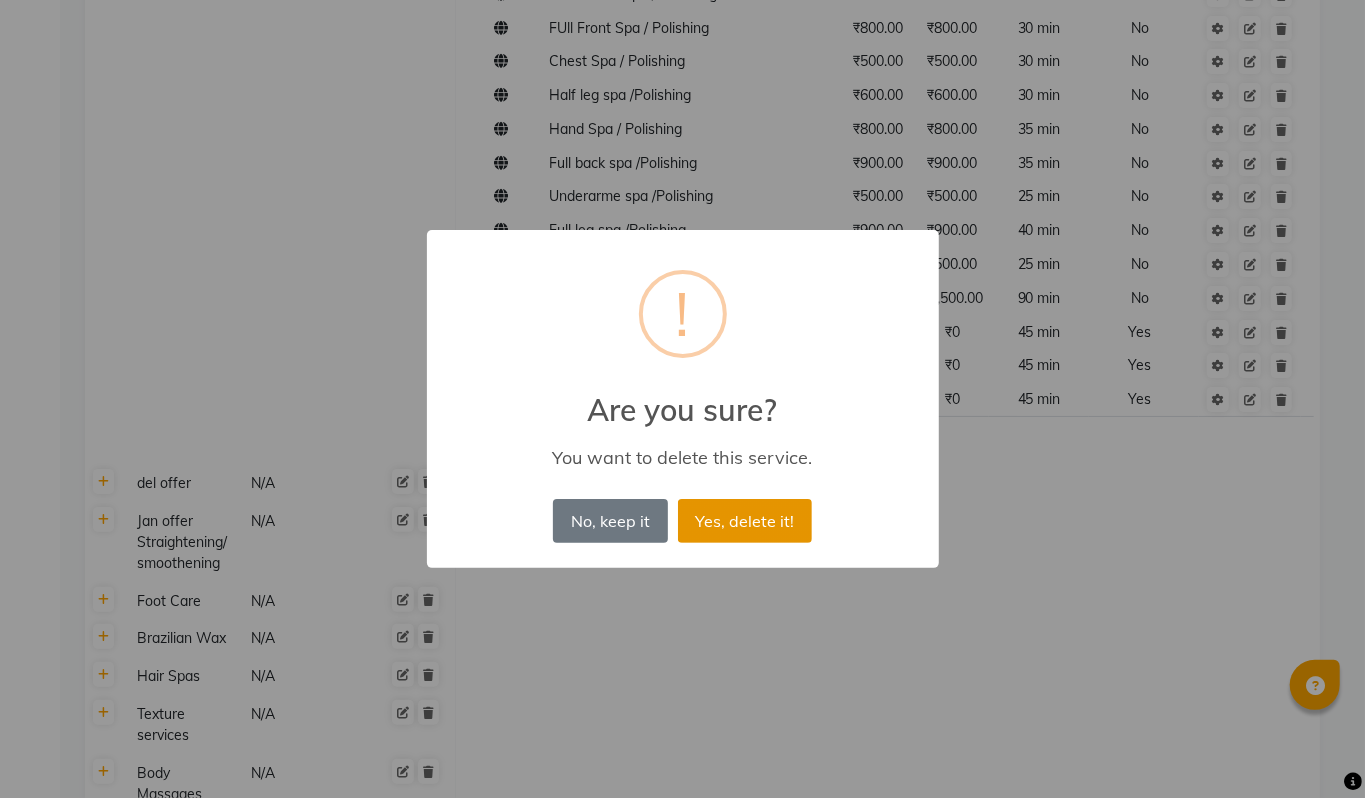 click on "Yes, delete it!" at bounding box center [745, 521] 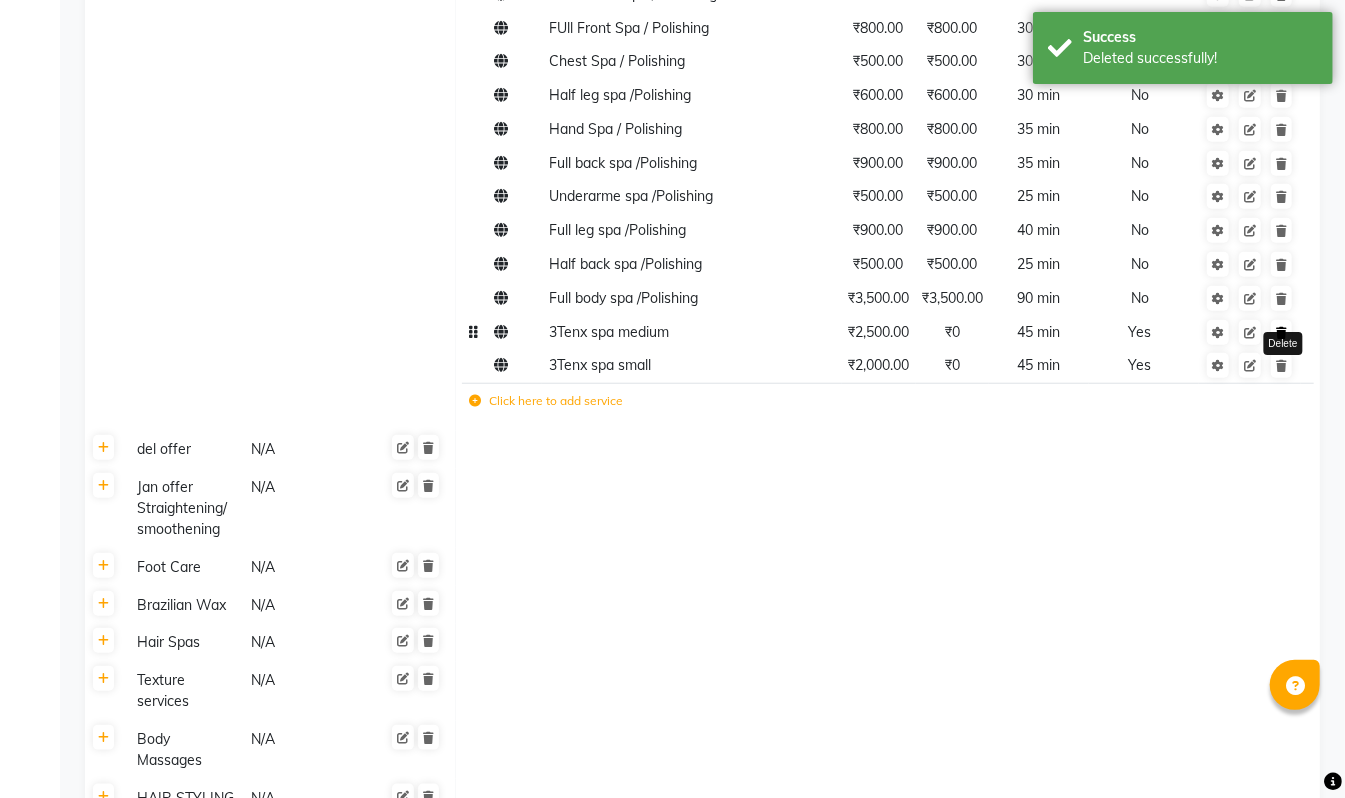 click 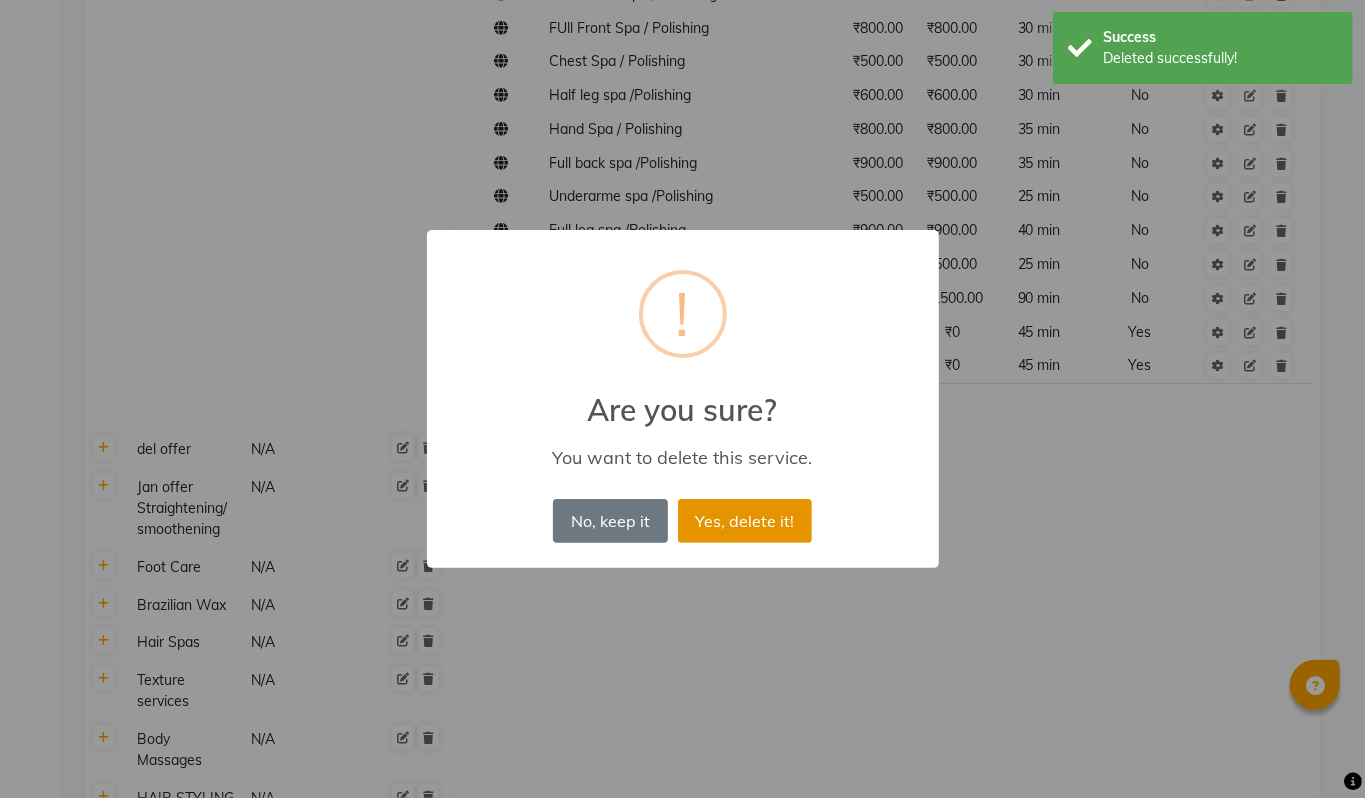 click on "Yes, delete it!" at bounding box center (745, 521) 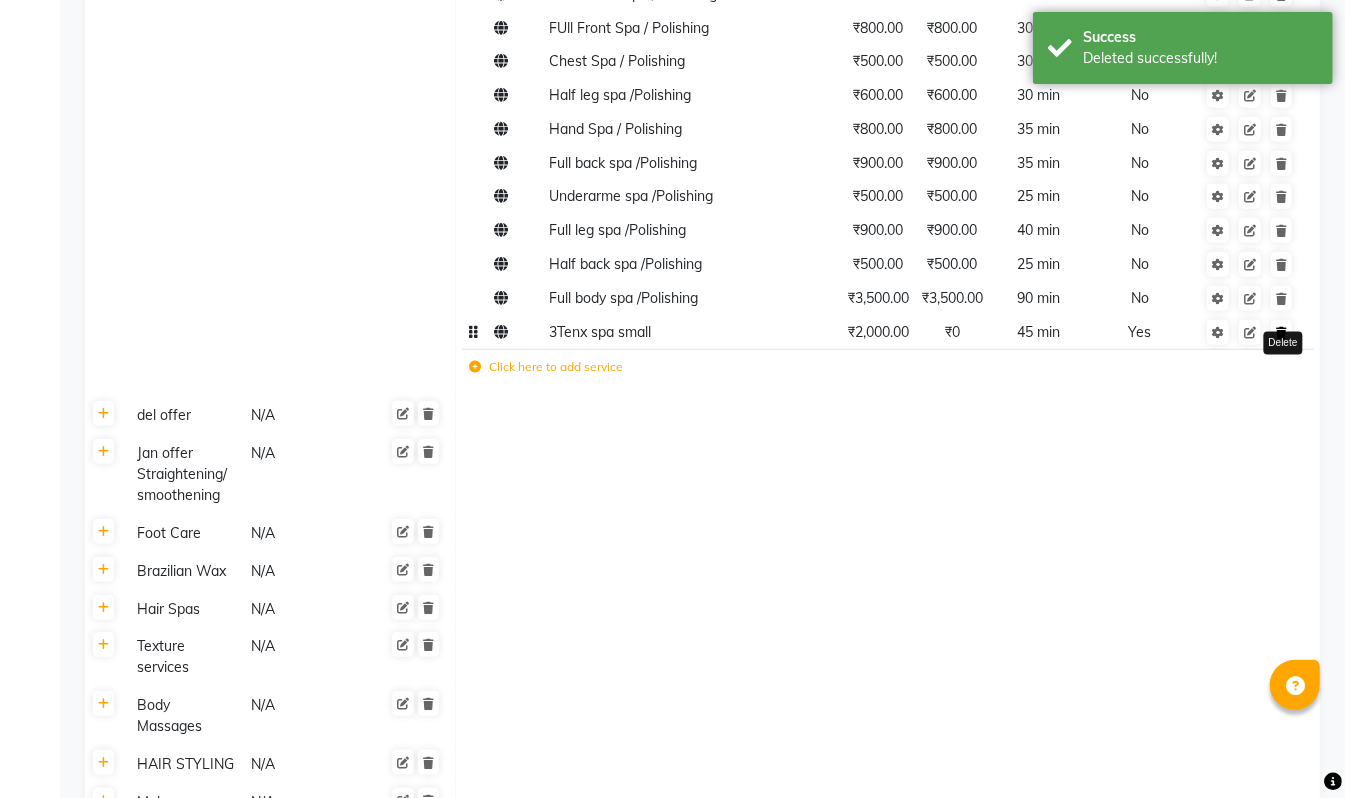 click 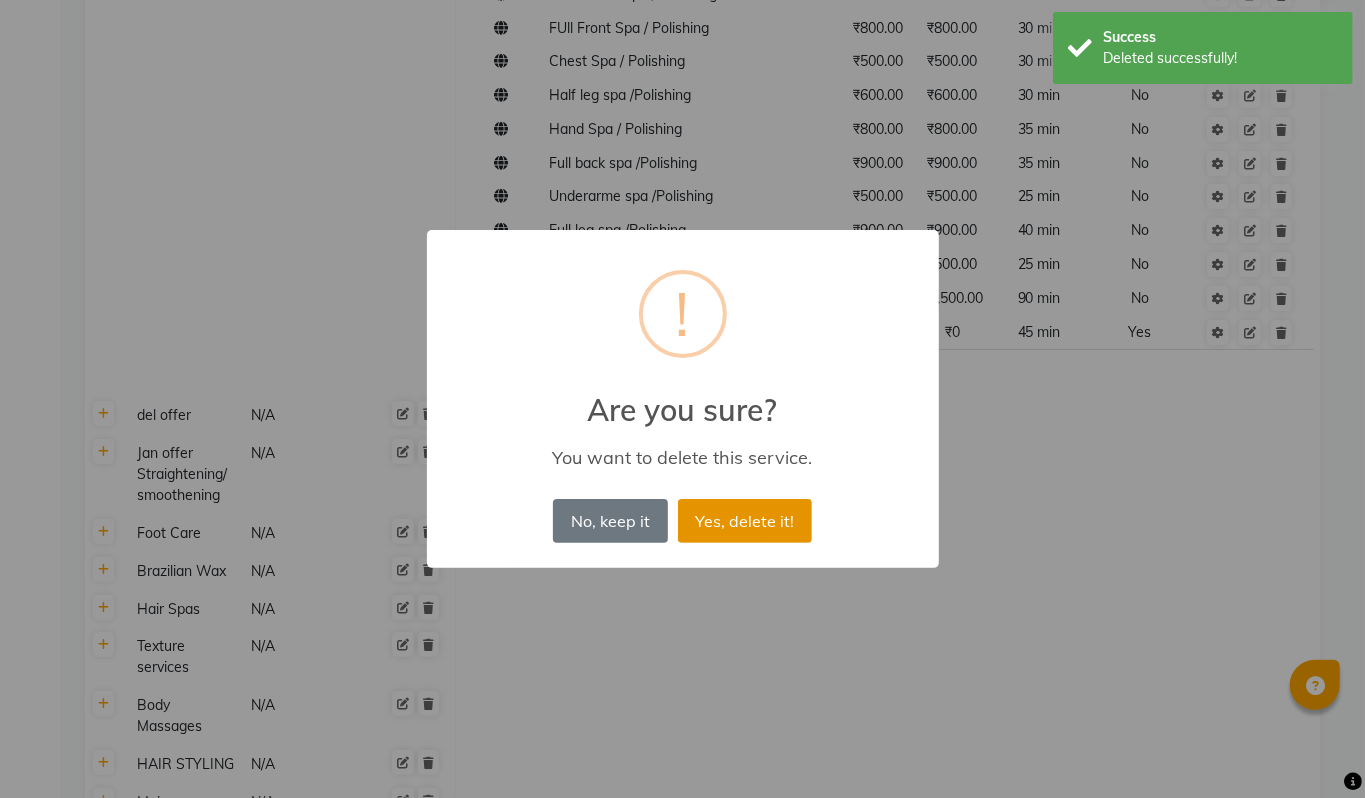 click on "Yes, delete it!" at bounding box center (745, 521) 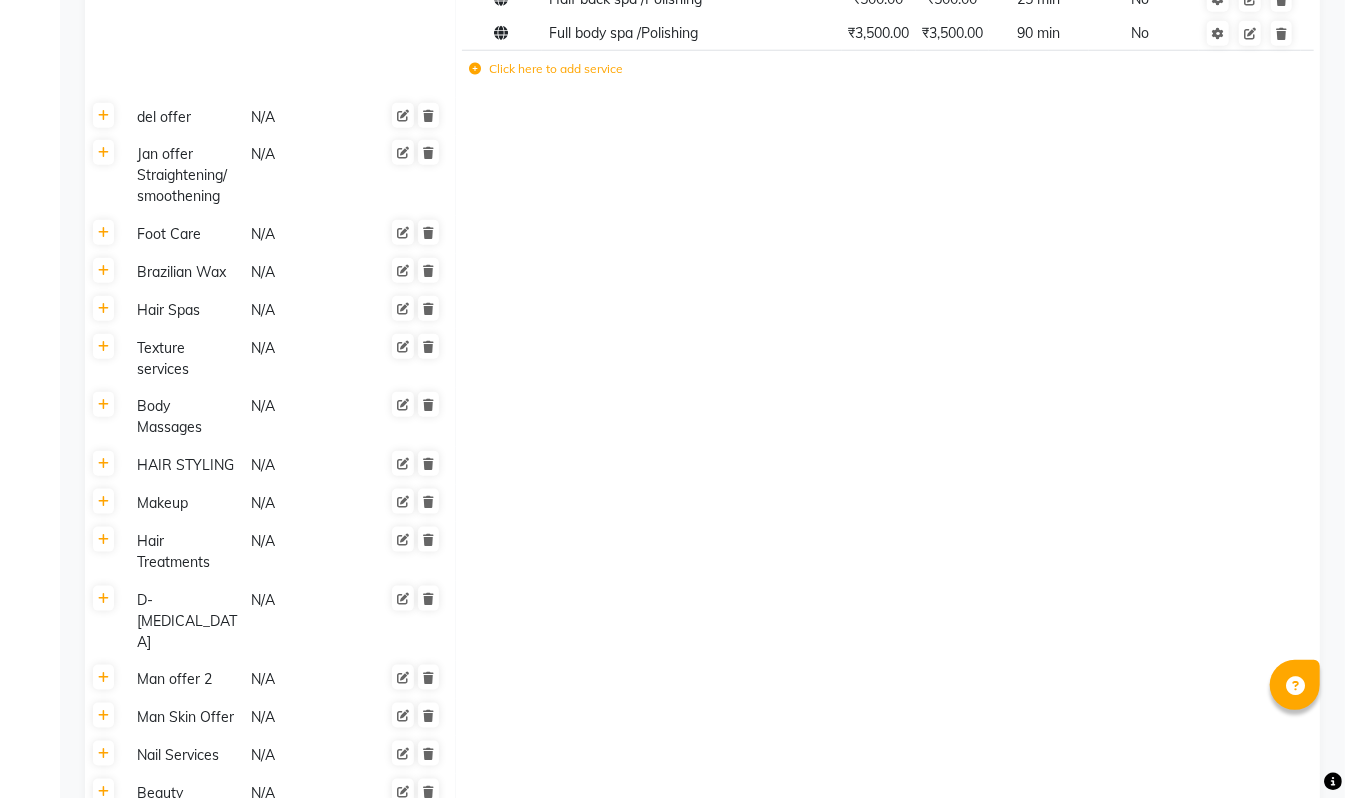 scroll, scrollTop: 1080, scrollLeft: 0, axis: vertical 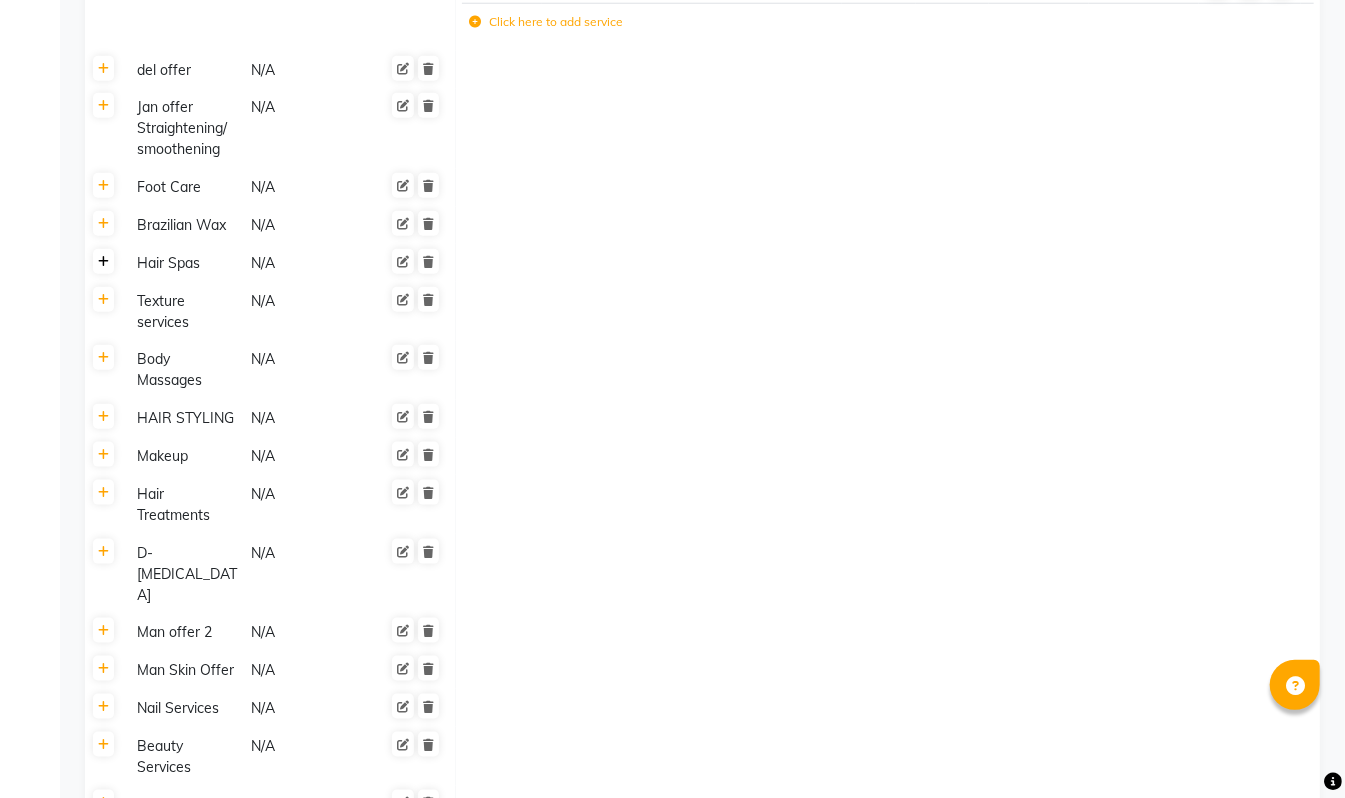 click 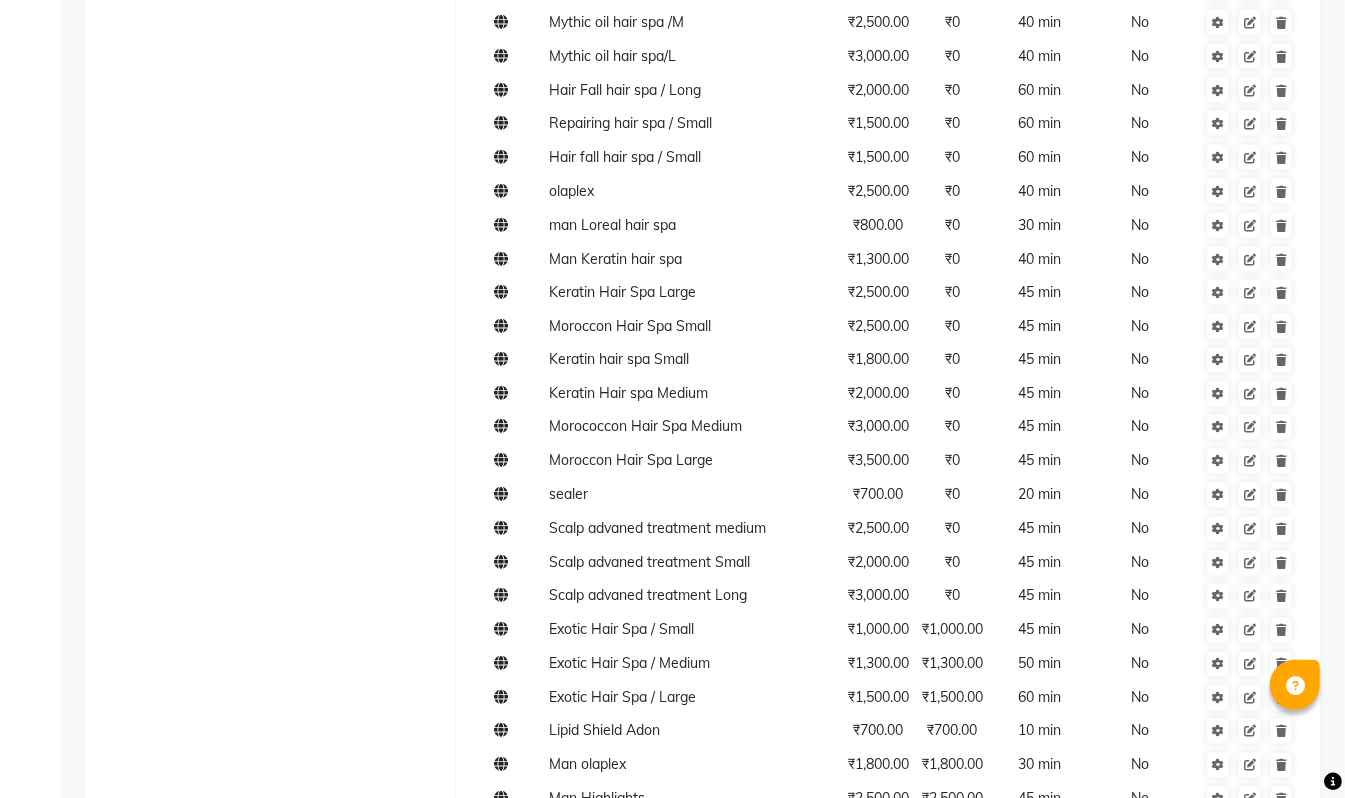scroll, scrollTop: 1616, scrollLeft: 0, axis: vertical 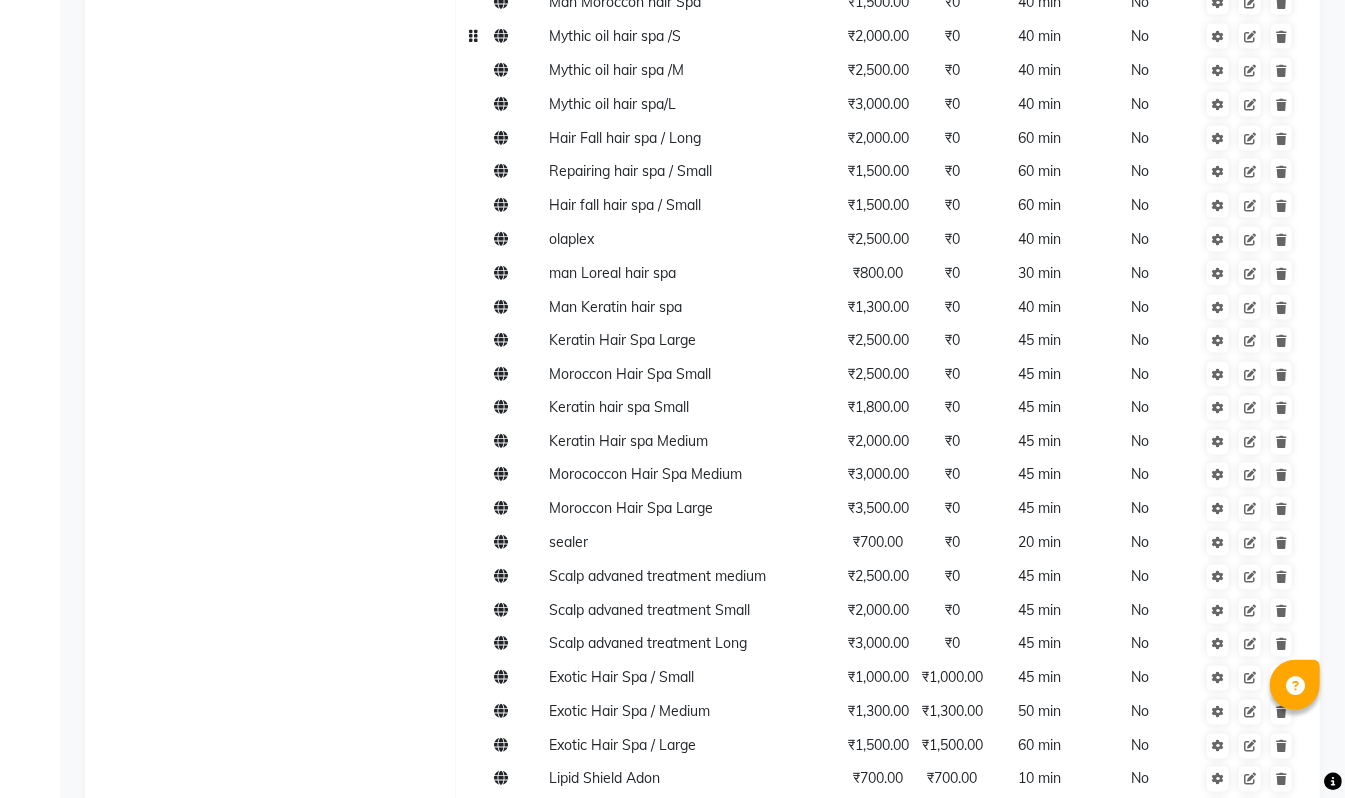 click on "Mythic oil hair spa /S" 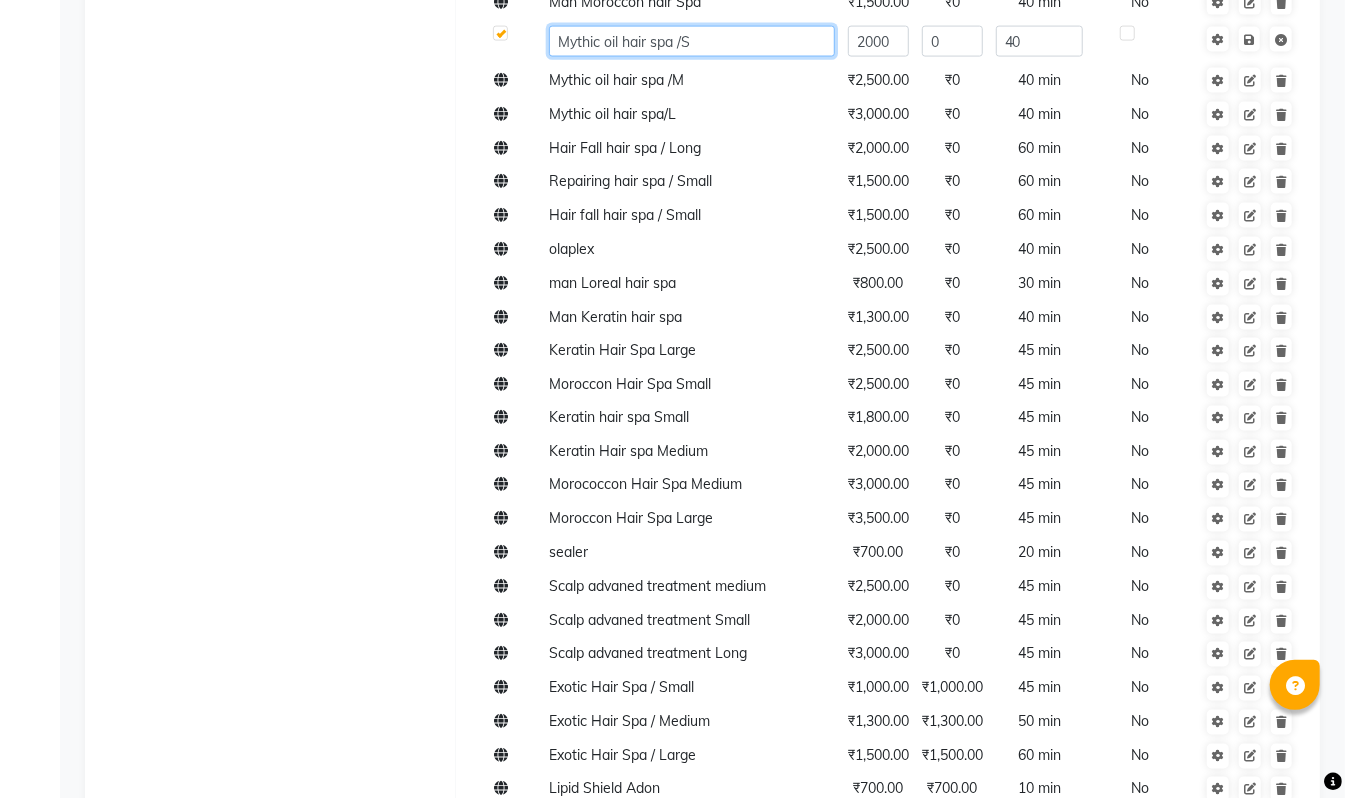 drag, startPoint x: 698, startPoint y: 41, endPoint x: 708, endPoint y: 40, distance: 10.049875 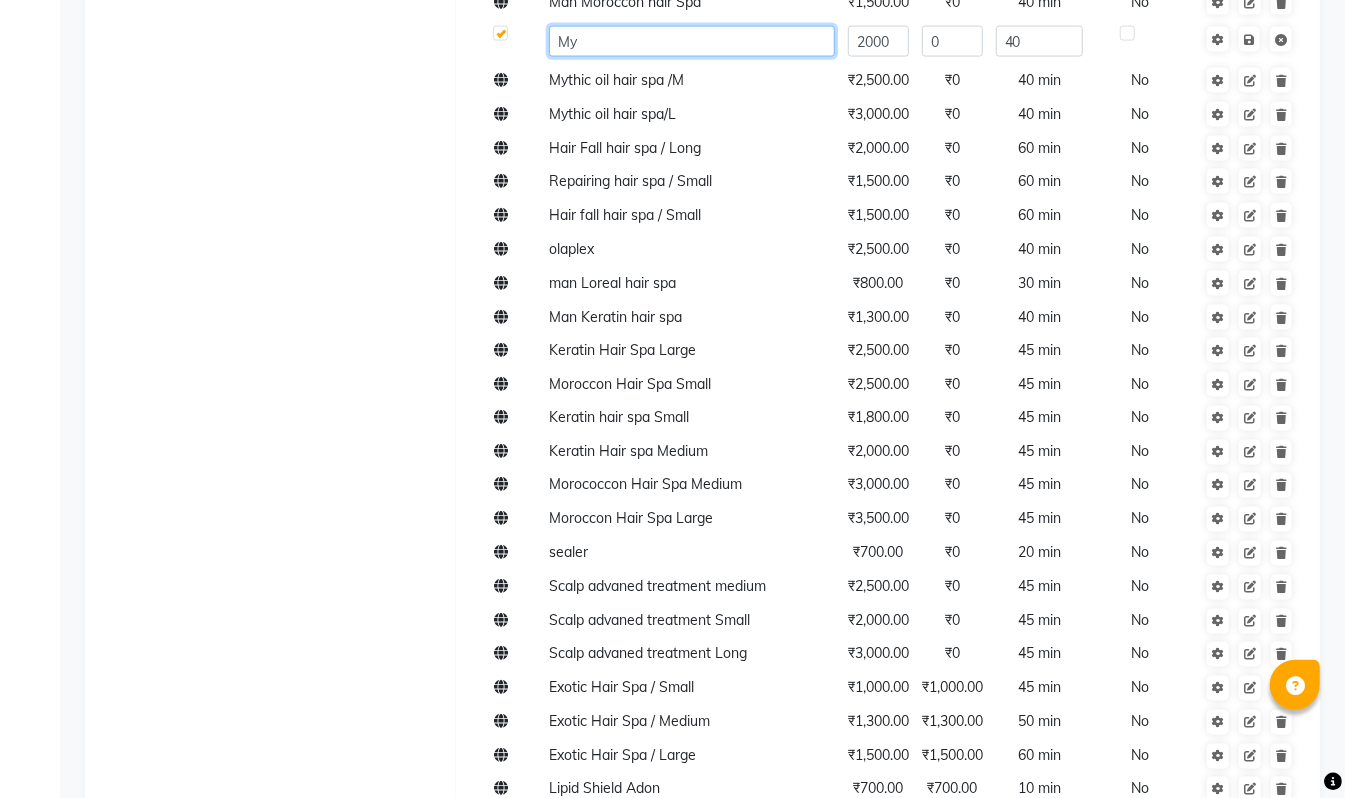 type on "M" 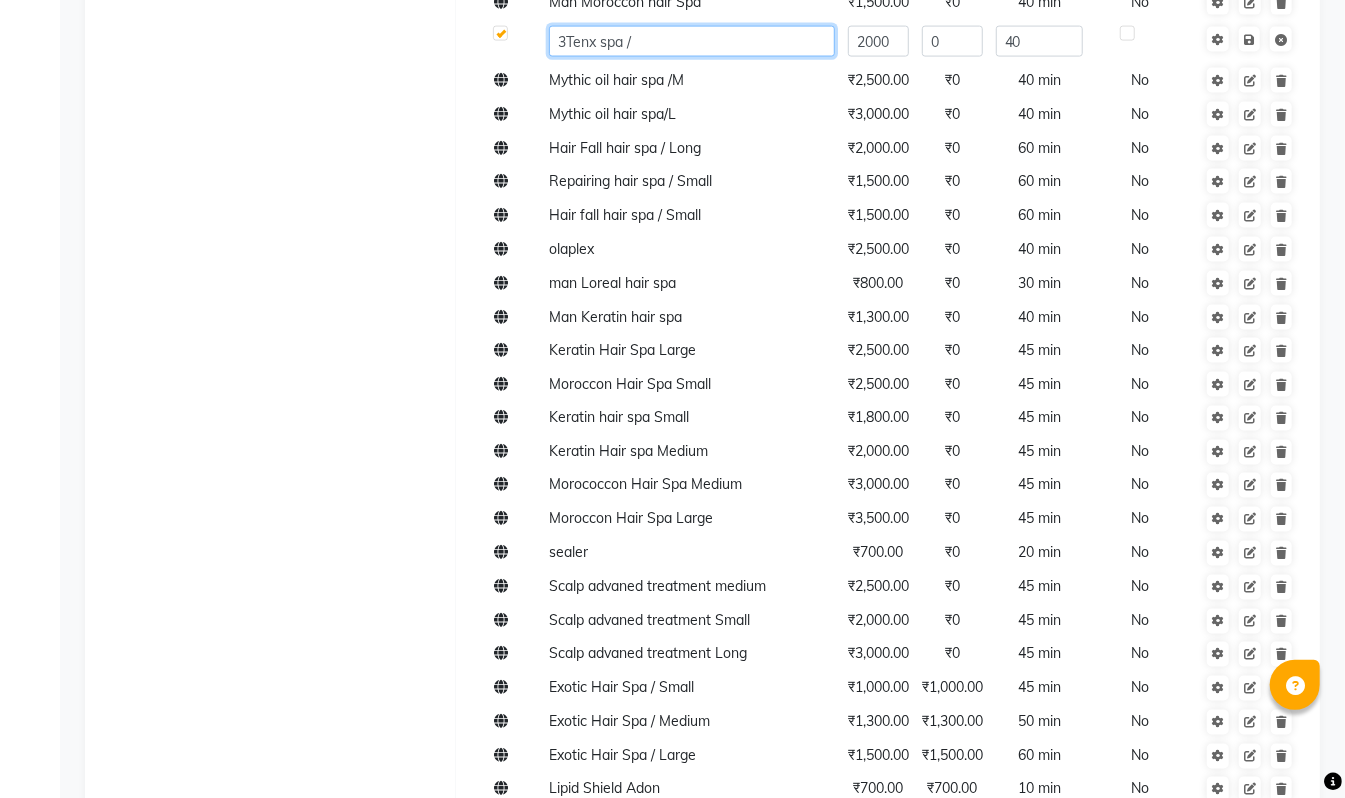 type on "3Tenx spa /s" 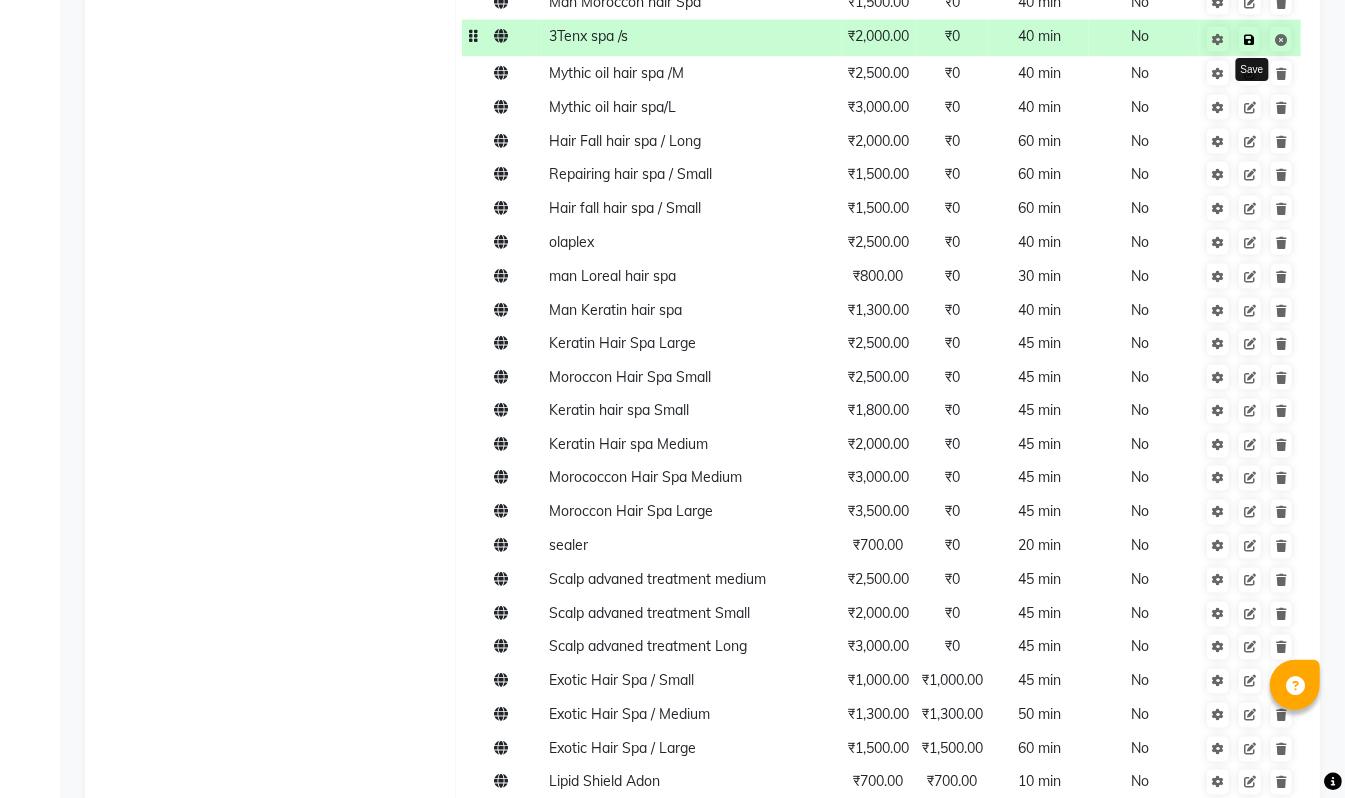 click 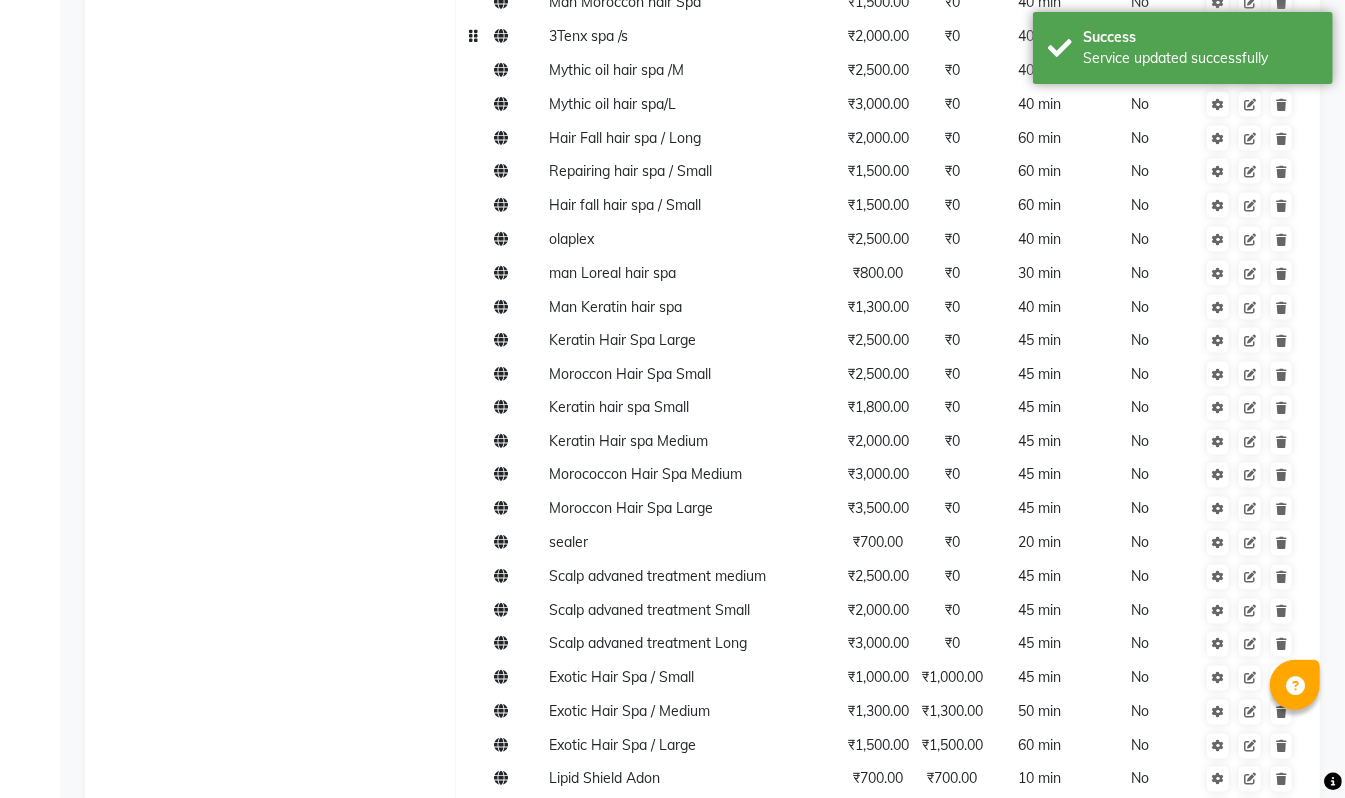 click on "Hair Spas N/A" 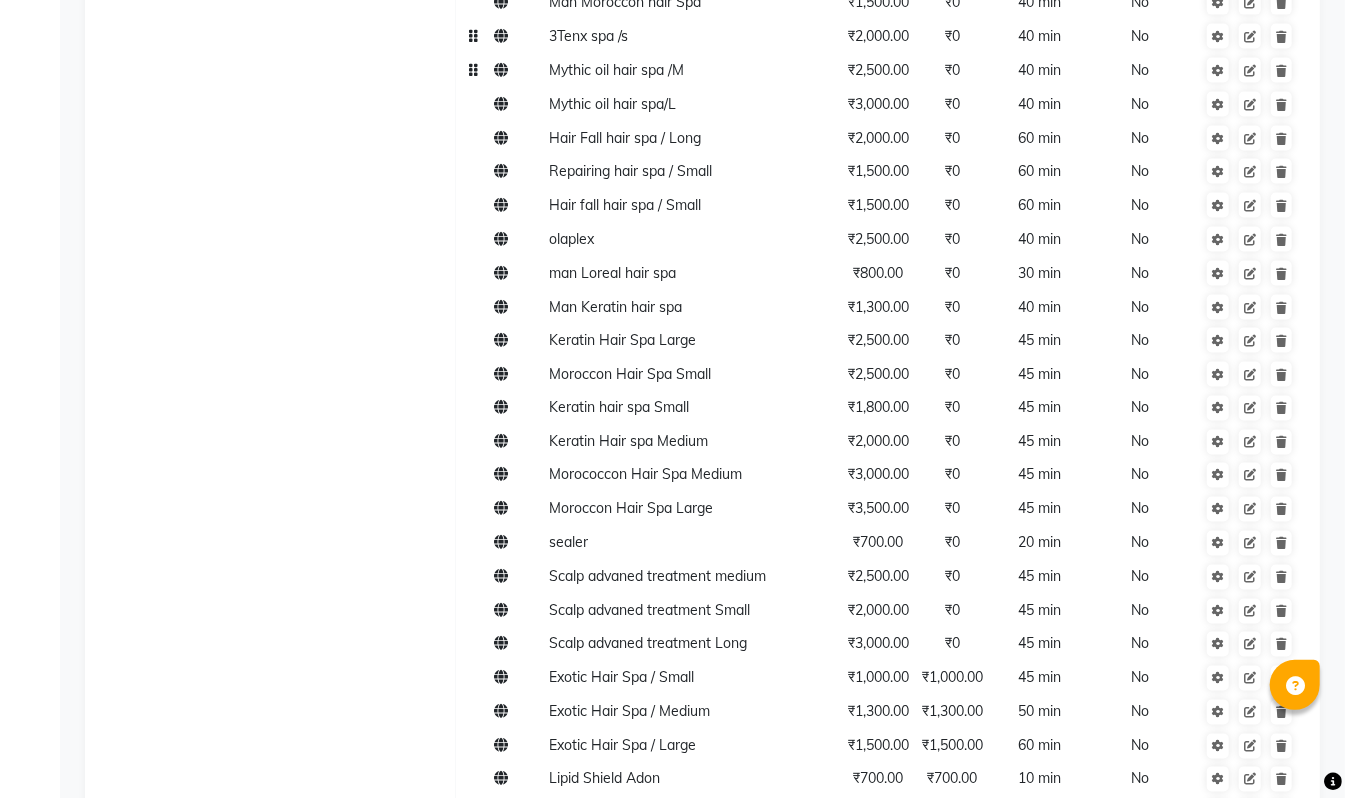 click on "Mythic oil hair spa /M" 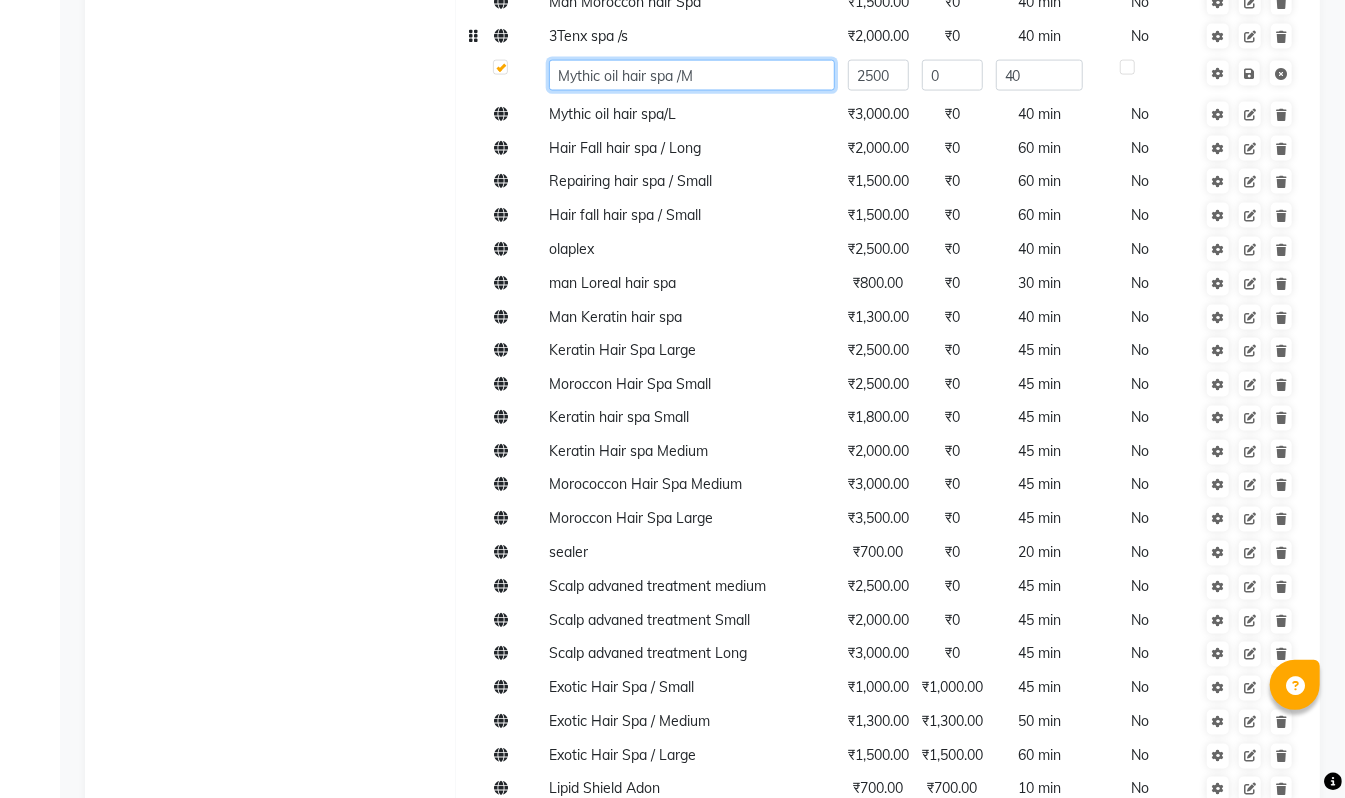 click on "Mythic oil hair spa /M" 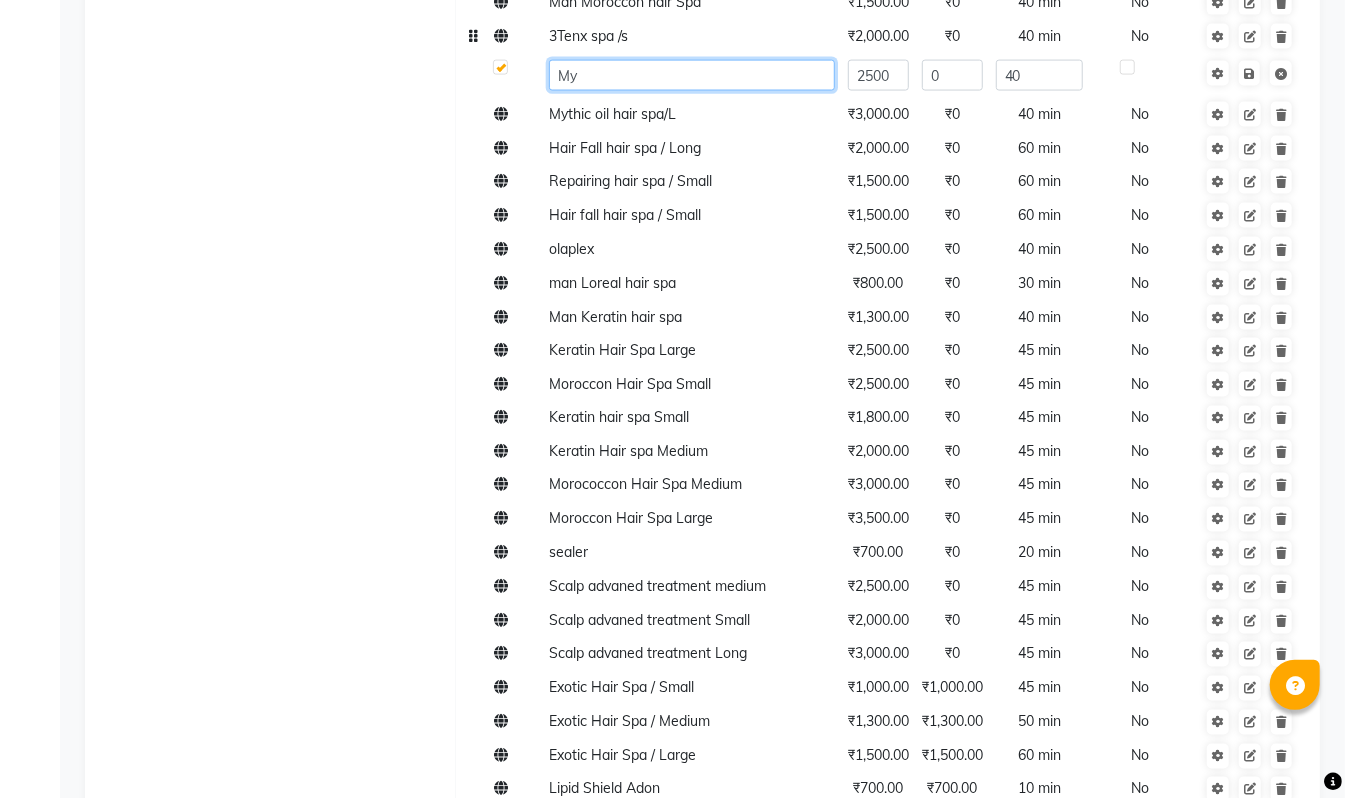 type on "M" 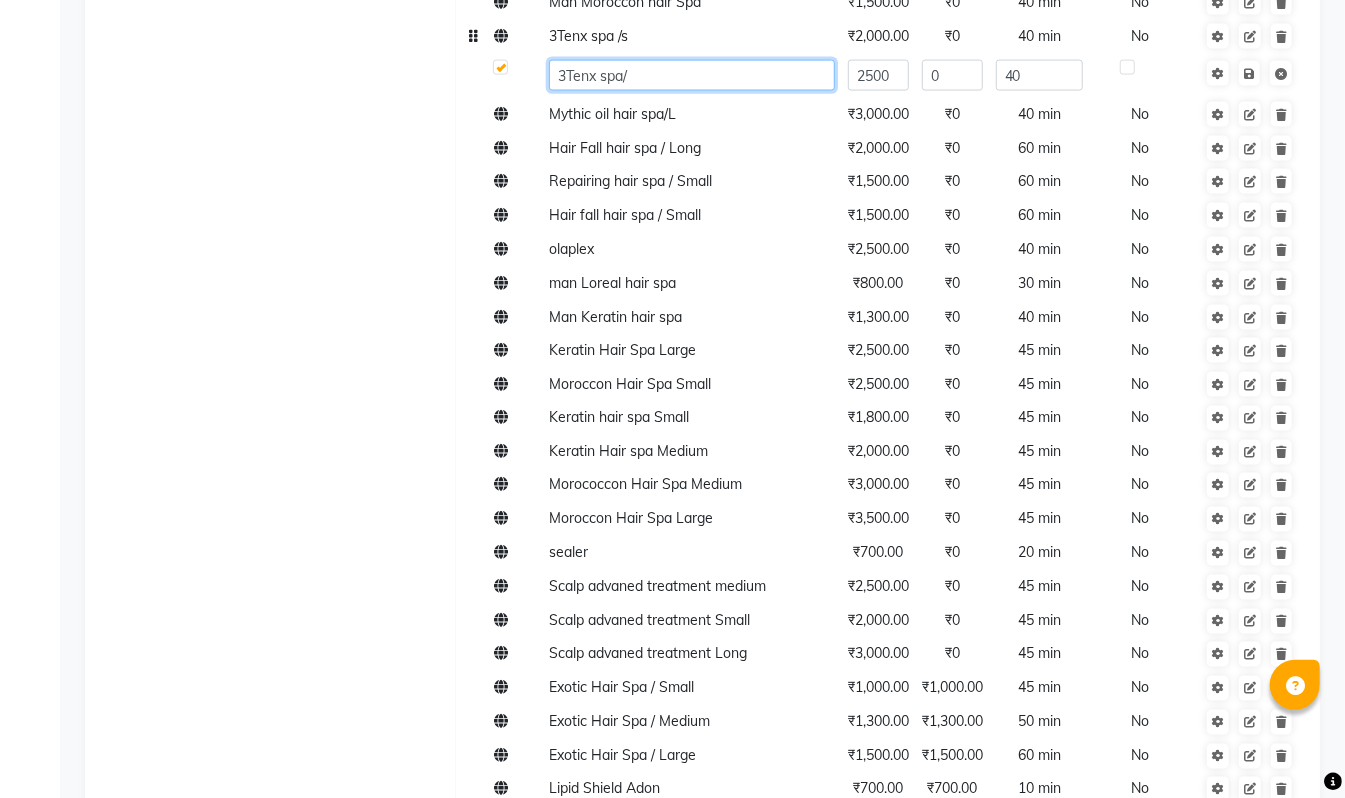 type on "3Tenx spa/m" 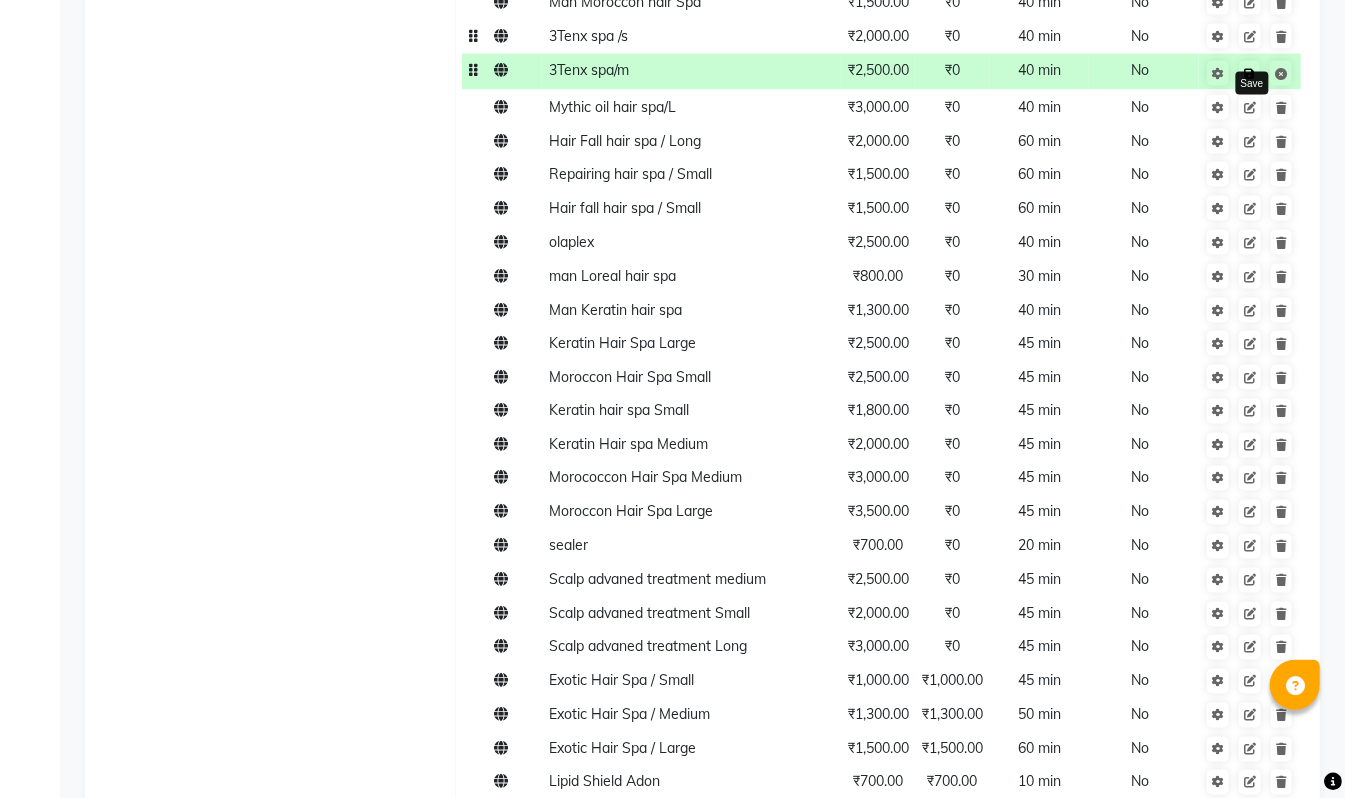 click 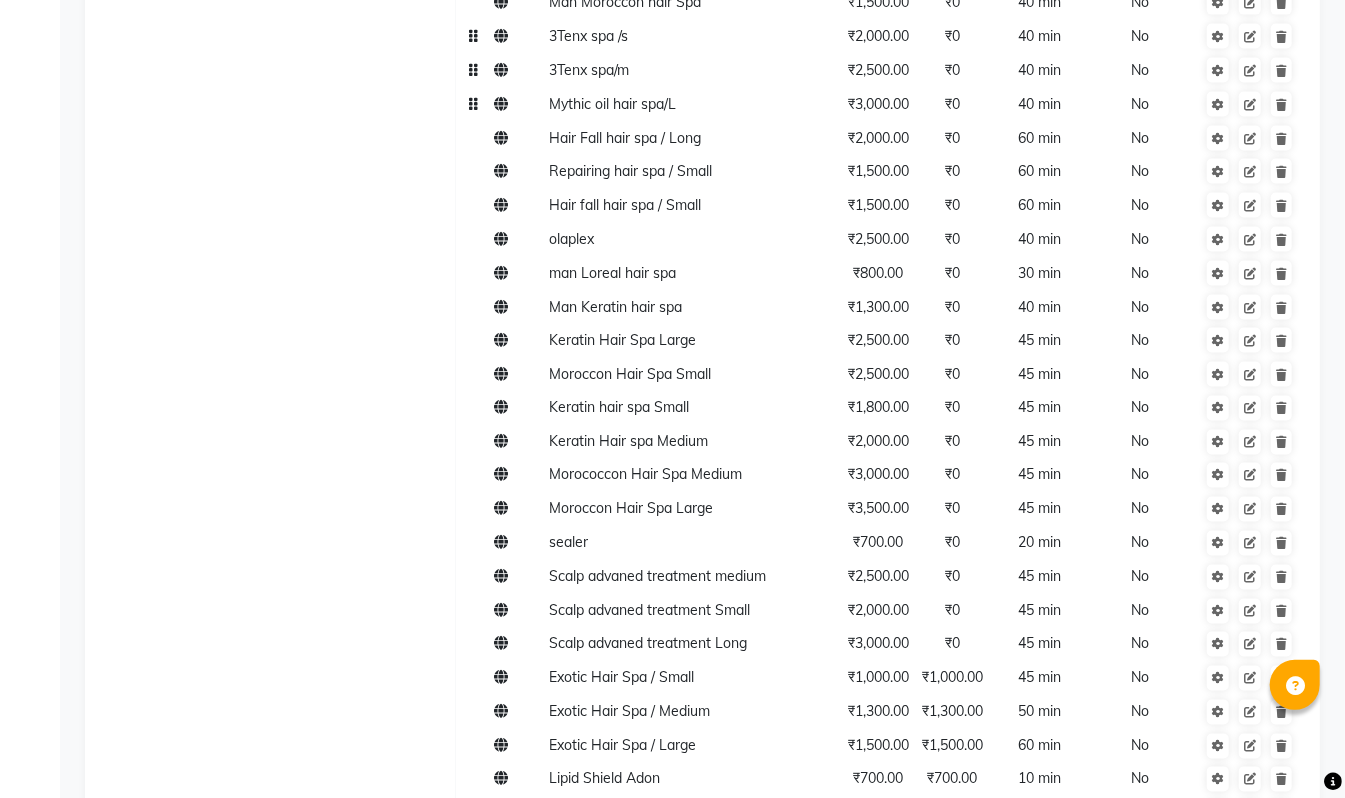 click on "Mythic oil hair spa/L" 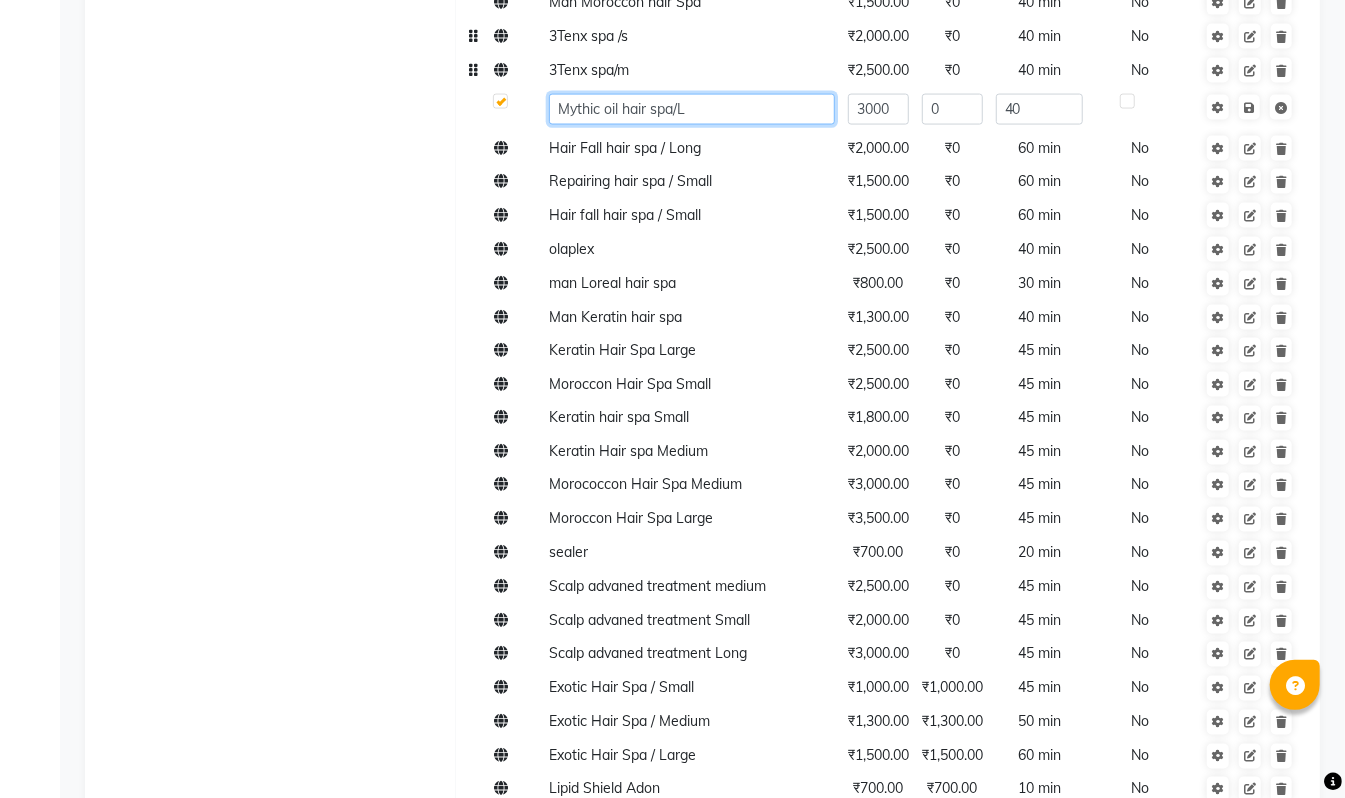 click on "Mythic oil hair spa/L" 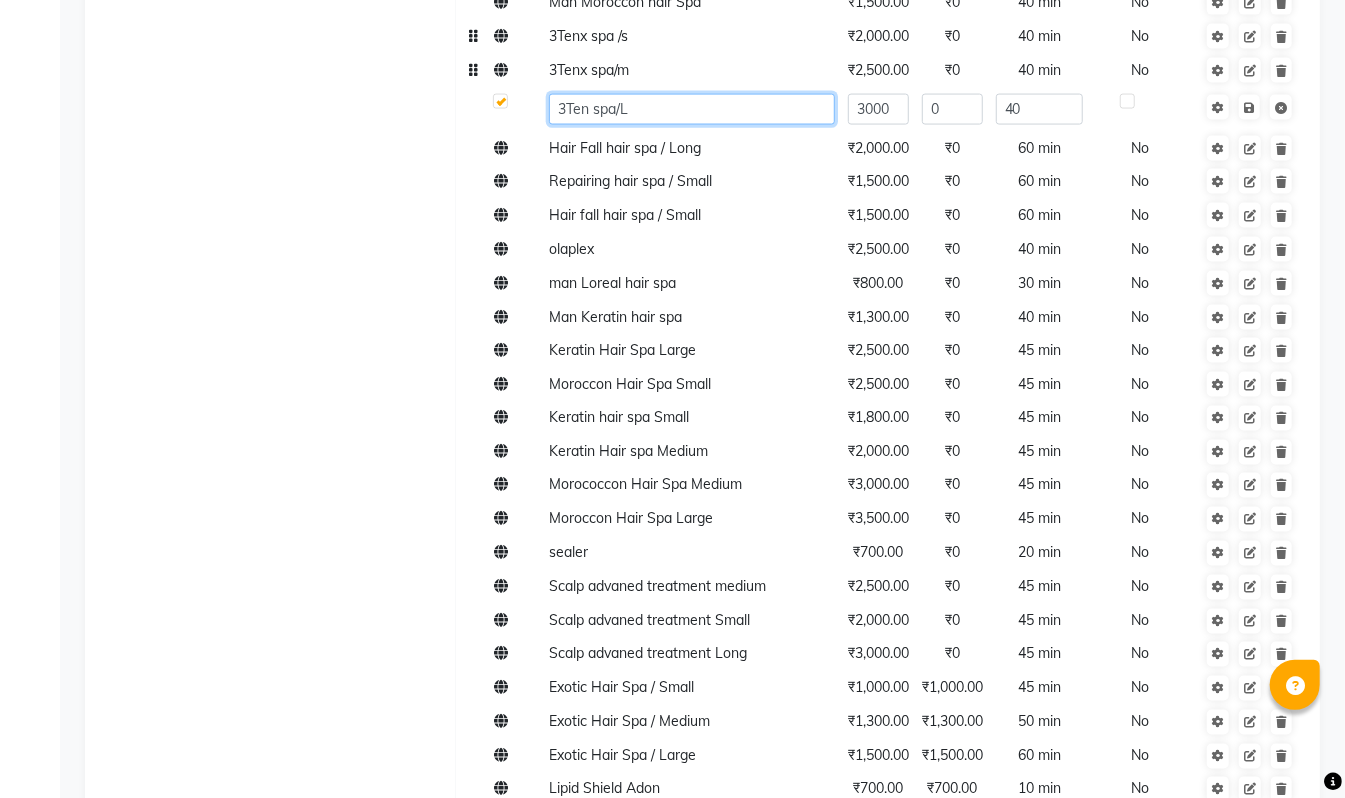 type on "3Tenx spa/L" 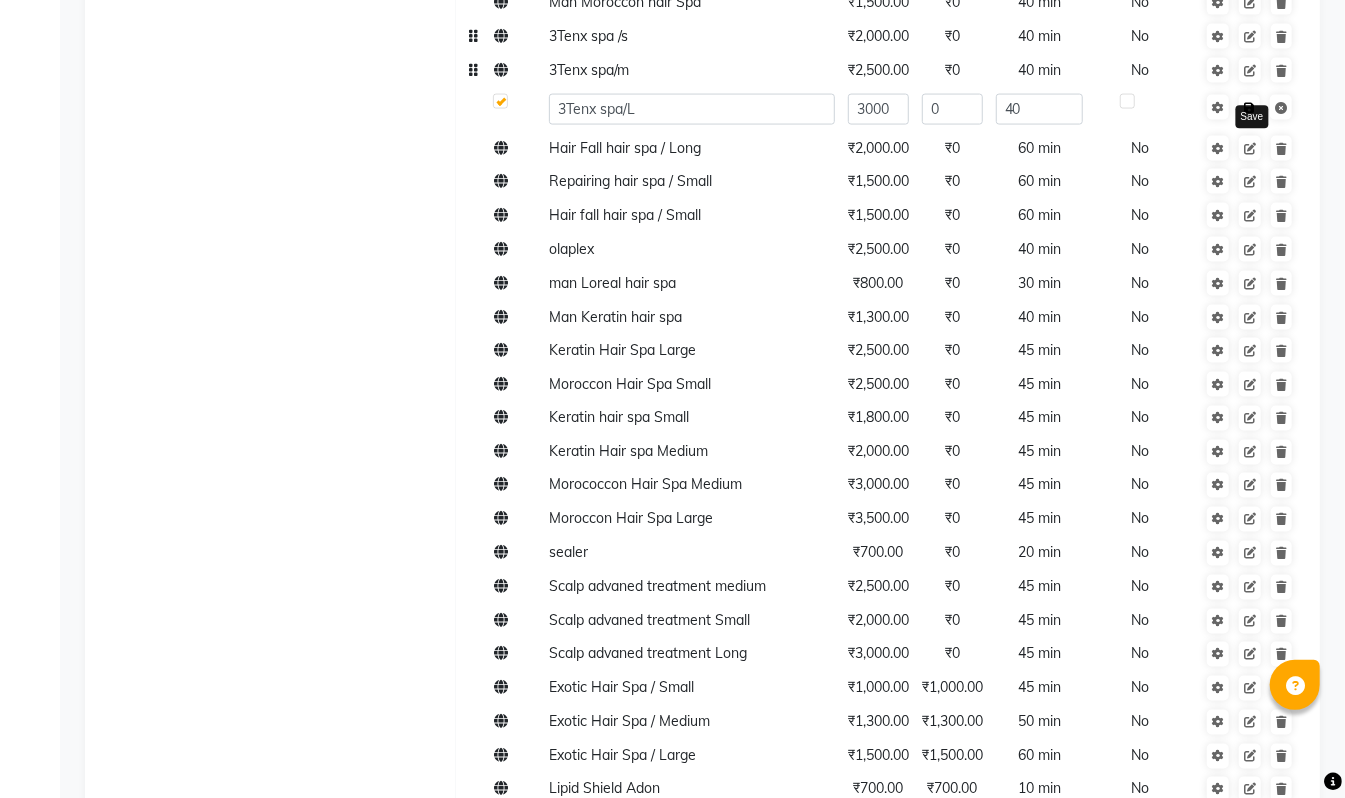 click 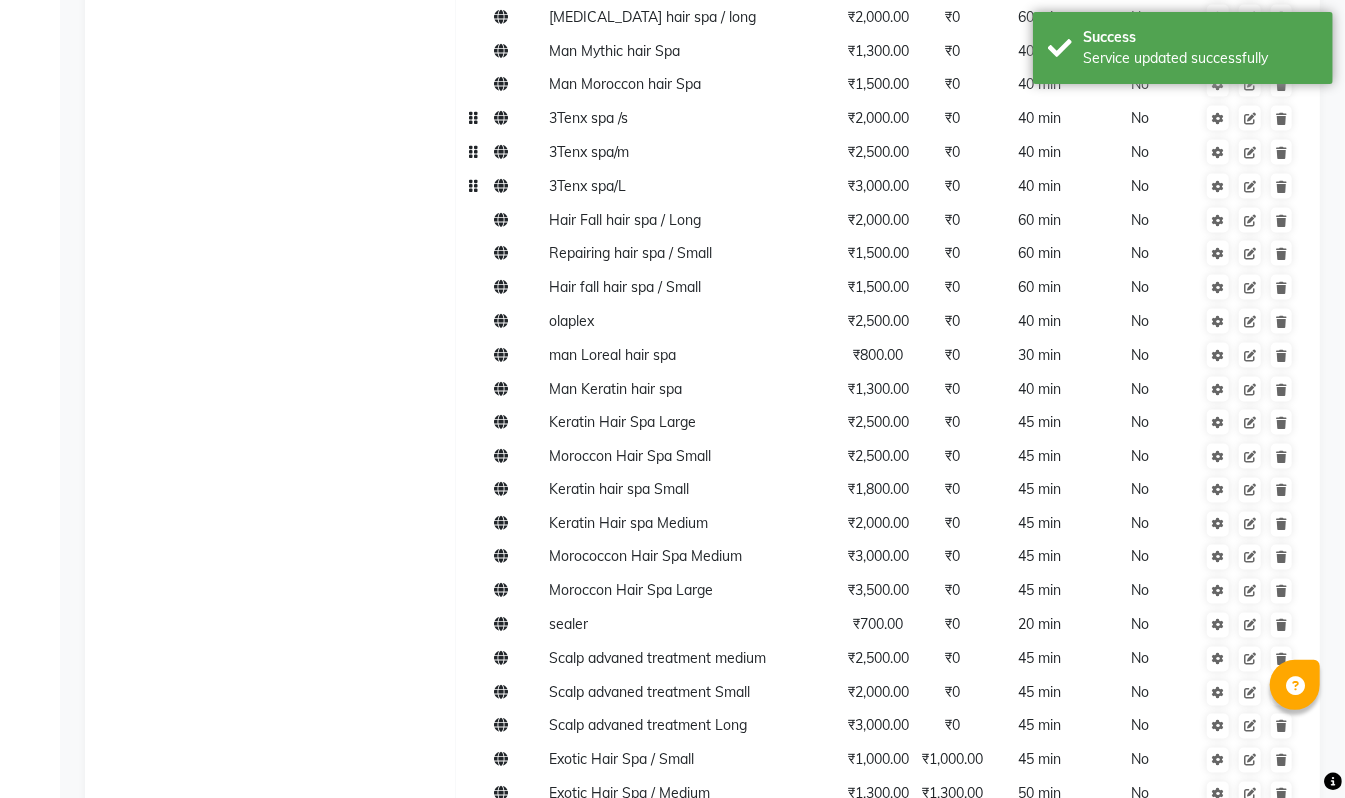 scroll, scrollTop: 1508, scrollLeft: 0, axis: vertical 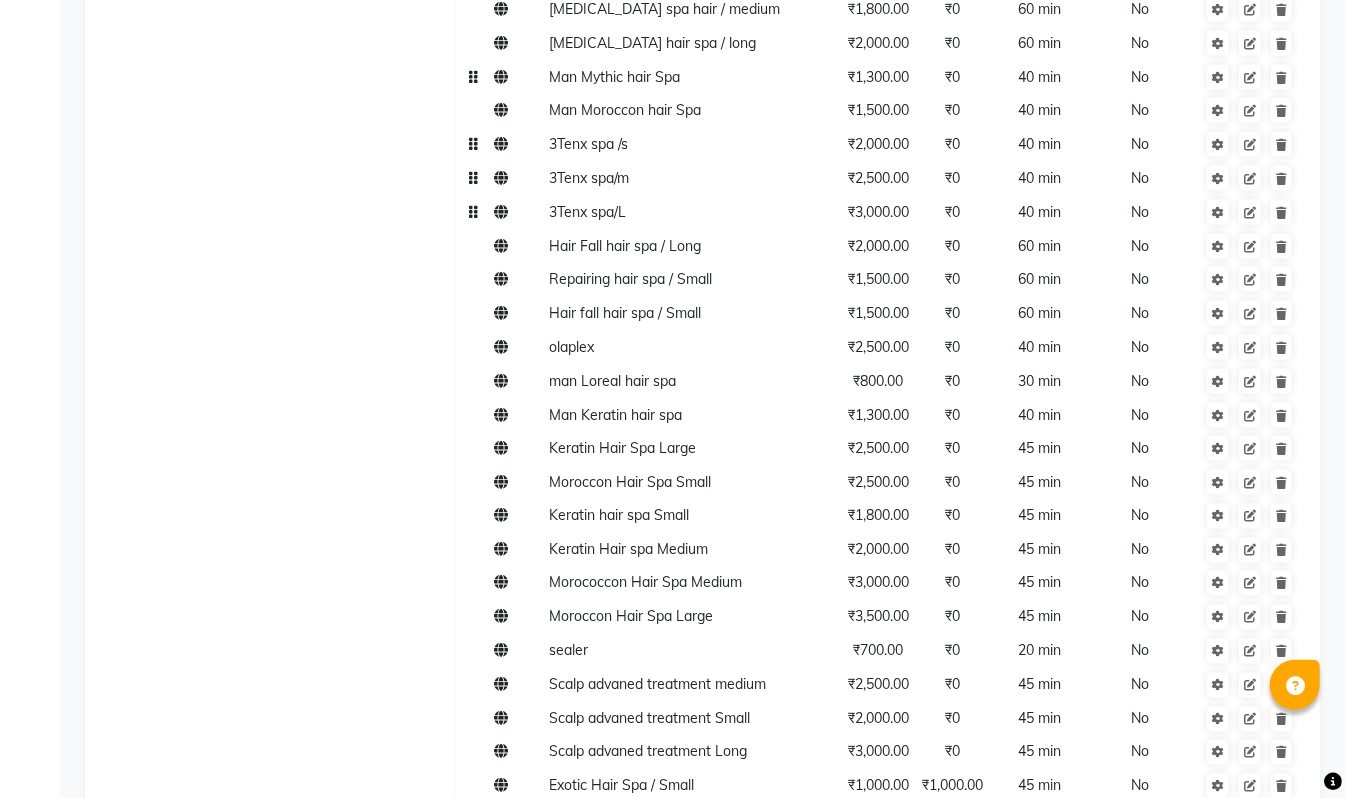 click on "Man Mythic hair Spa" 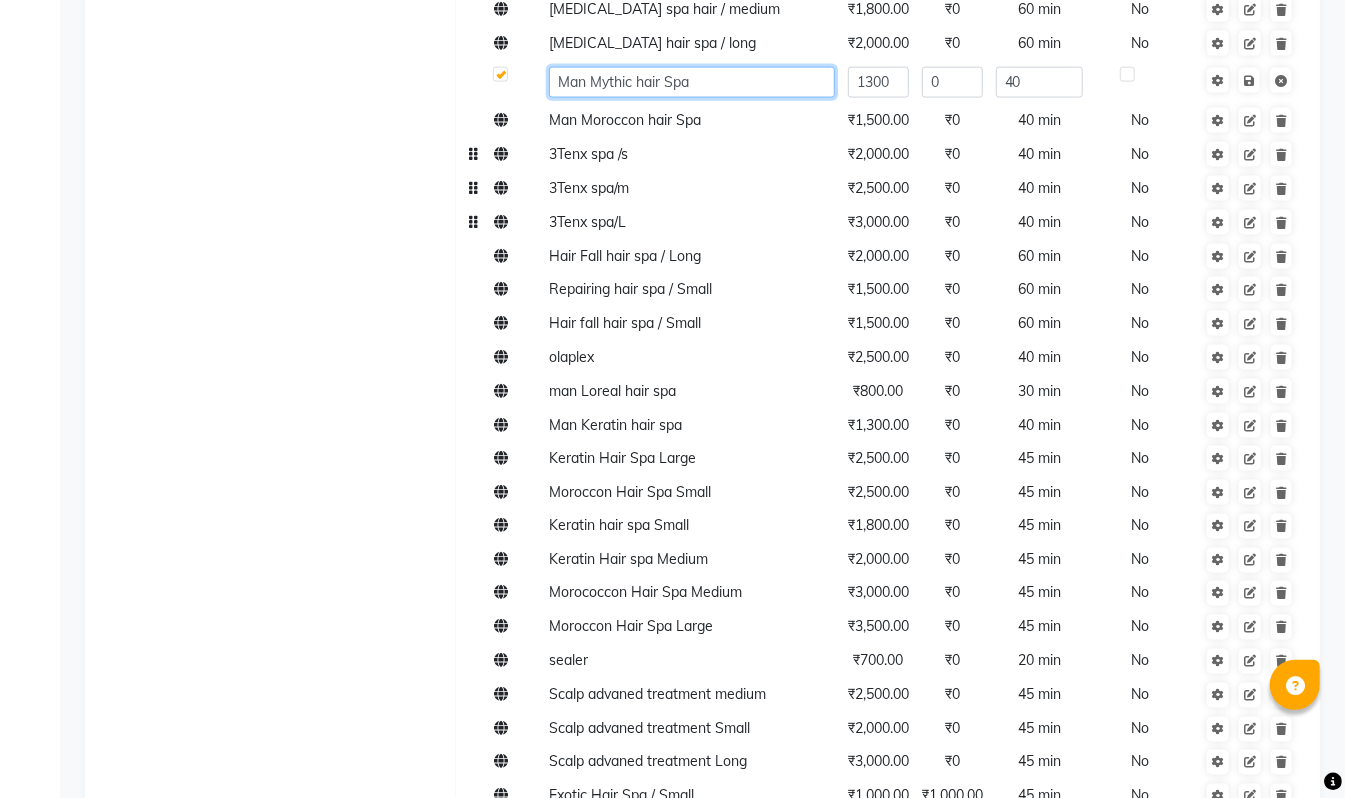 click on "Man Mythic hair Spa" 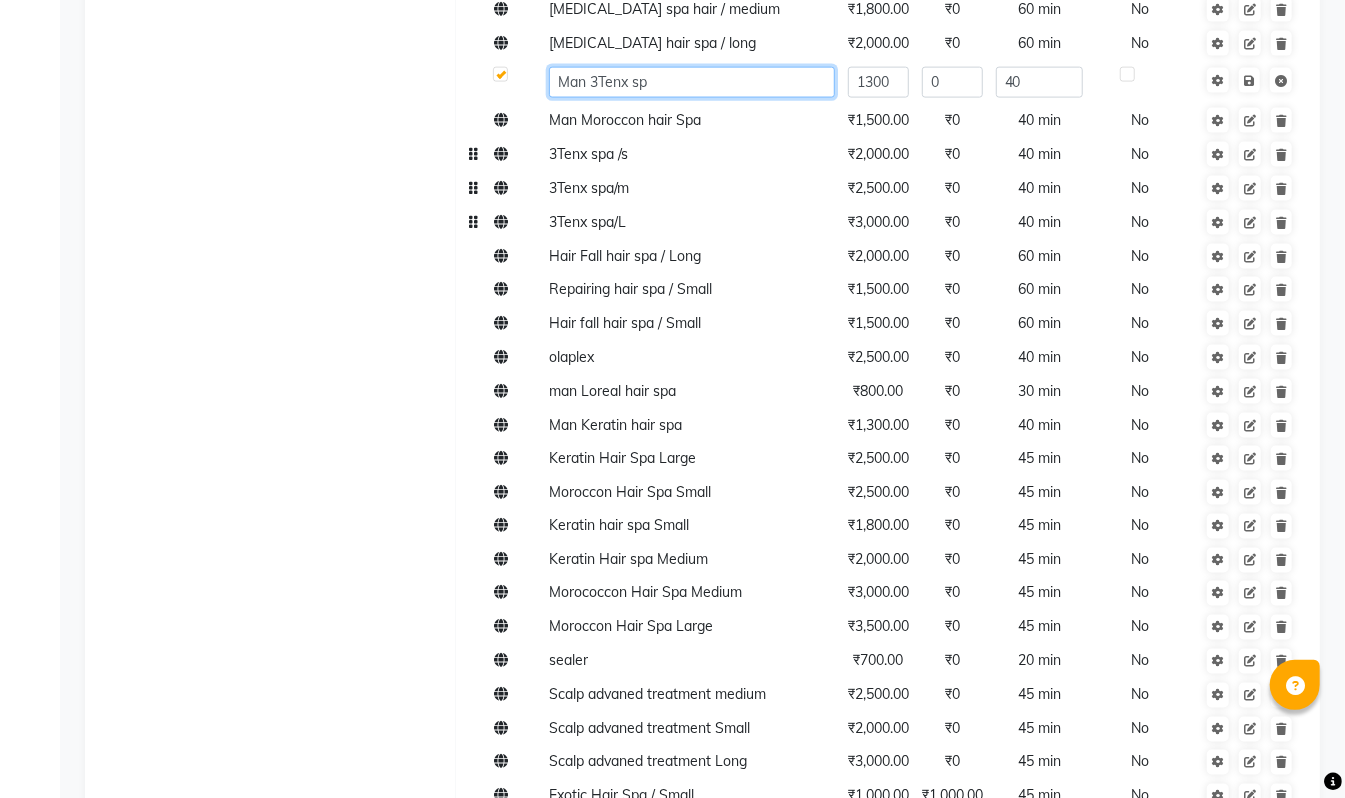 type on "Man 3Tenx spa" 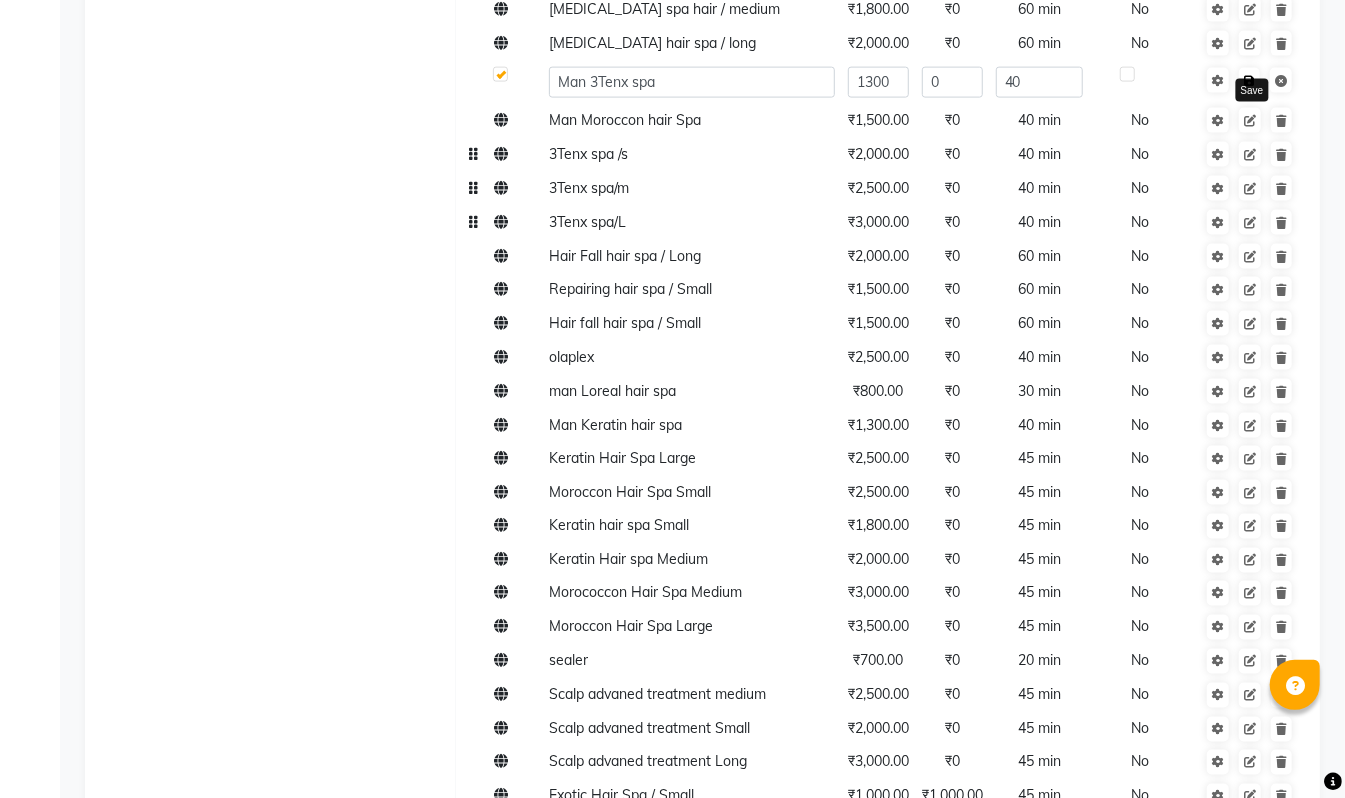 click 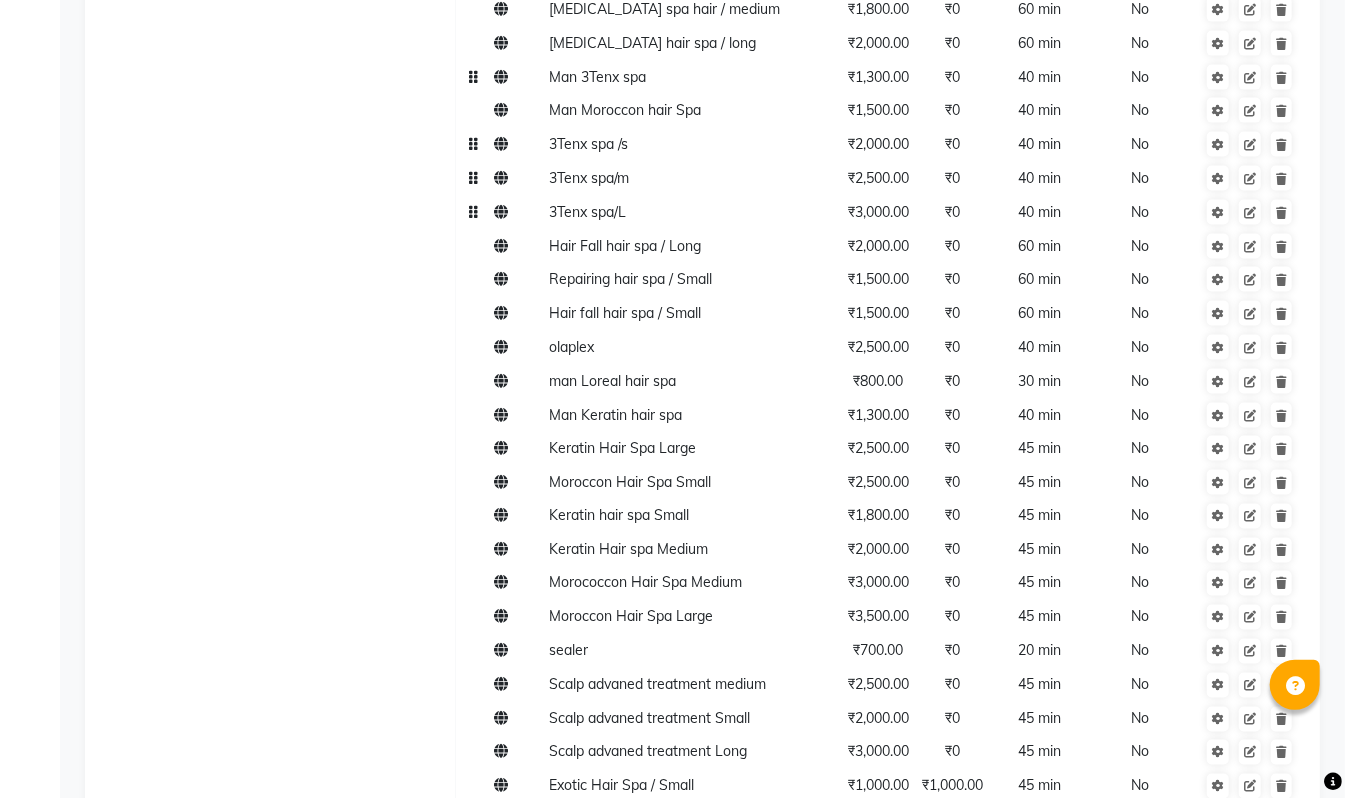 scroll, scrollTop: 0, scrollLeft: 0, axis: both 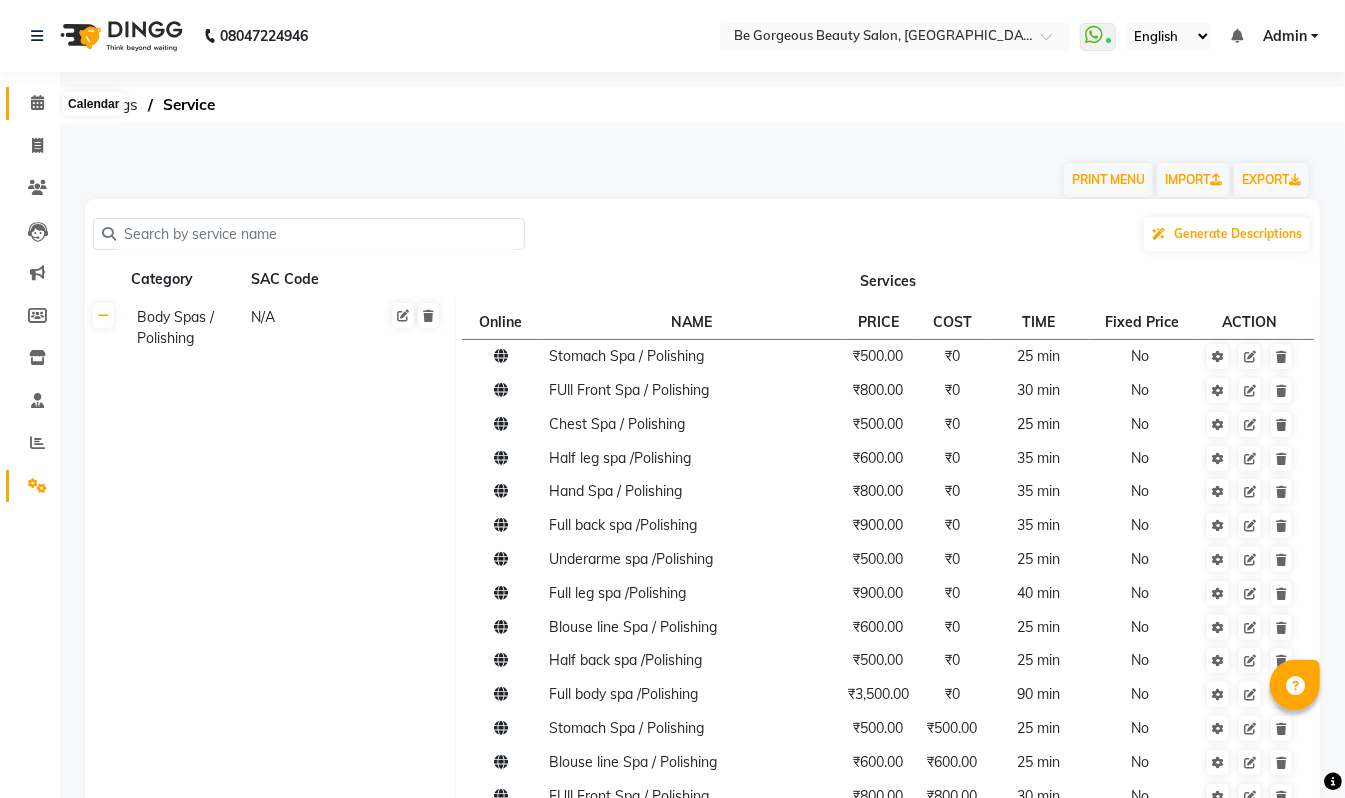 click 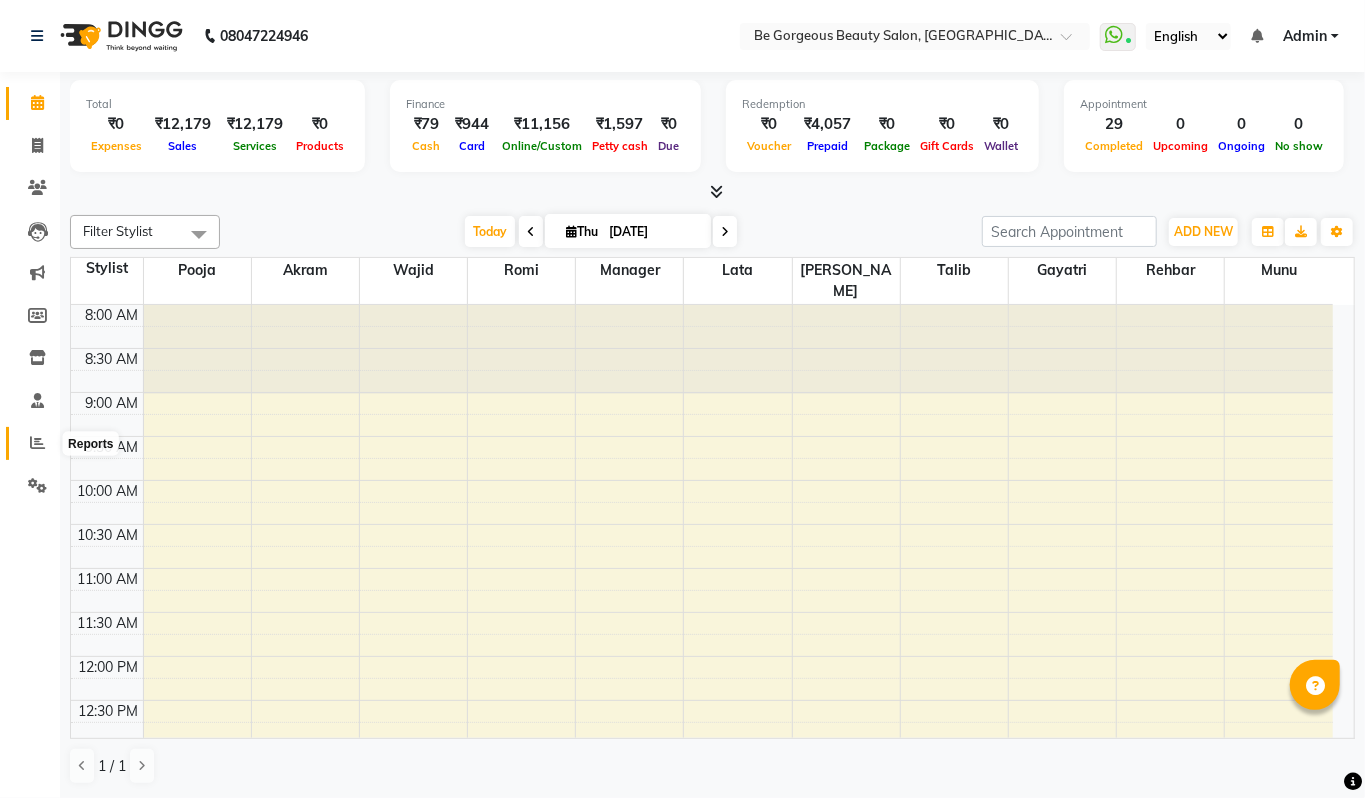 click 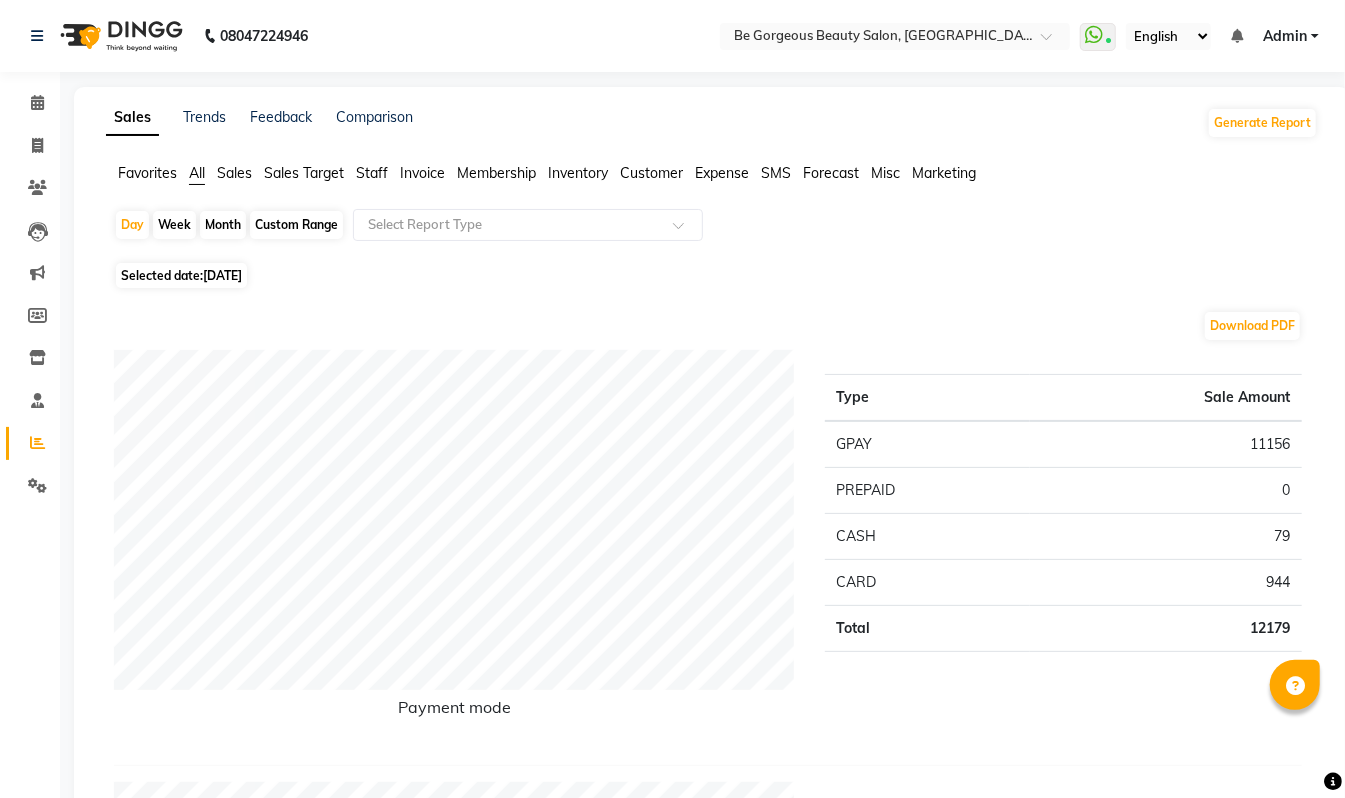 click on "Staff" 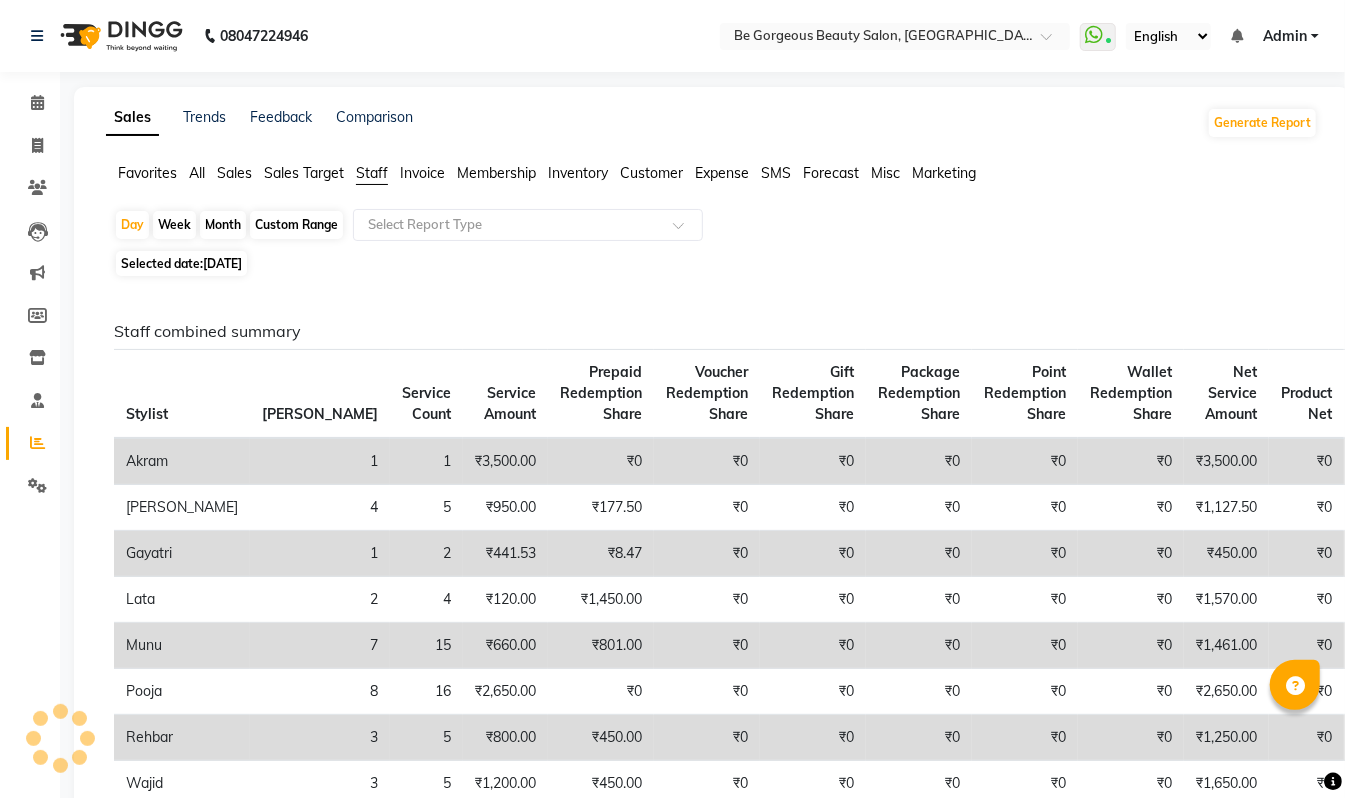 click on "Favorites All Sales Sales Target Staff Invoice Membership Inventory Customer Expense SMS Forecast Misc Marketing  Day   Week   Month   Custom Range  Select Report Type Selected date:  10-07-2025  Staff combined summary Stylist Bill Count Service Count Service Amount Prepaid Redemption Share Voucher Redemption Share Gift Redemption Share Package Redemption Share Point Redemption Share Wallet Redemption Share Net Service Amount Product Net Membership Net Prepaid Net Voucher Net Gift Net Package Net  Akram 1 1 ₹3,500.00 ₹0 ₹0 ₹0 ₹0 ₹0 ₹0 ₹3,500.00 ₹0 ₹0 ₹0 ₹0 ₹0 ₹0  Anas 4 5 ₹950.00 ₹177.50 ₹0 ₹0 ₹0 ₹0 ₹0 ₹1,127.50 ₹0 ₹0 ₹0 ₹0 ₹0 ₹0  Gayatri 1 2 ₹441.53 ₹8.47 ₹0 ₹0 ₹0 ₹0 ₹0 ₹450.00 ₹0 ₹0 ₹0 ₹0 ₹0 ₹0  Lata 2 4 ₹120.00 ₹1,450.00 ₹0 ₹0 ₹0 ₹0 ₹0 ₹1,570.00 ₹0 ₹0 ₹0 ₹0 ₹0 ₹0  Munu 7 15 ₹660.00 ₹801.00 ₹0 ₹0 ₹0 ₹0 ₹0 ₹1,461.00 ₹0 ₹0 ₹0 ₹0 ₹0 ₹0  Pooja 8 16 ₹2,650.00 ₹0 ₹0 3 5" 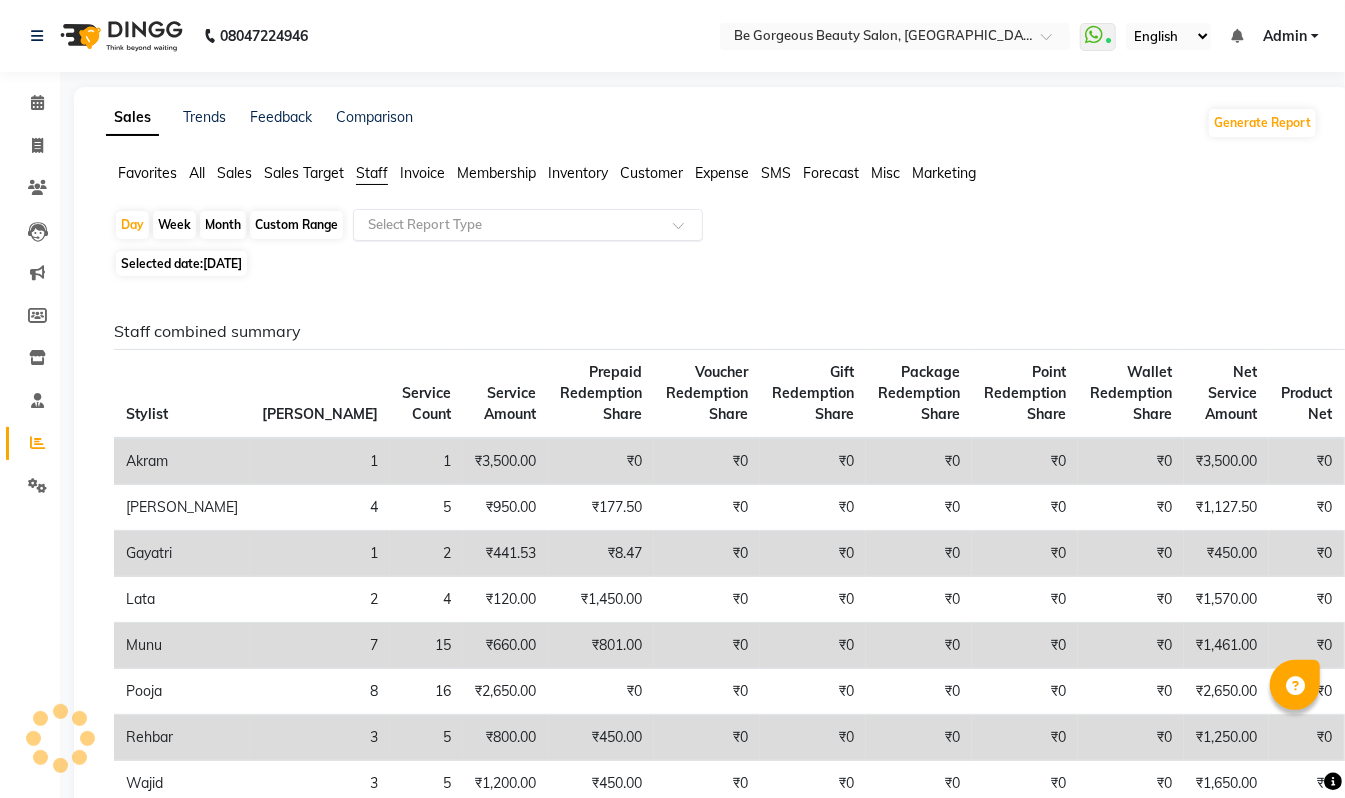 click 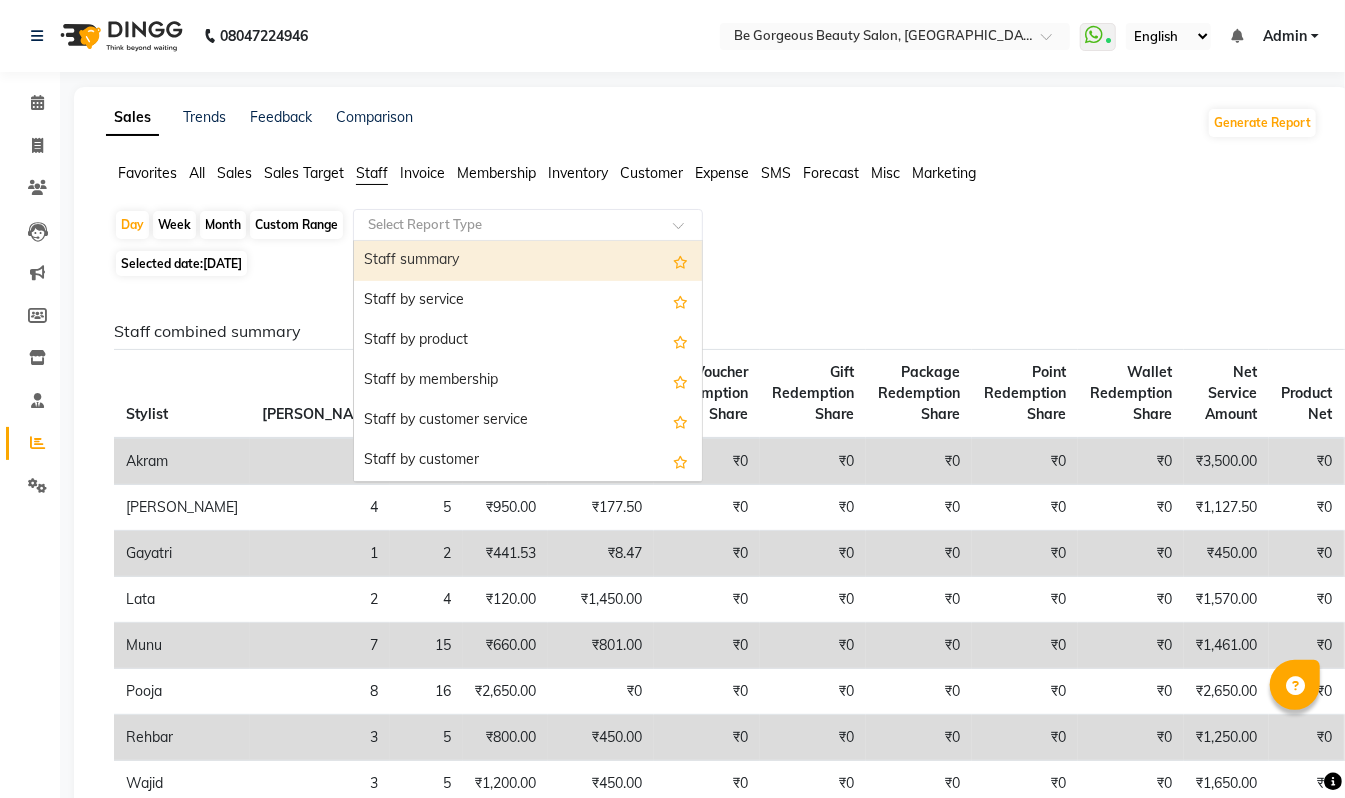 click on "Staff summary" at bounding box center [528, 261] 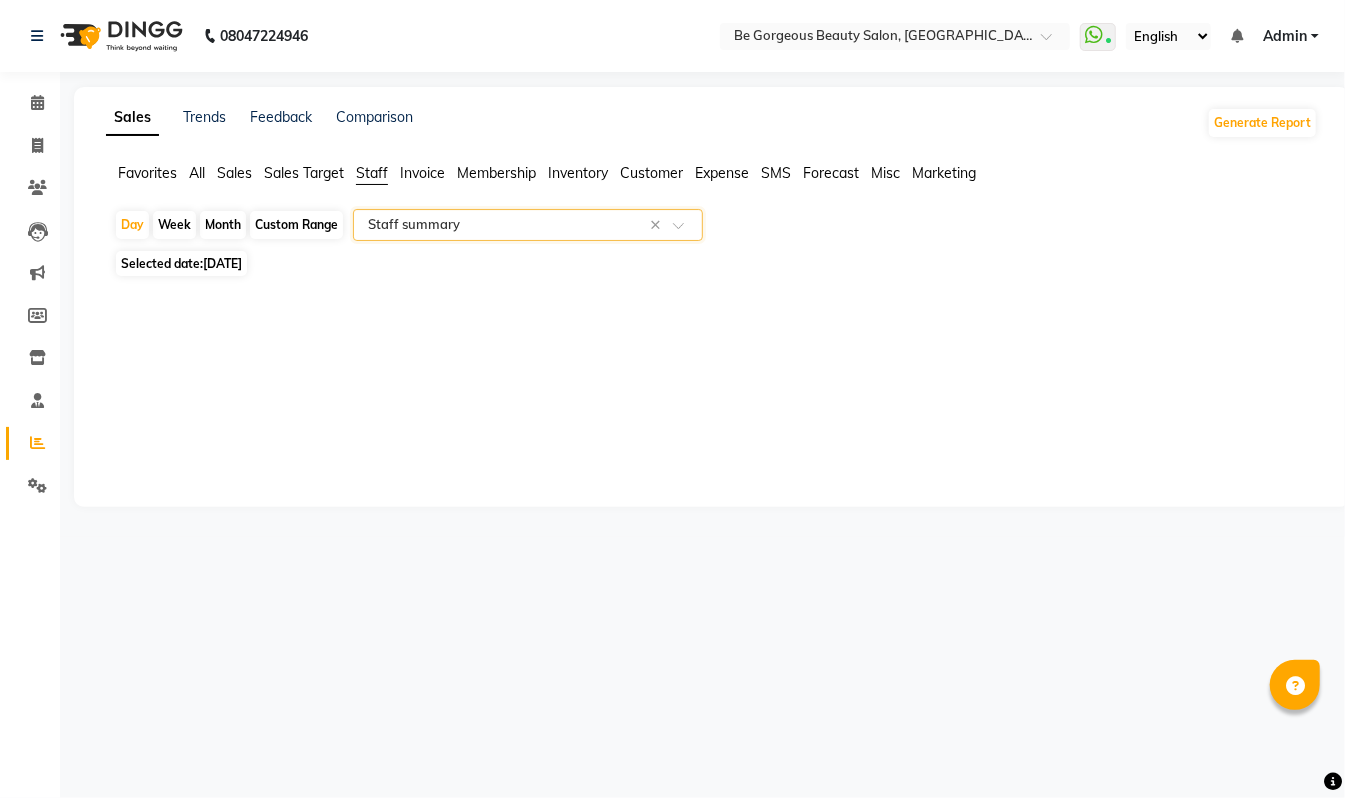 select on "full_report" 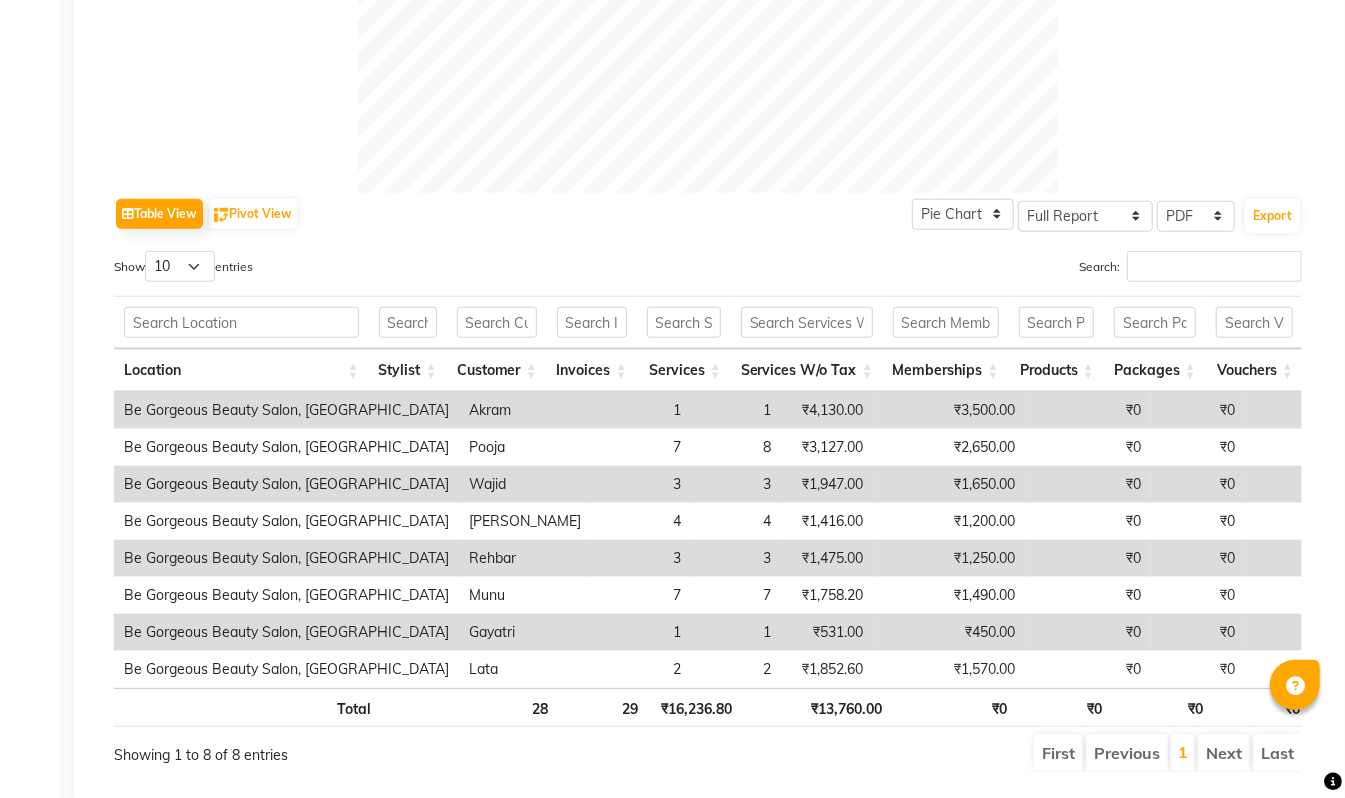 scroll, scrollTop: 826, scrollLeft: 0, axis: vertical 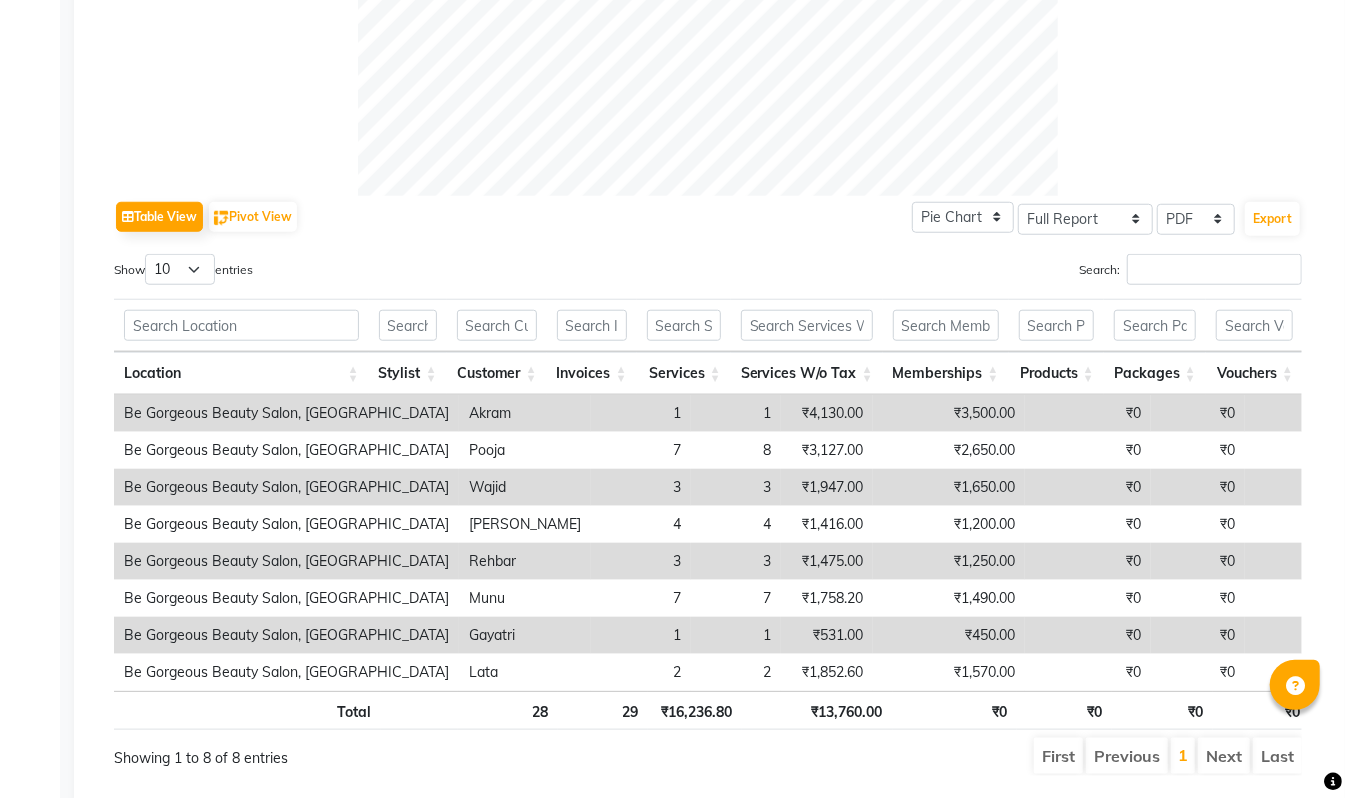 click on "1" at bounding box center [641, 635] 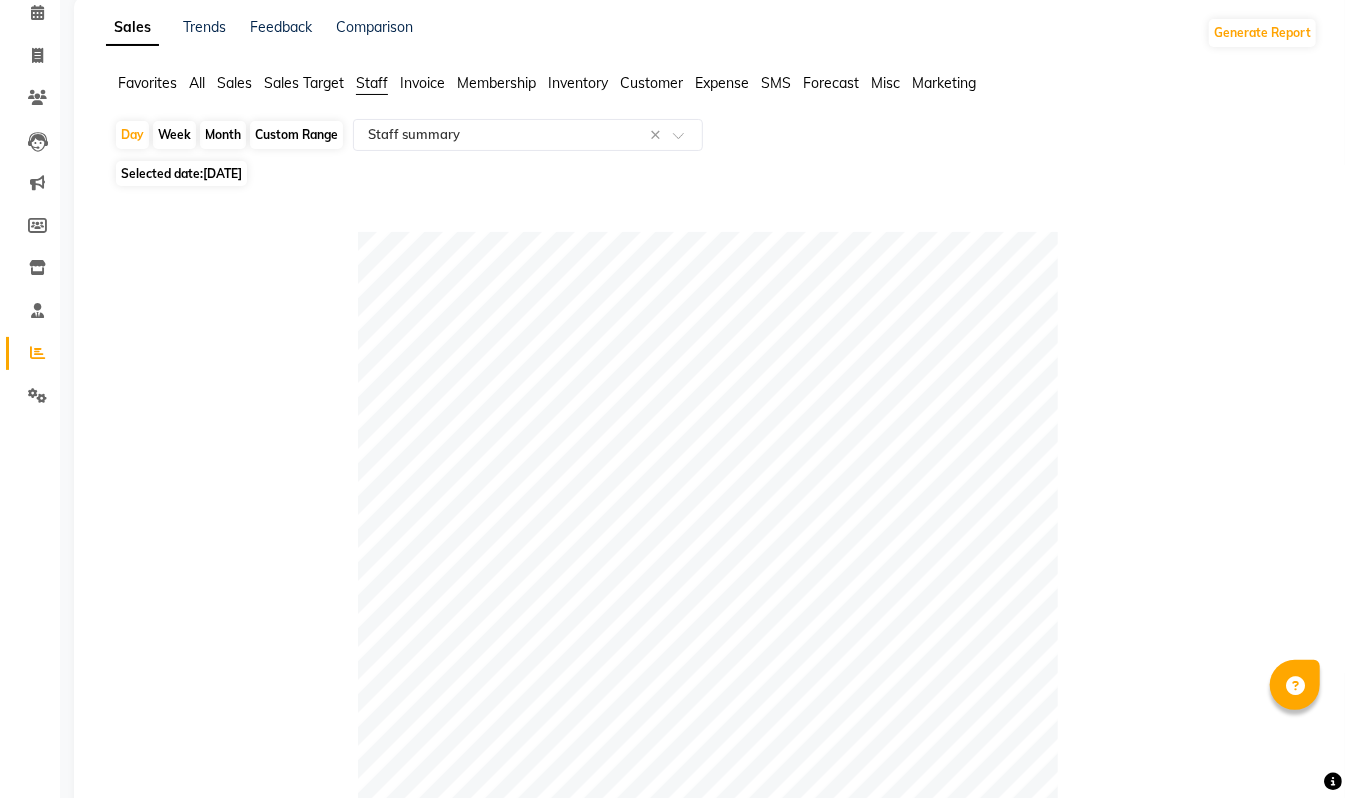 scroll, scrollTop: 76, scrollLeft: 0, axis: vertical 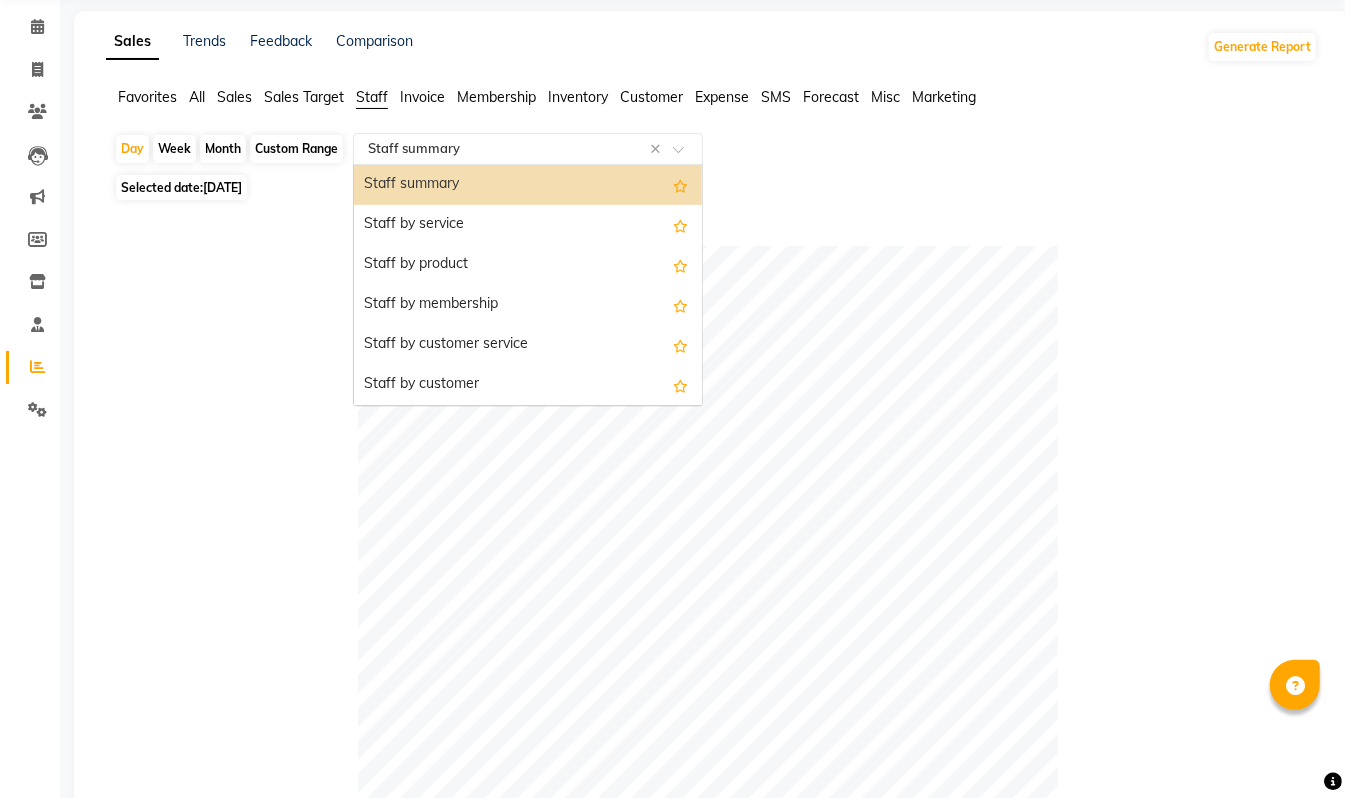 click 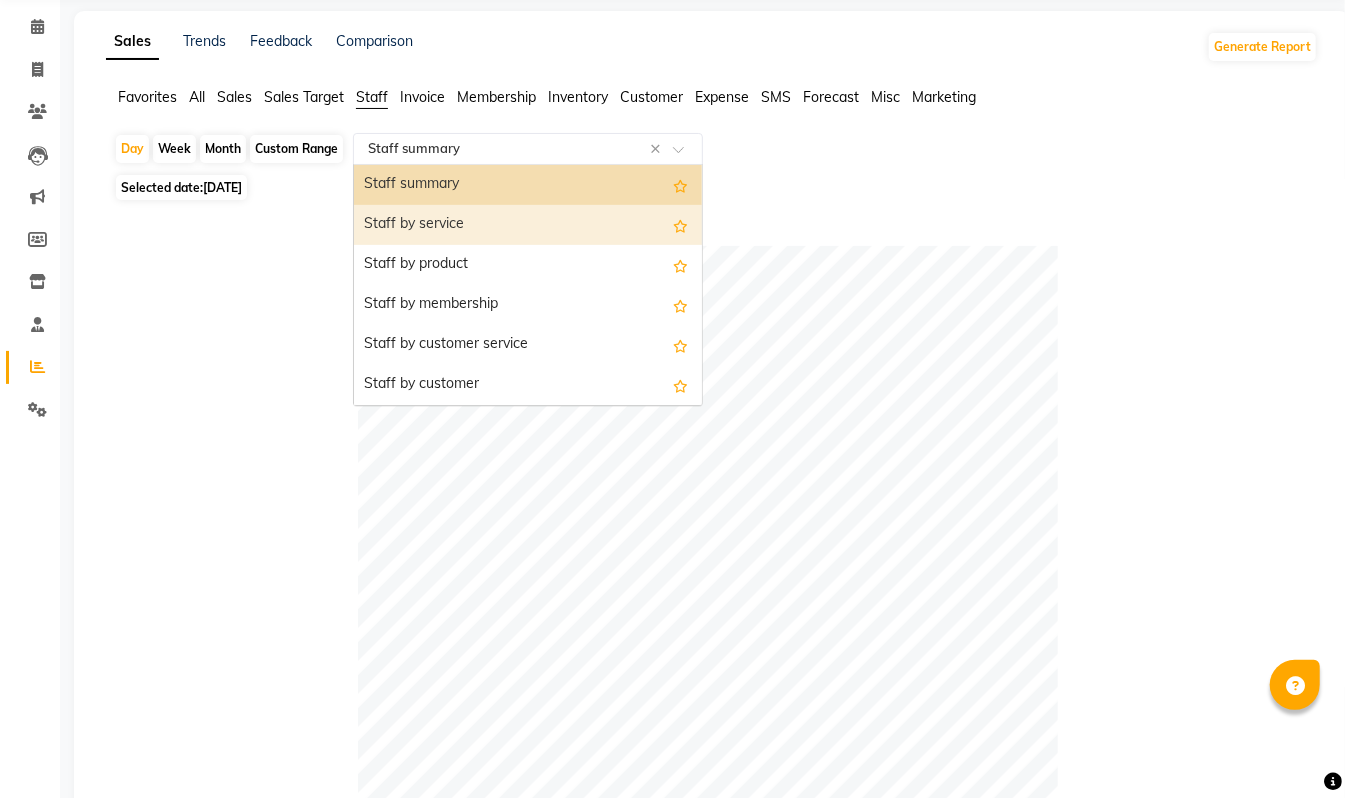 click on "Staff by service" at bounding box center [528, 225] 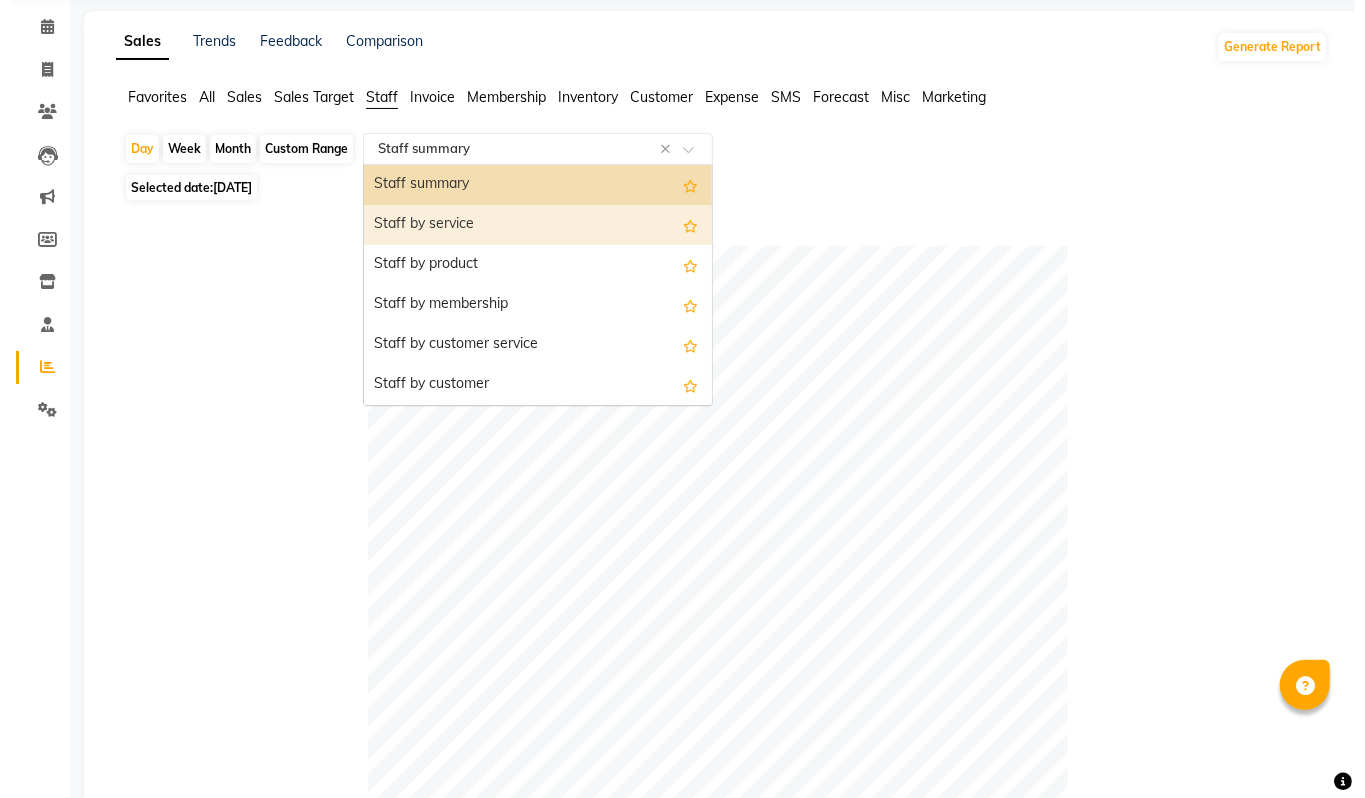 scroll, scrollTop: 0, scrollLeft: 0, axis: both 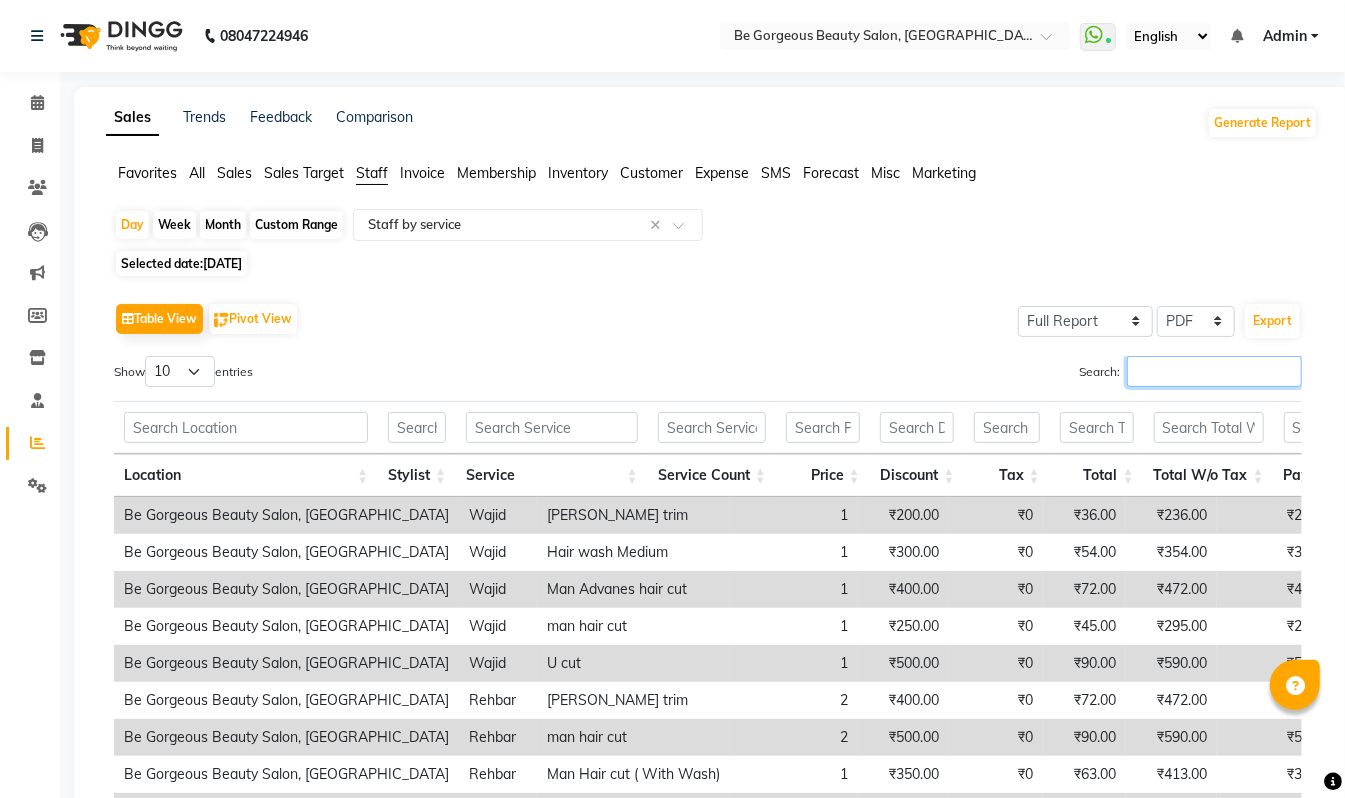 click on "Search:" at bounding box center [1214, 371] 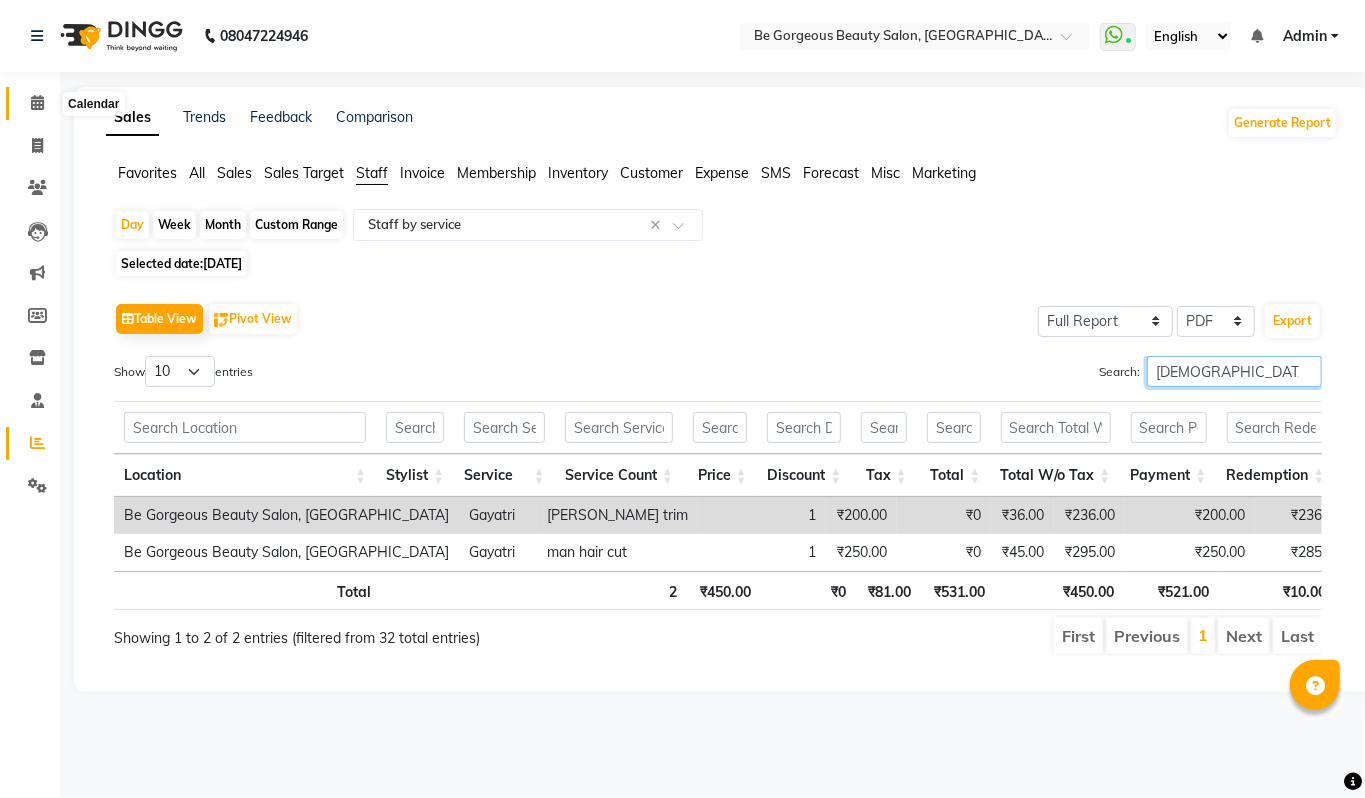 type on "gay" 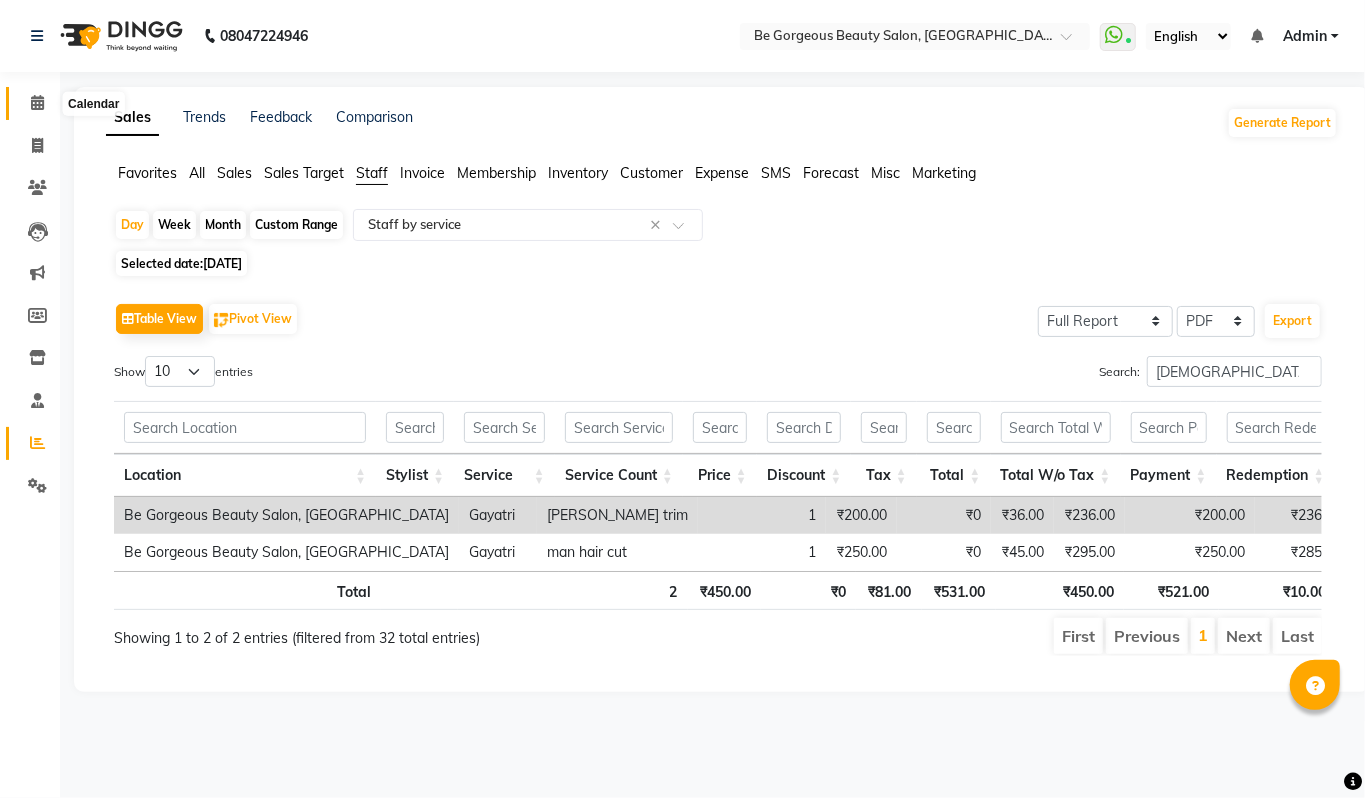 click 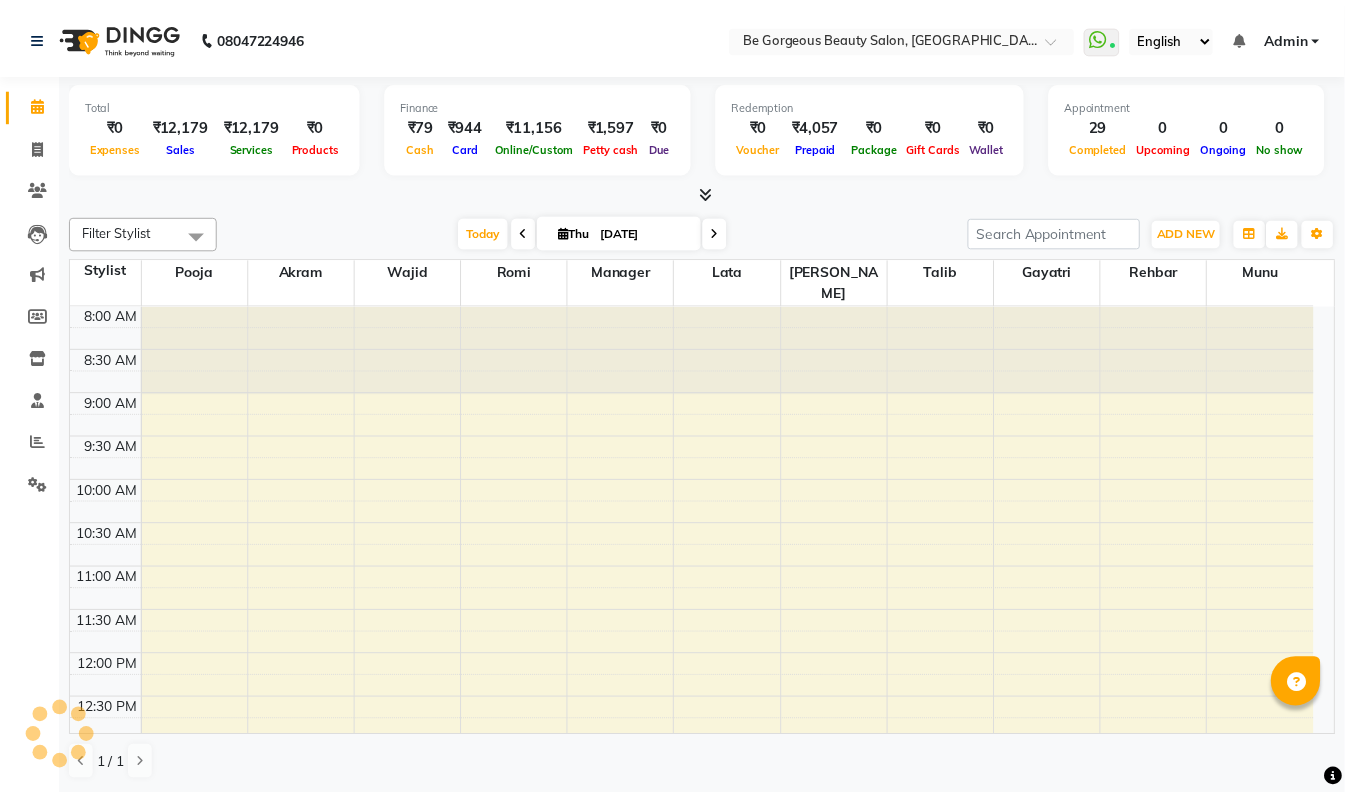 scroll, scrollTop: 0, scrollLeft: 0, axis: both 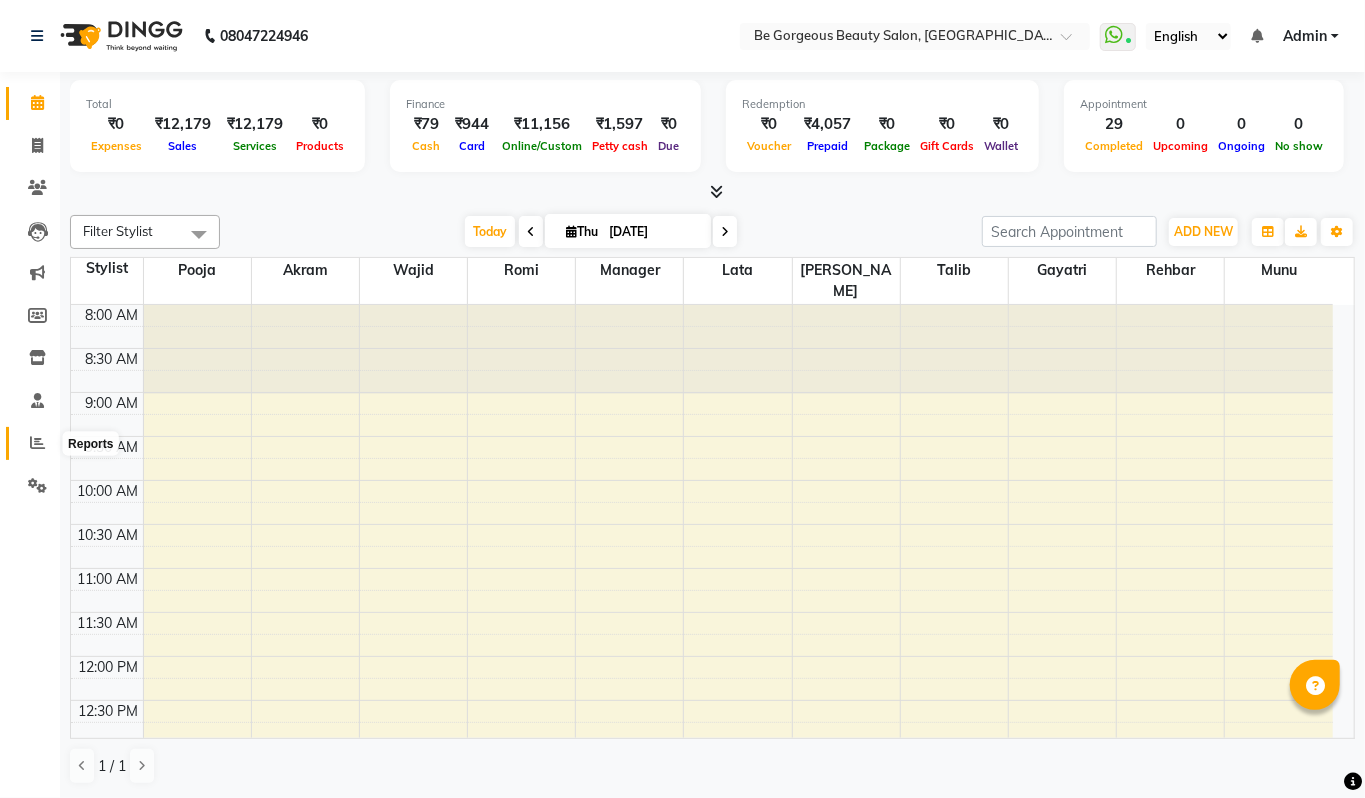 click 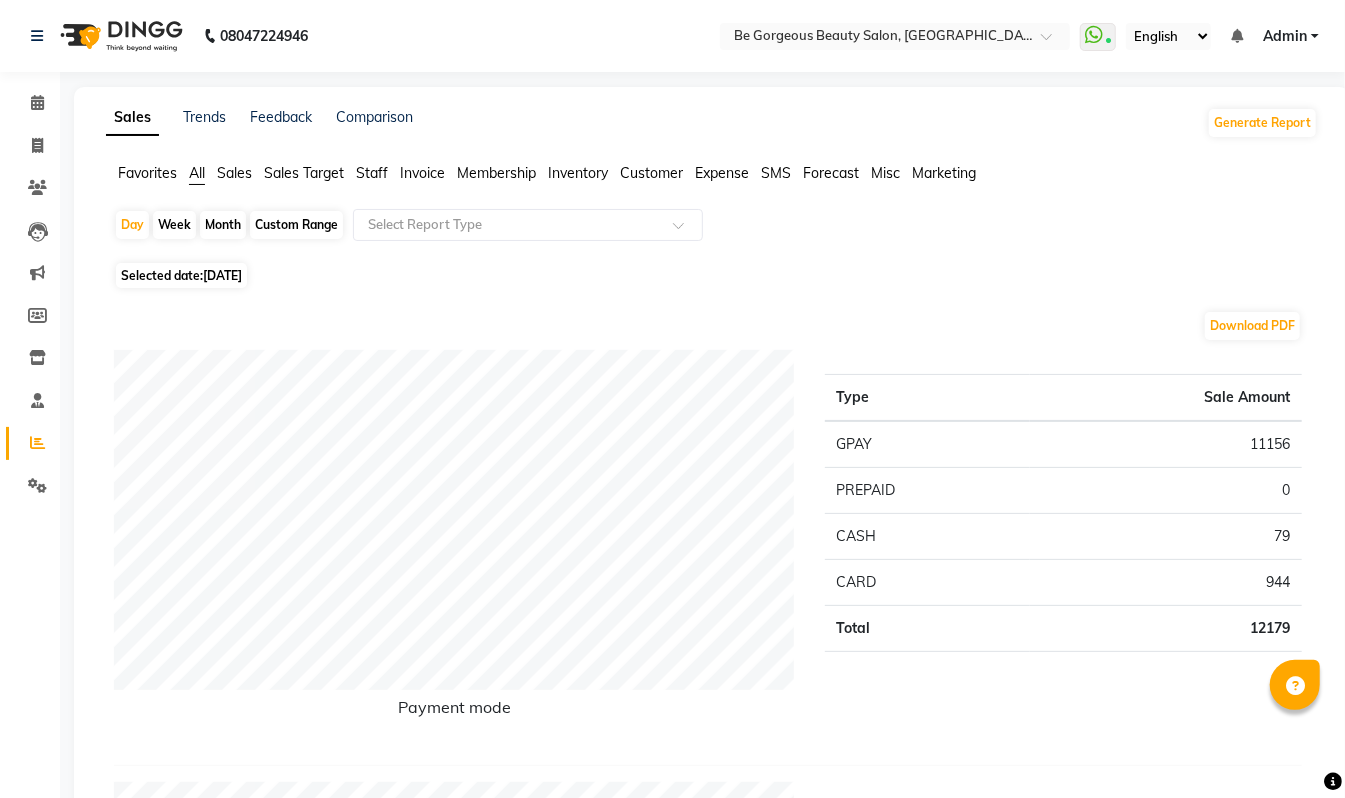 click on "Staff" 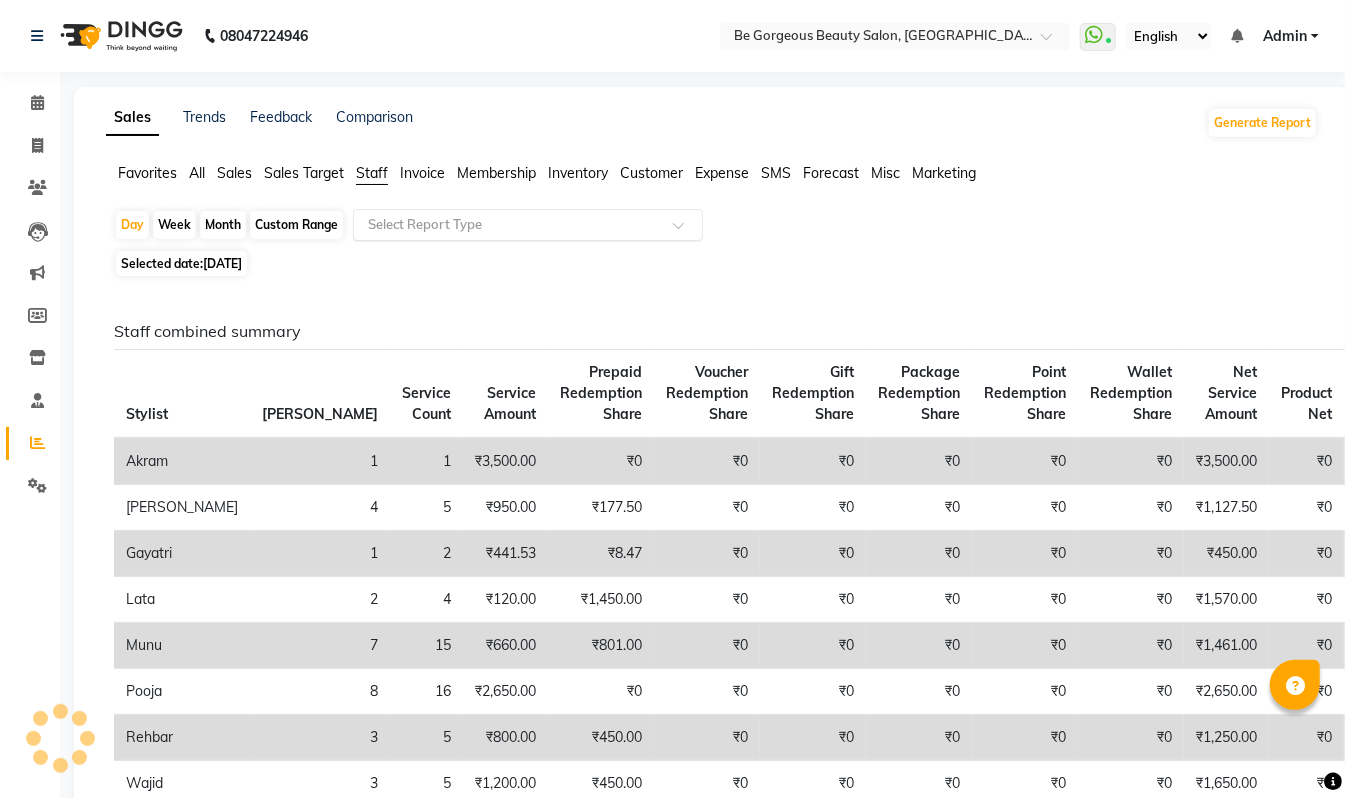 click 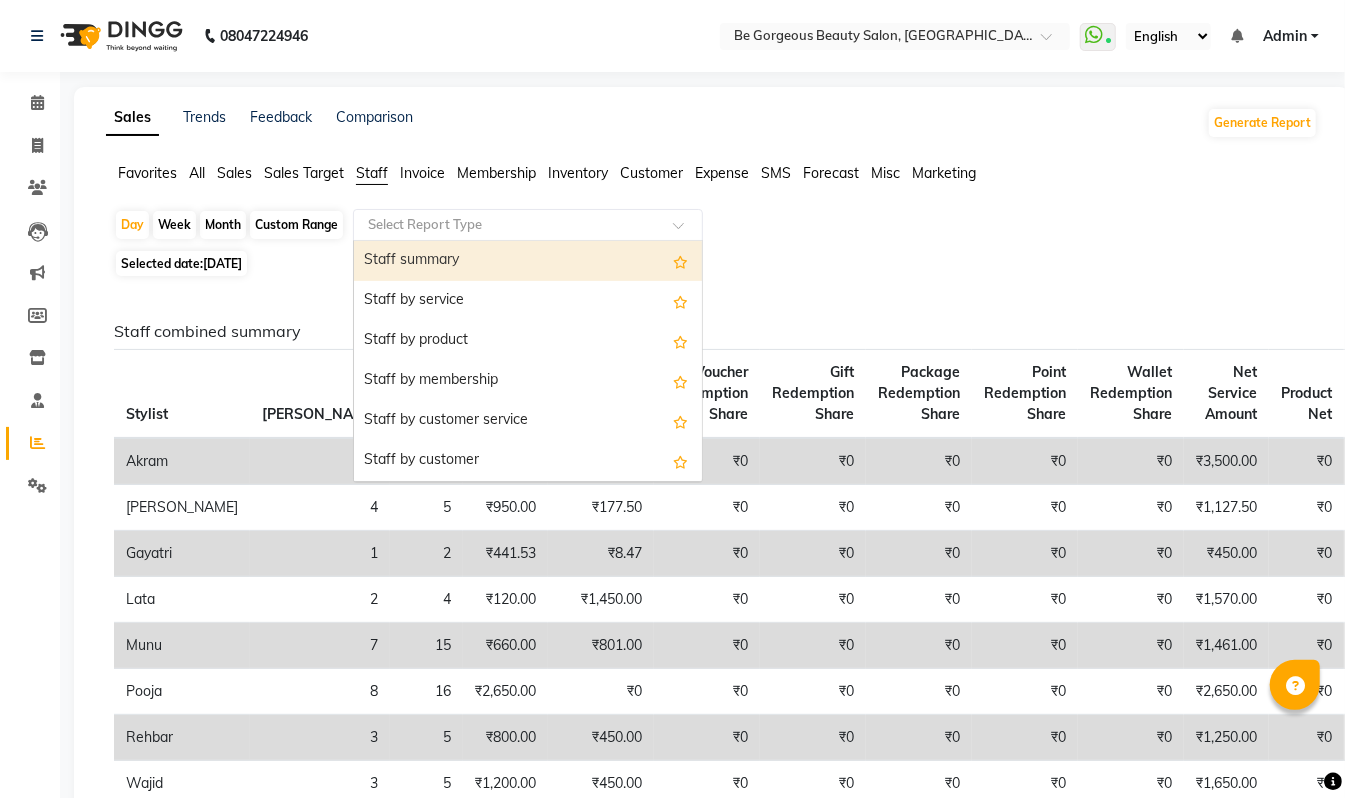 click on "Staff summary" at bounding box center [528, 261] 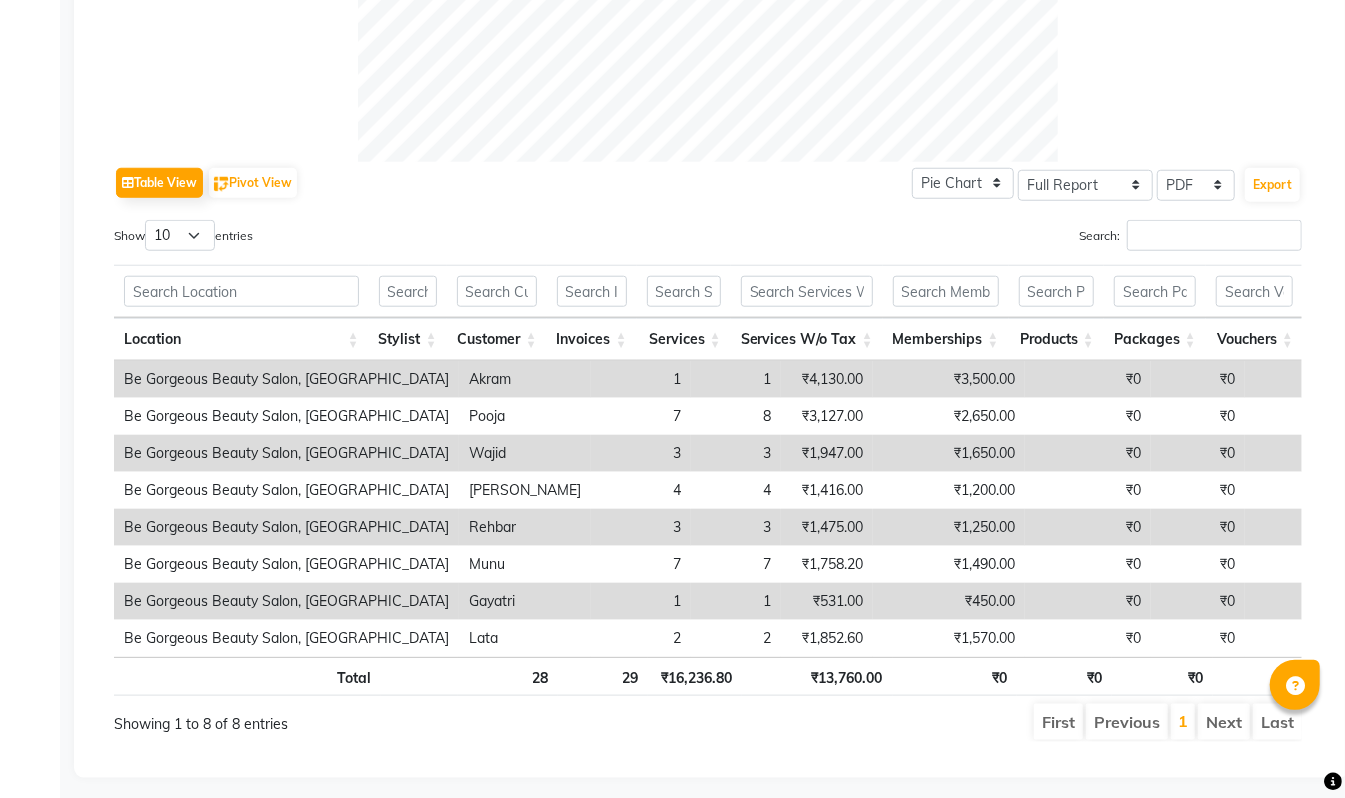 scroll, scrollTop: 872, scrollLeft: 0, axis: vertical 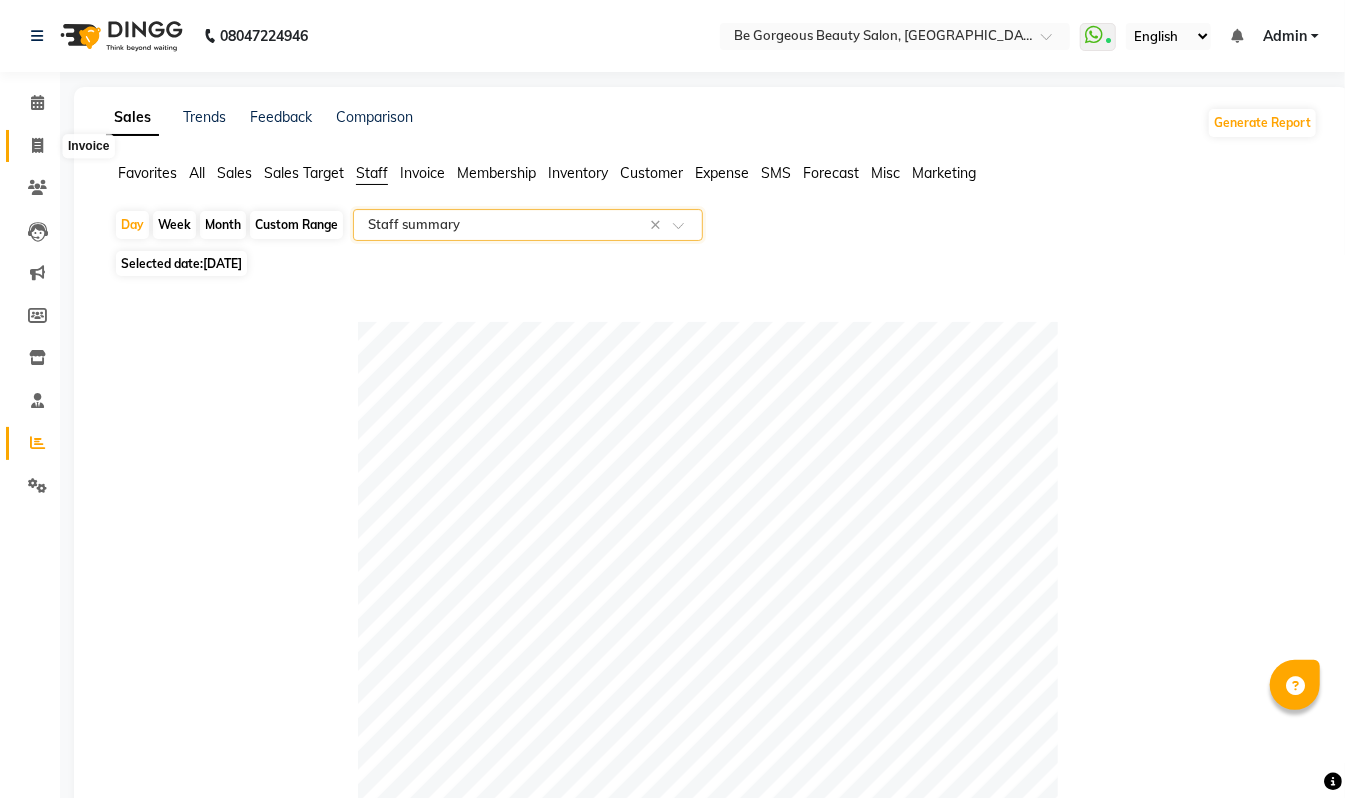 click 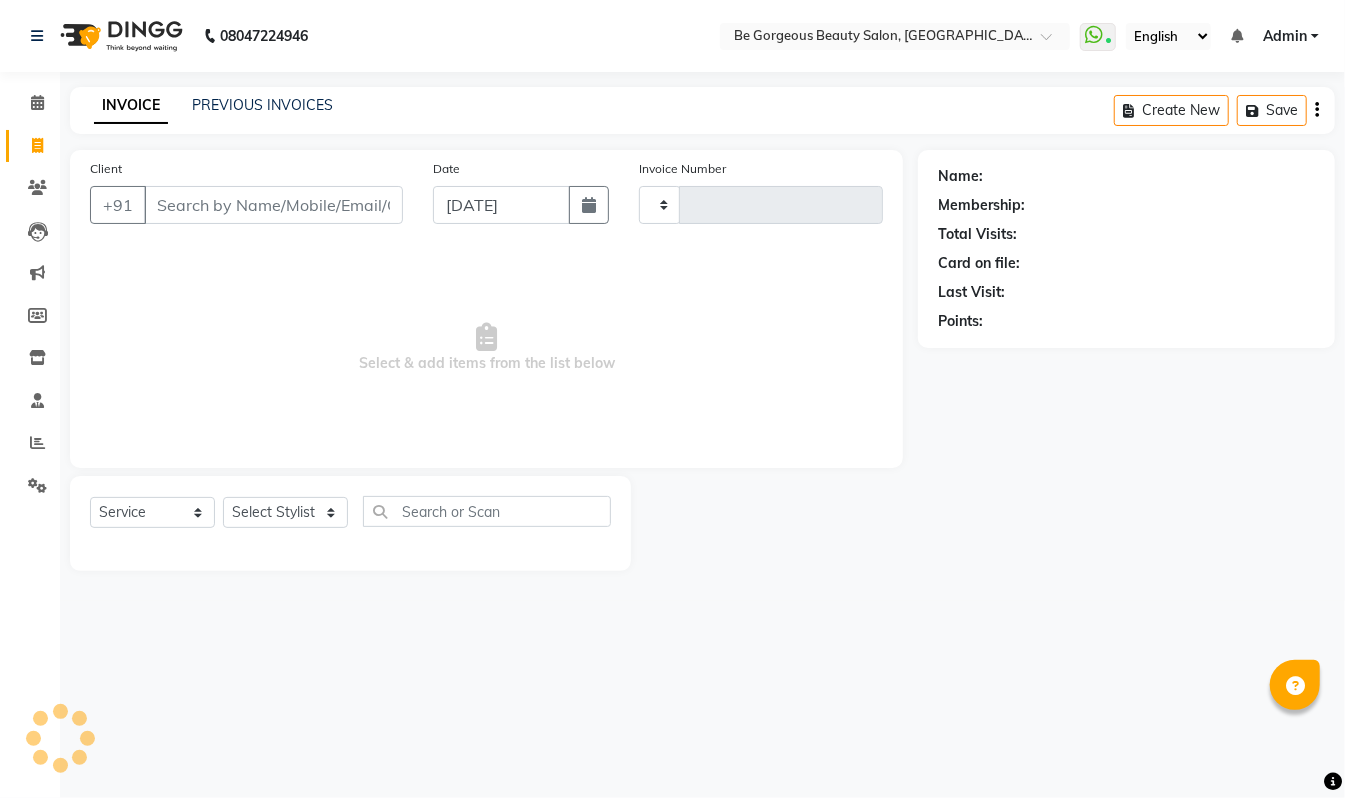 type on "2770" 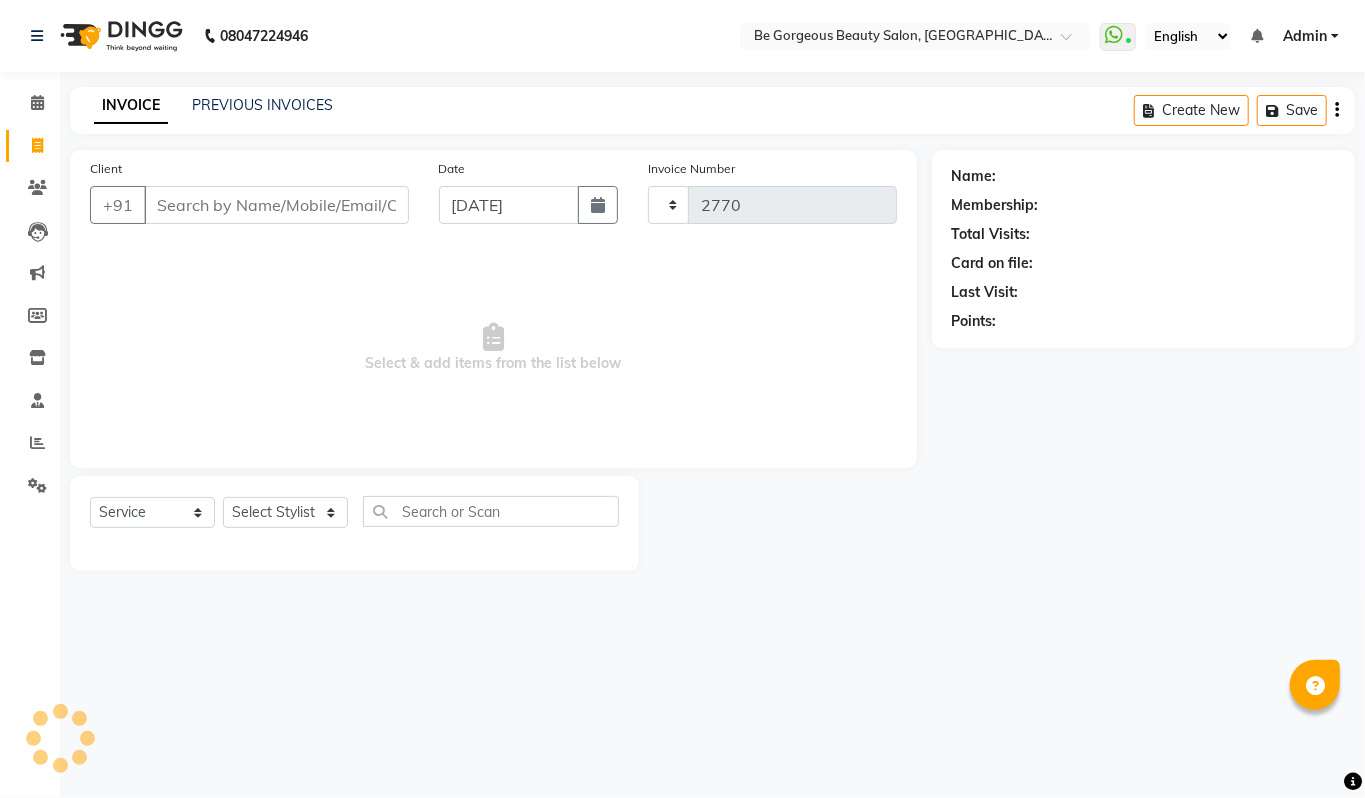 select on "5405" 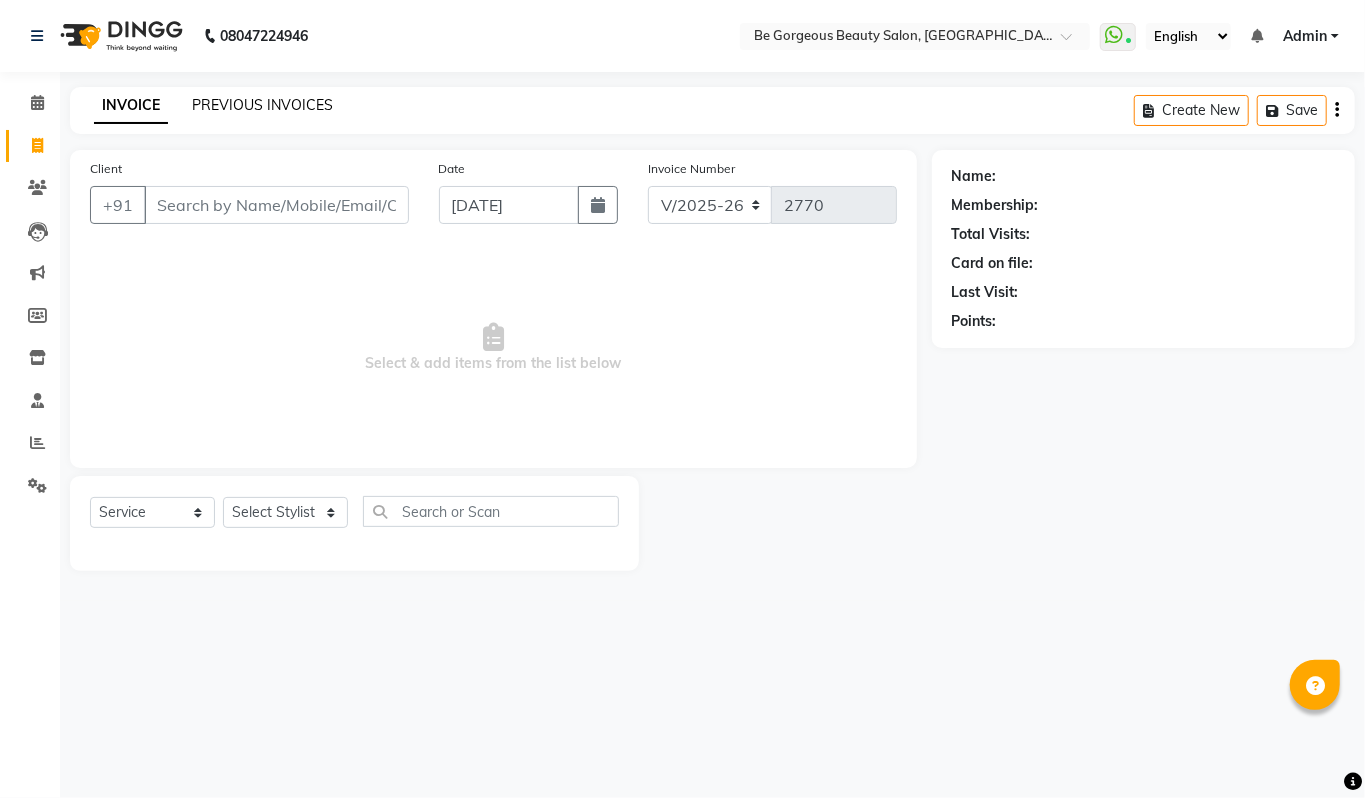 click on "PREVIOUS INVOICES" 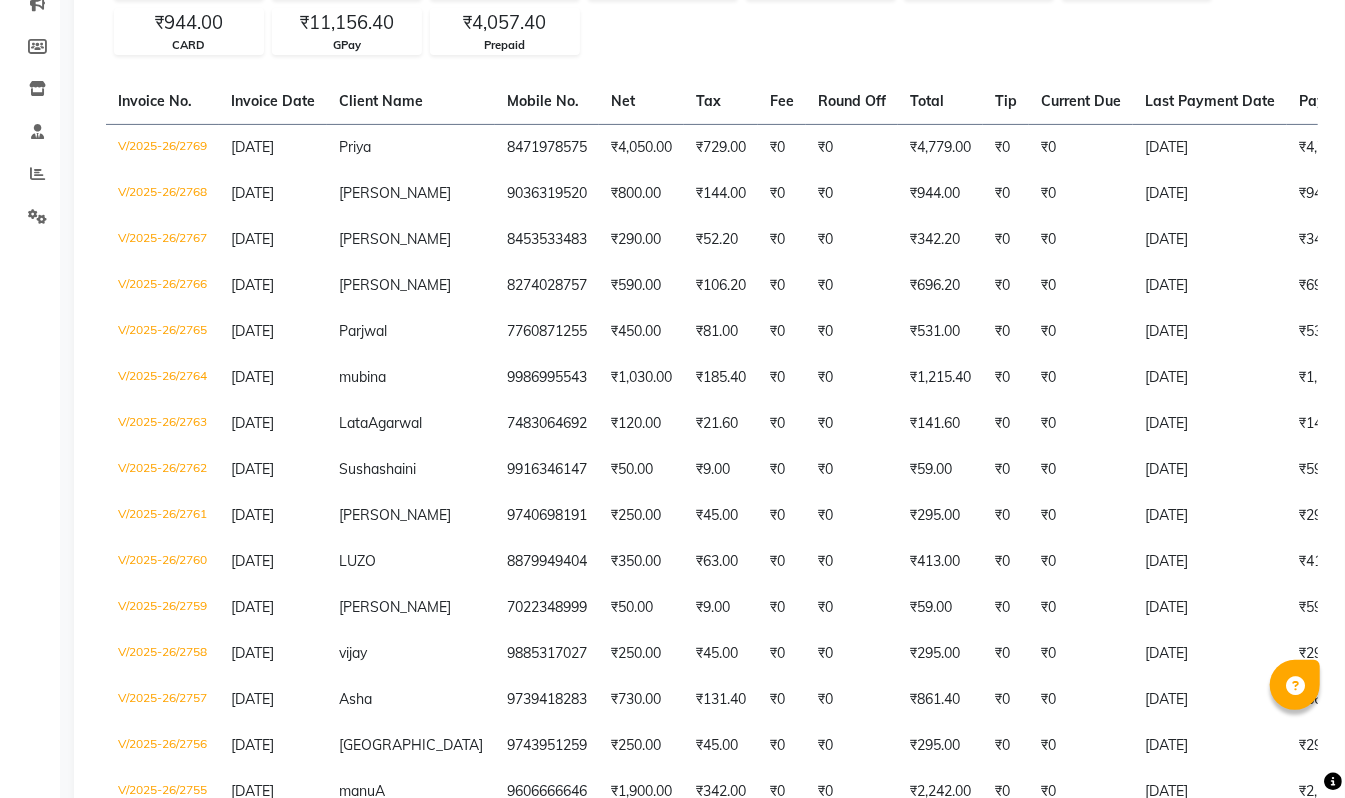 scroll, scrollTop: 272, scrollLeft: 0, axis: vertical 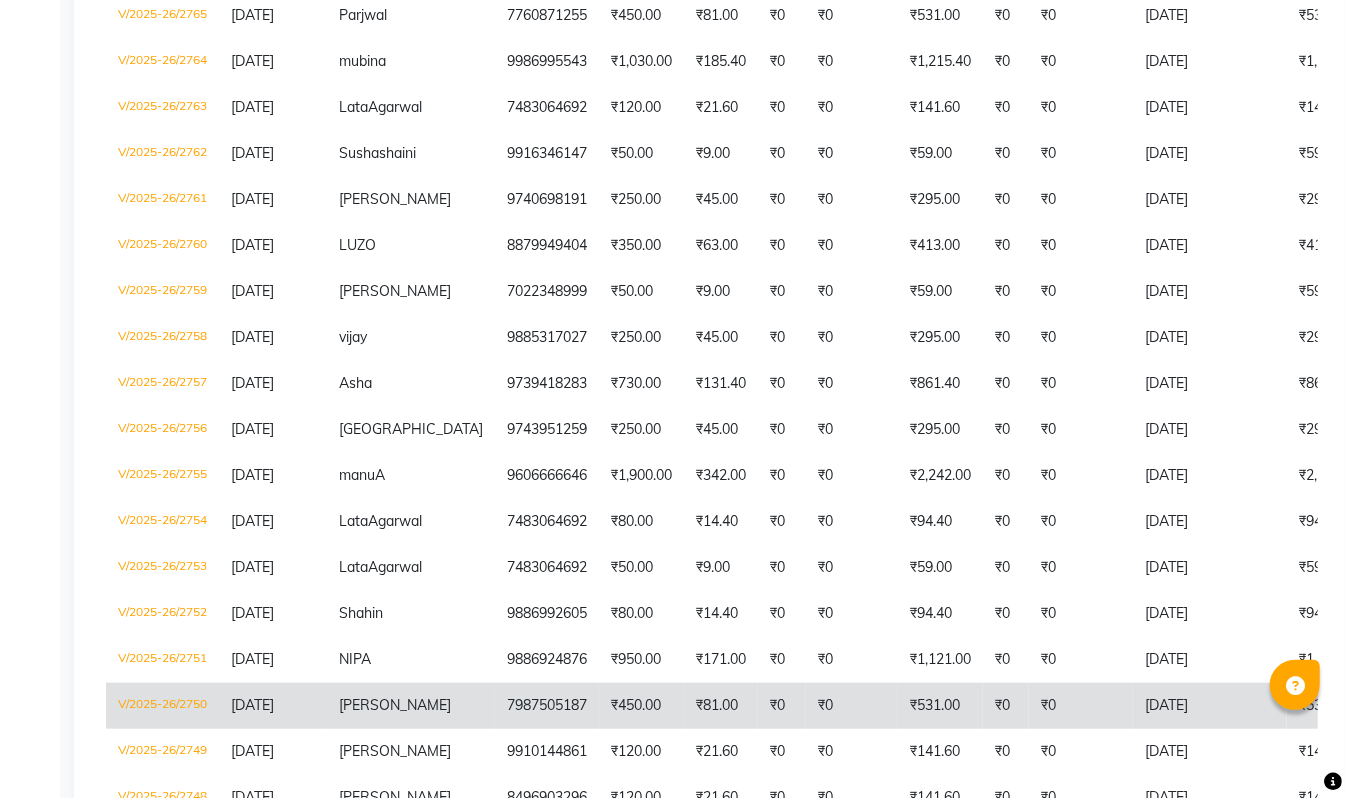 click on "₹81.00" 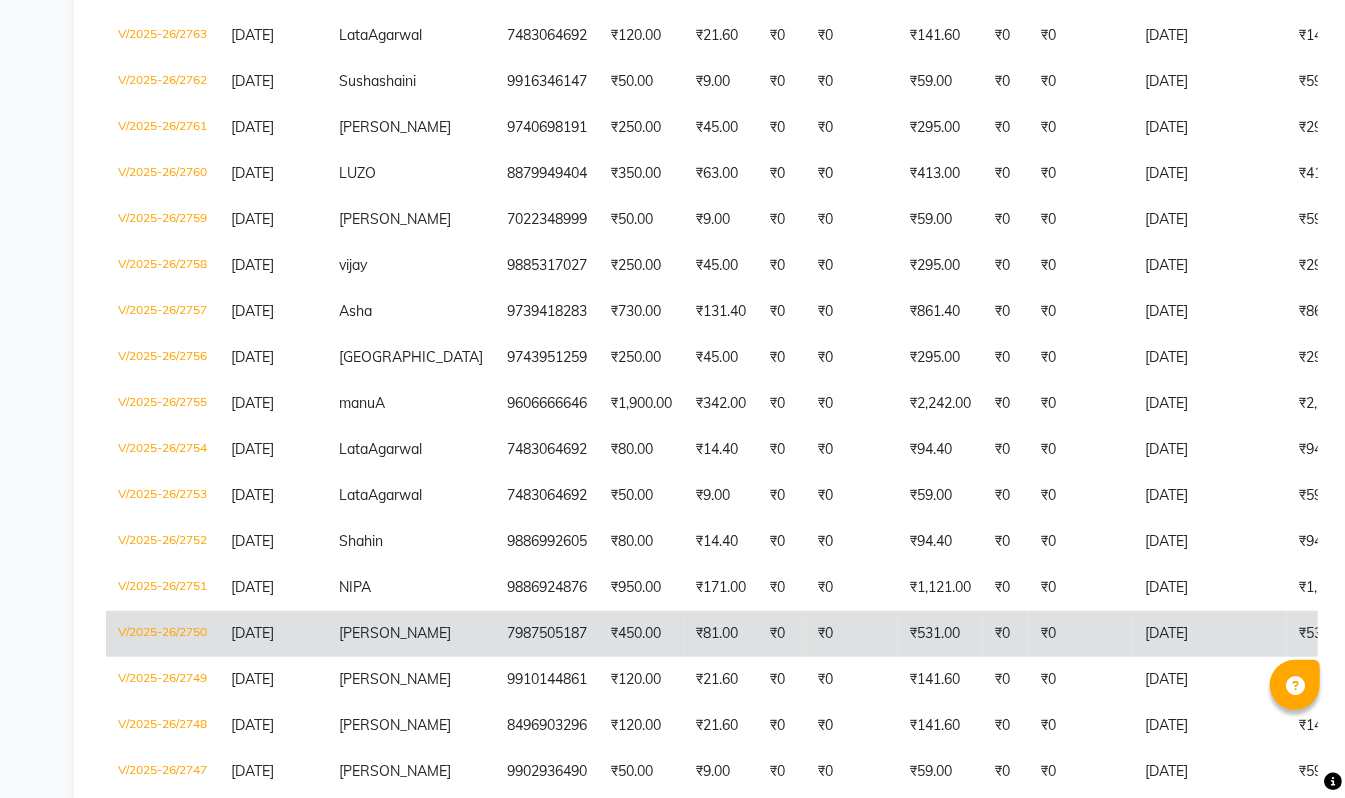 scroll, scrollTop: 513, scrollLeft: 0, axis: vertical 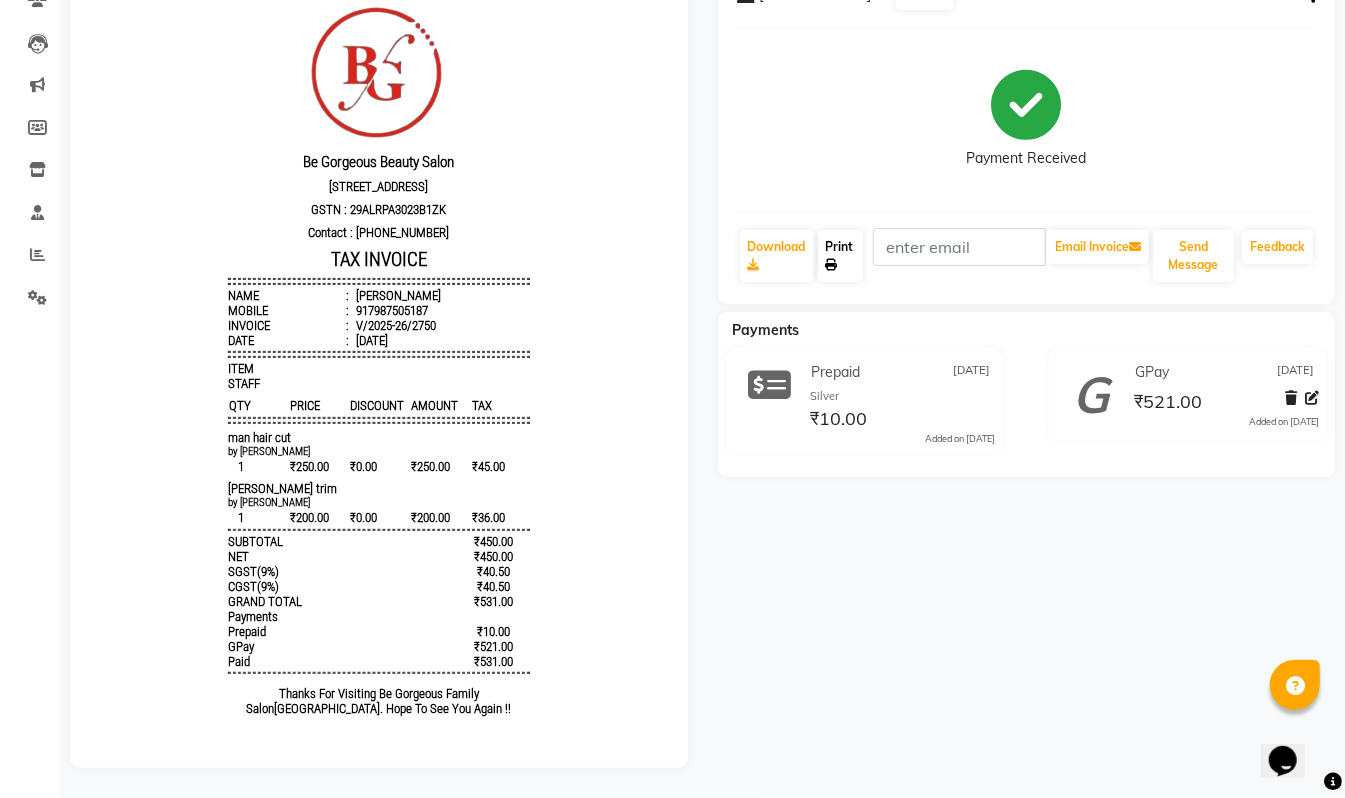 click 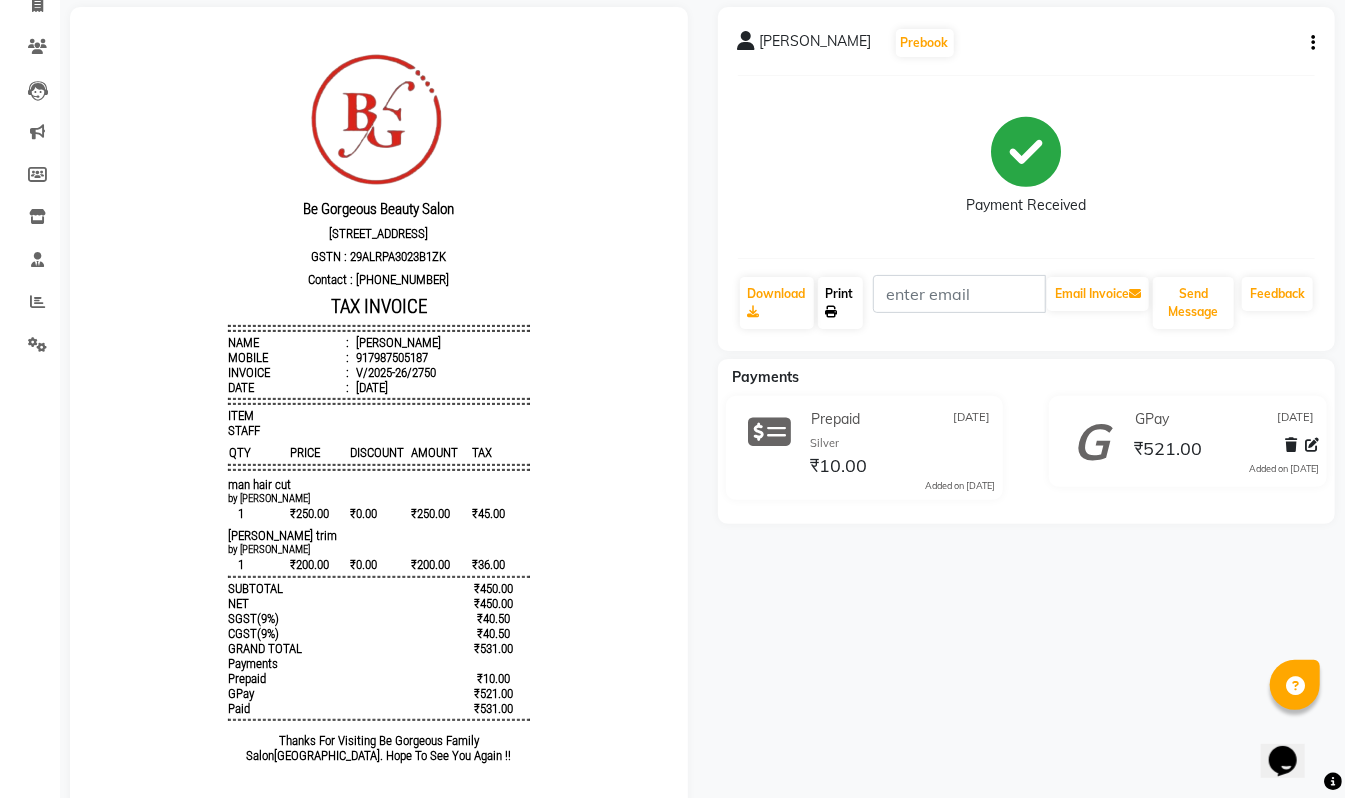 scroll, scrollTop: 81, scrollLeft: 0, axis: vertical 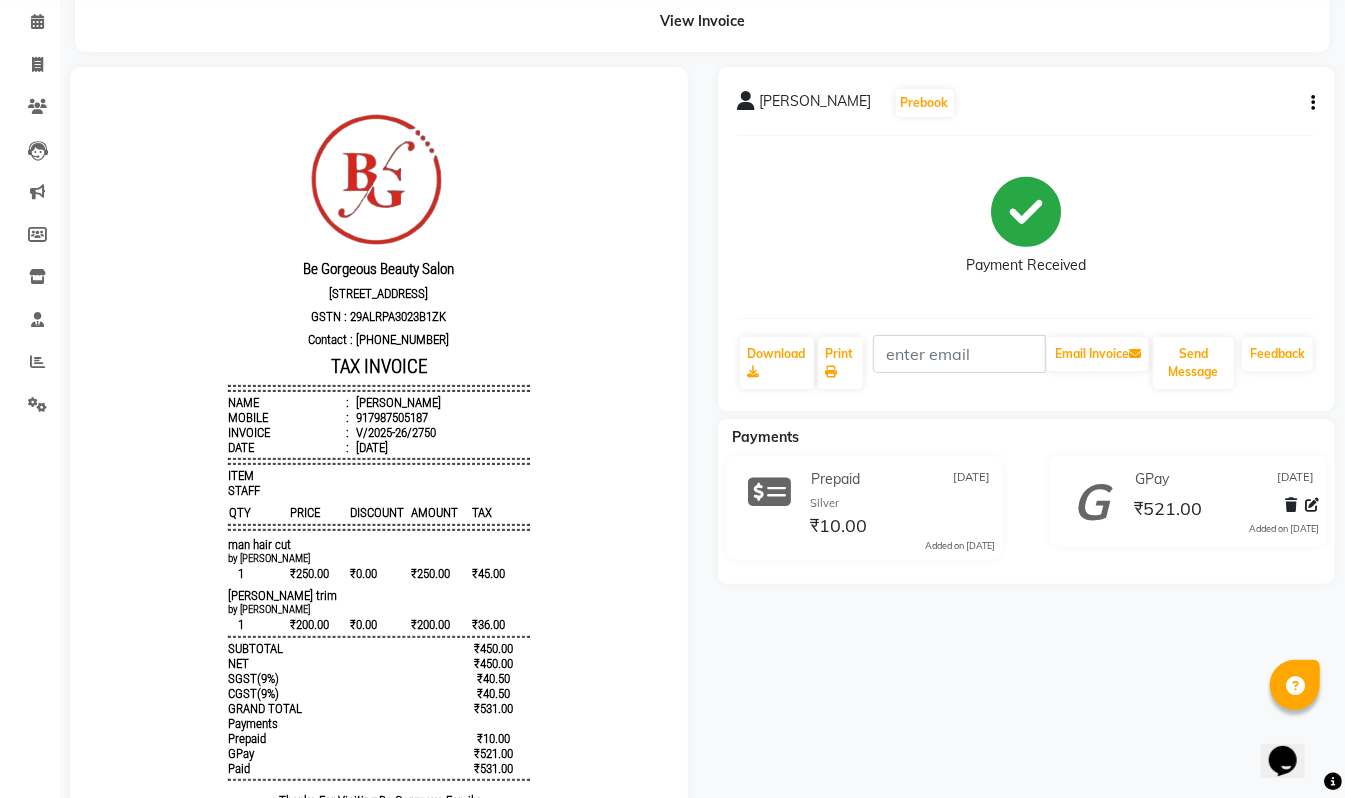 click 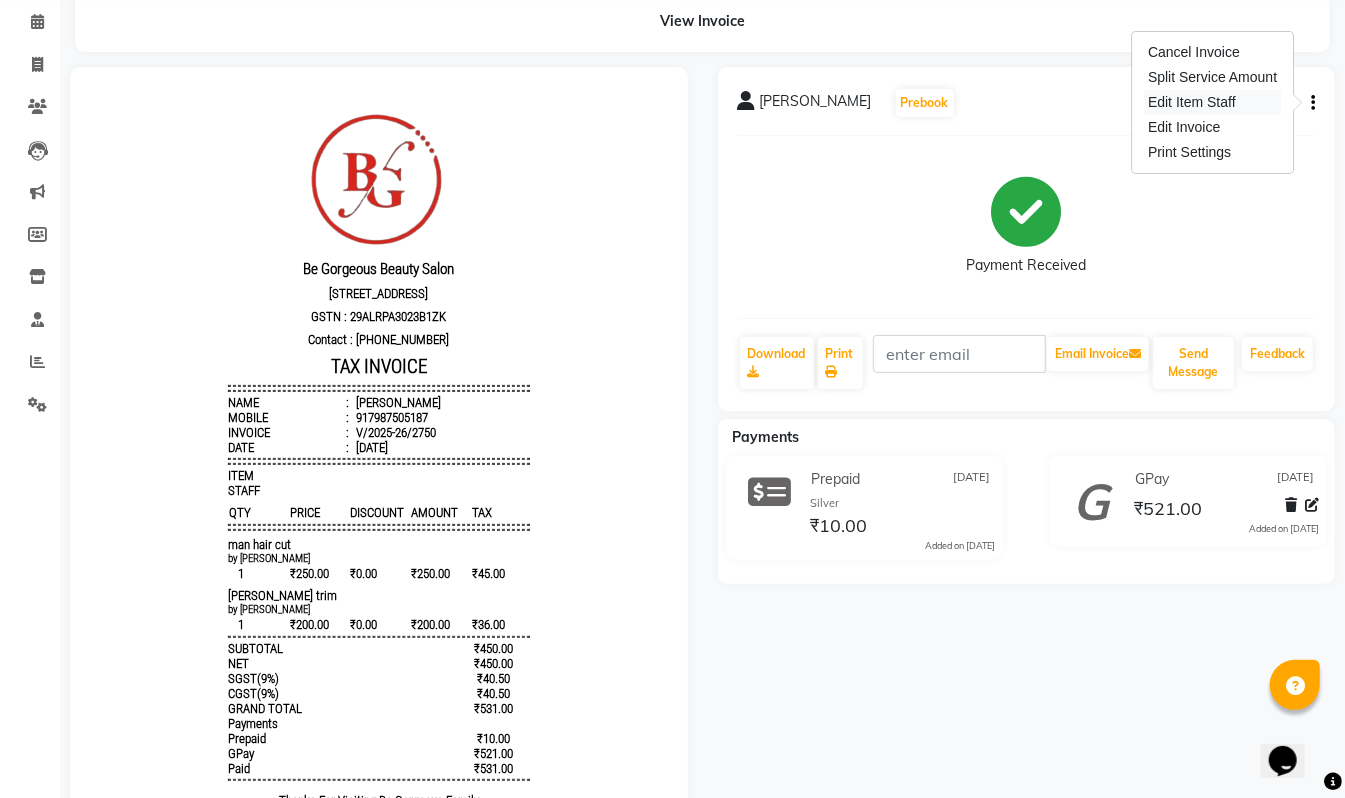 click on "Edit Item Staff" at bounding box center (1212, 102) 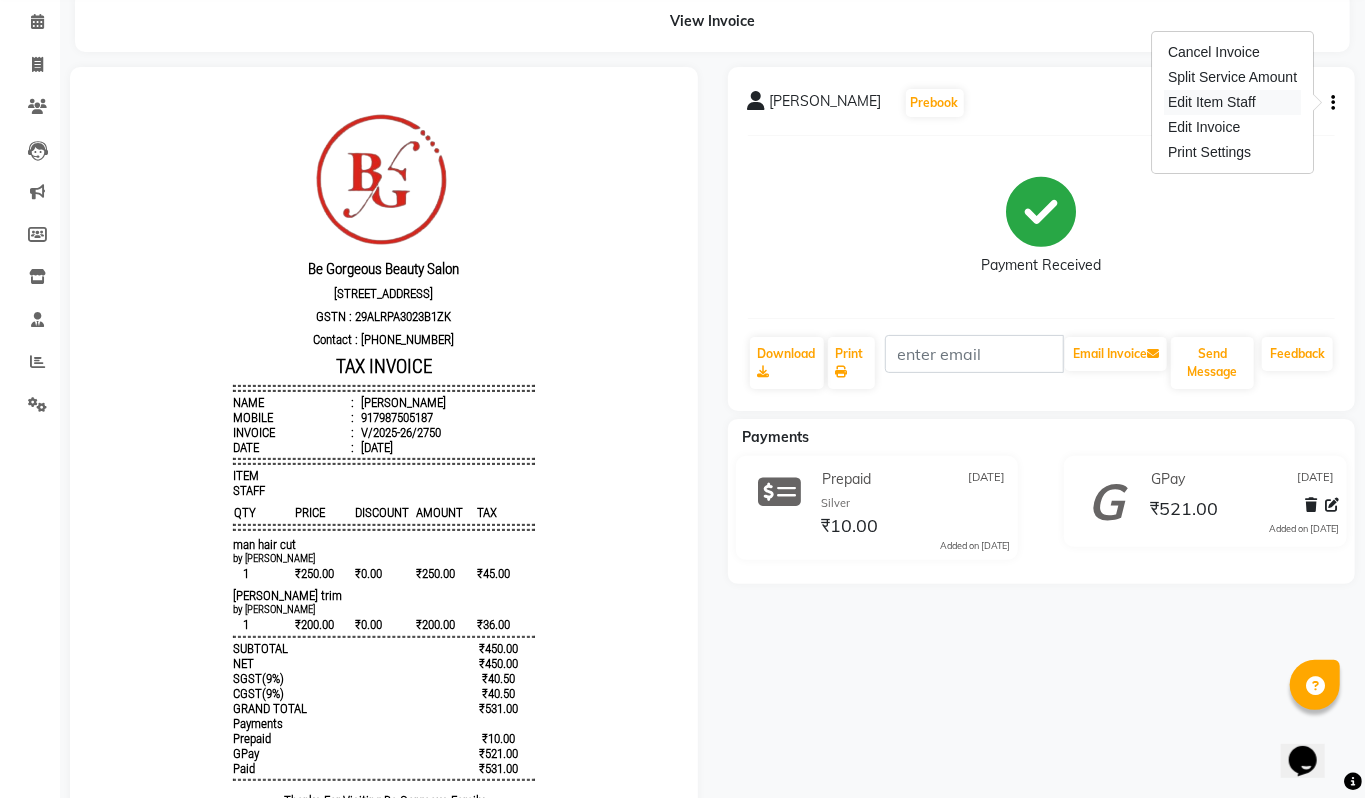 select 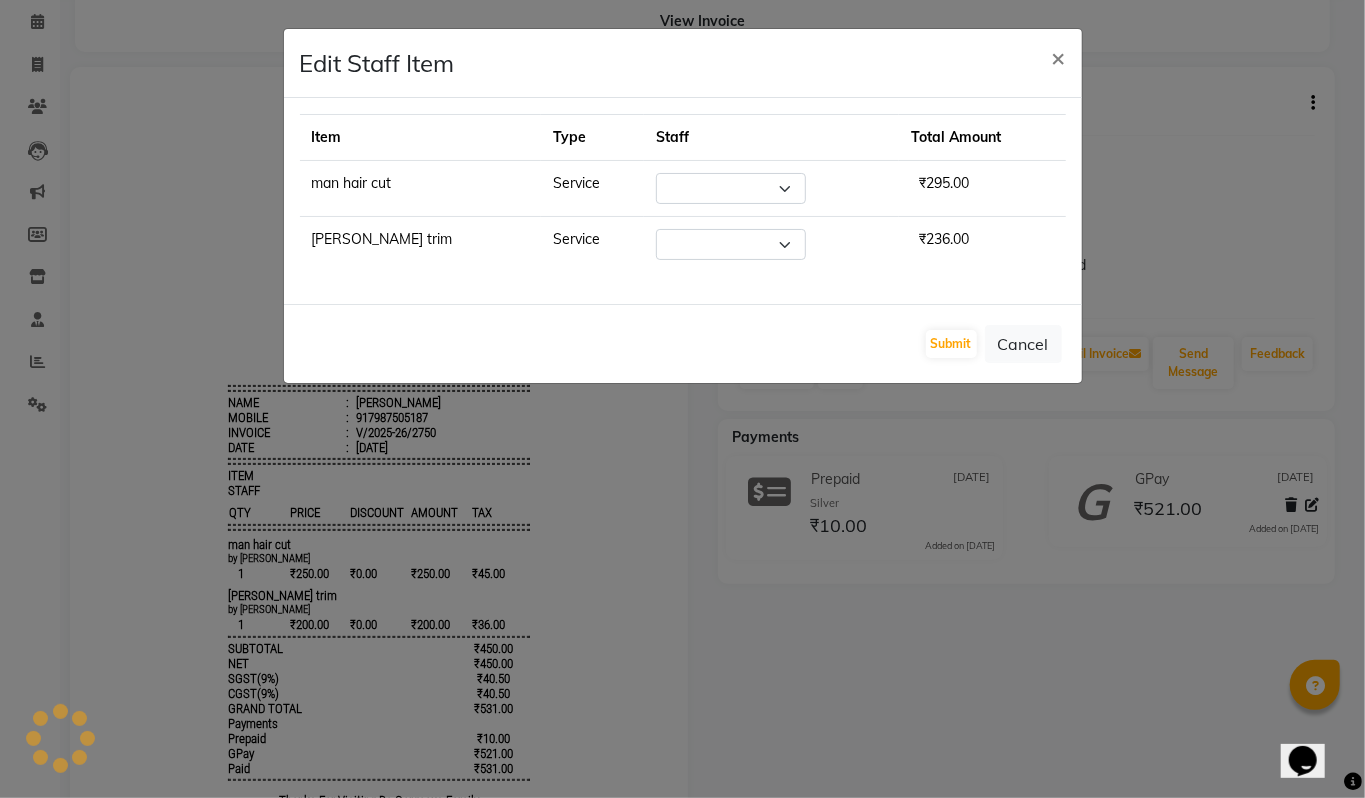 select on "53825" 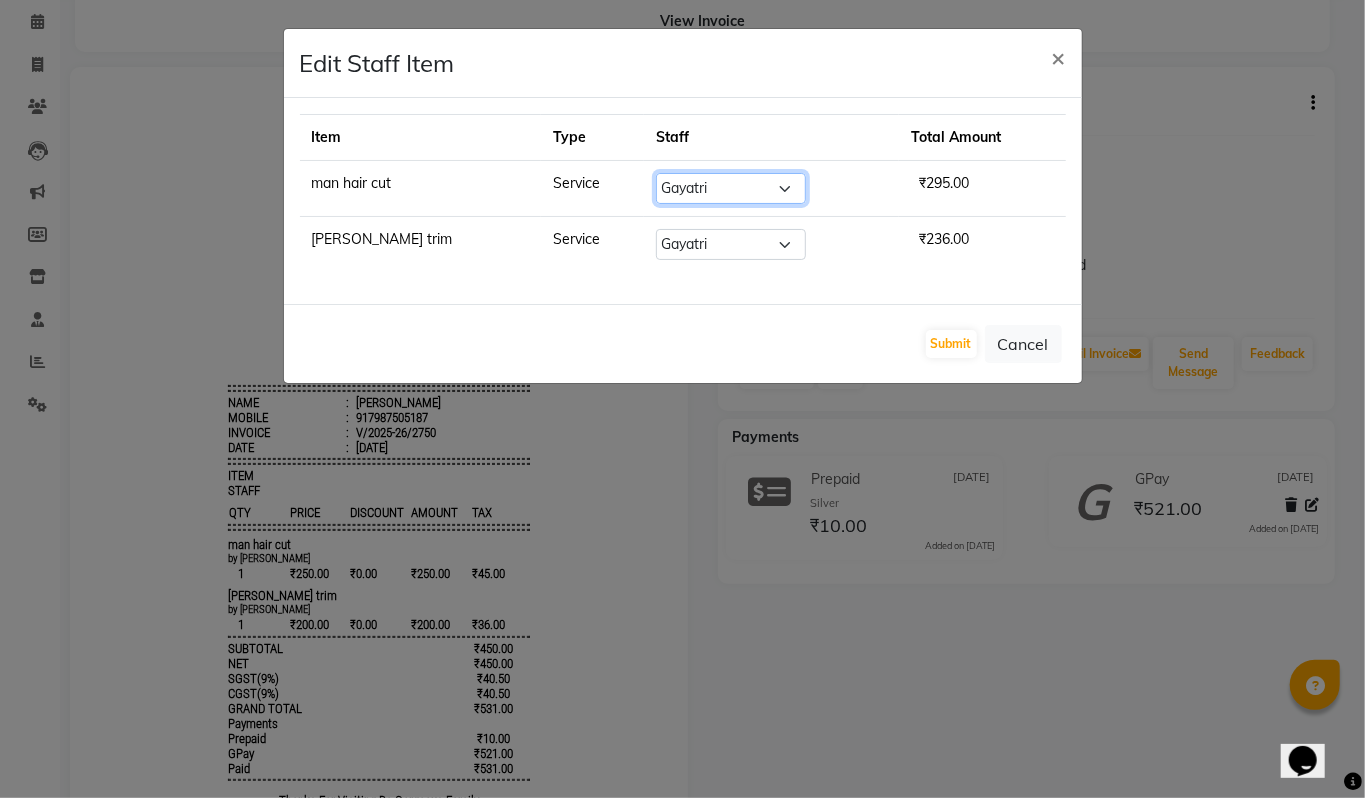 click on "Select  Akram   Anas   Gayatri   lata   Manager   Munu   Pooja   Rehbar   Romi   Talib   Wajid" 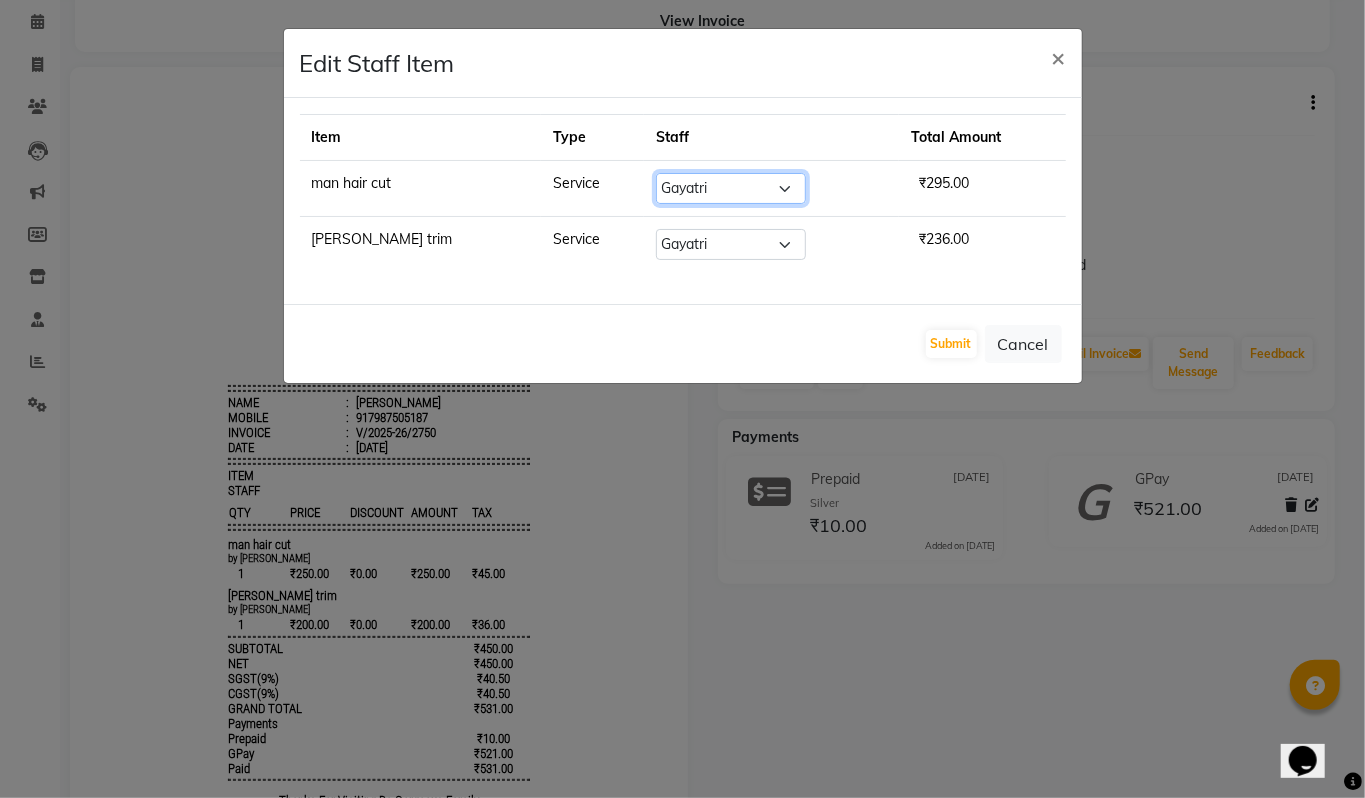 select on "47241" 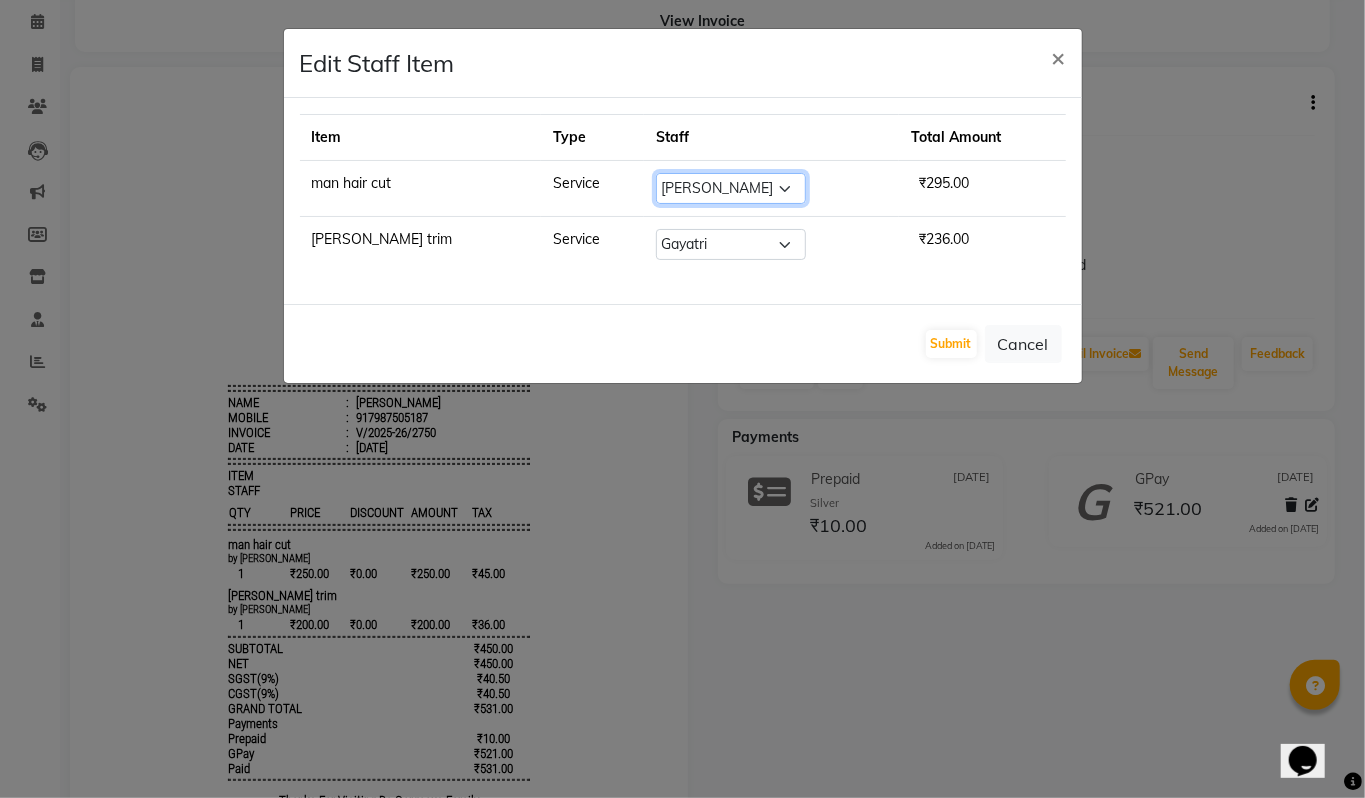 click on "Select  Akram   Anas   Gayatri   lata   Manager   Munu   Pooja   Rehbar   Romi   Talib   Wajid" 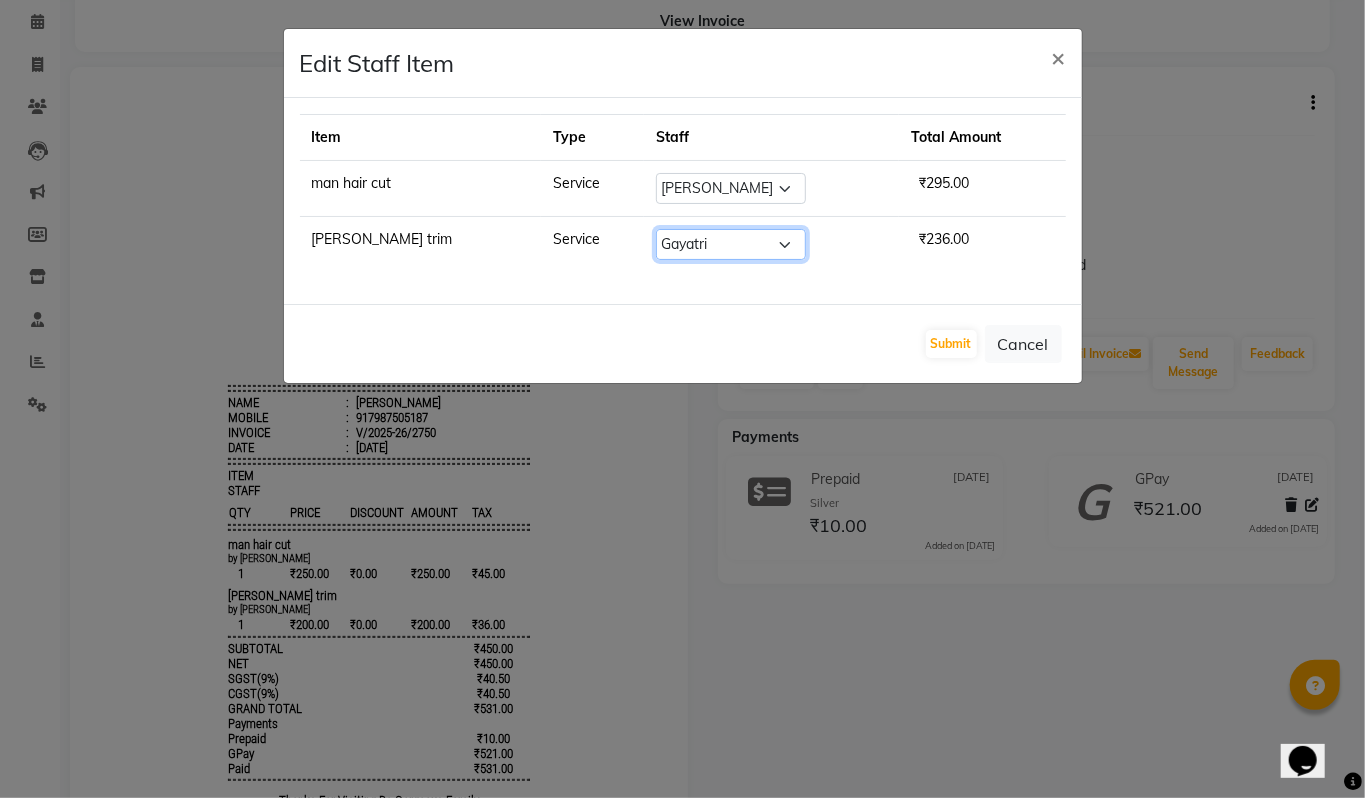 click on "Select  Akram   Anas   Gayatri   lata   Manager   Munu   Pooja   Rehbar   Romi   Talib   Wajid" 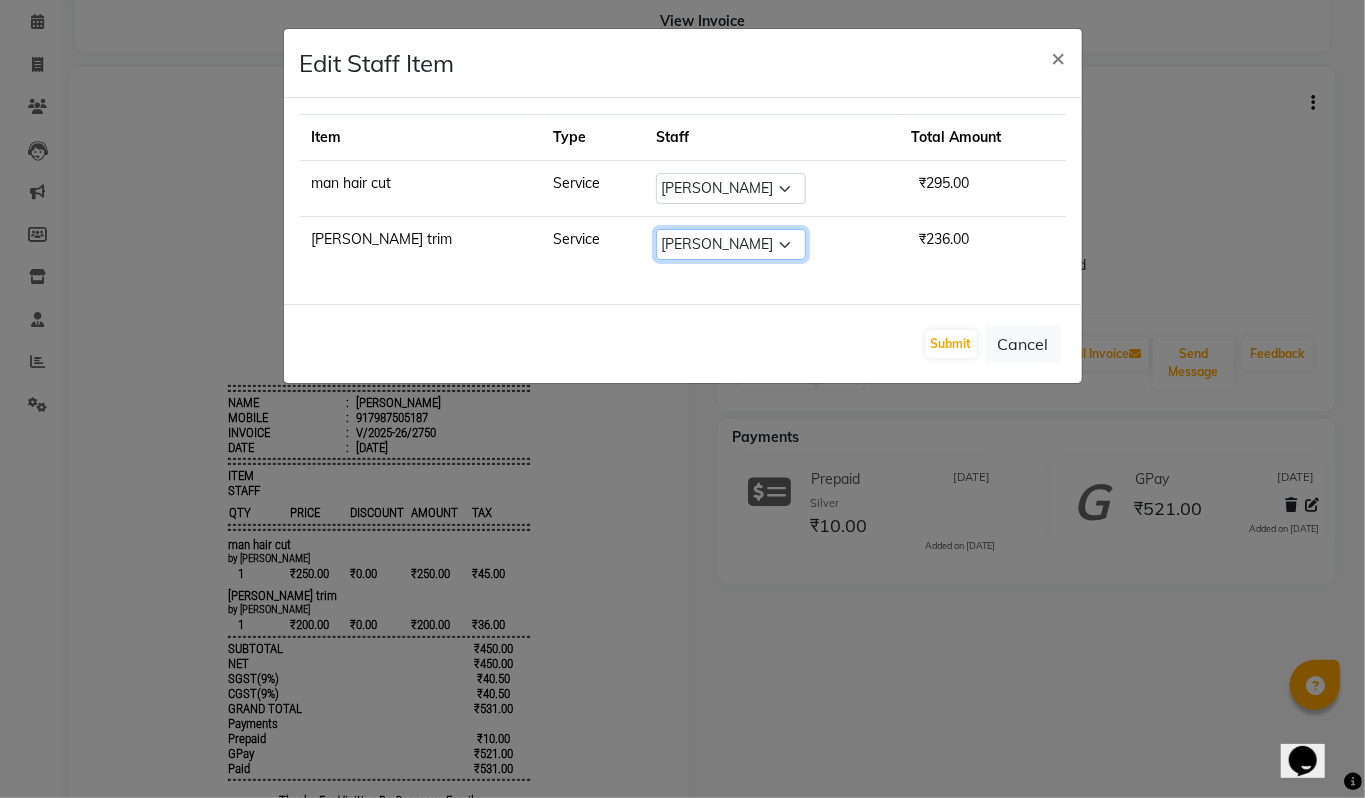 click on "Select  Akram   Anas   Gayatri   lata   Manager   Munu   Pooja   Rehbar   Romi   Talib   Wajid" 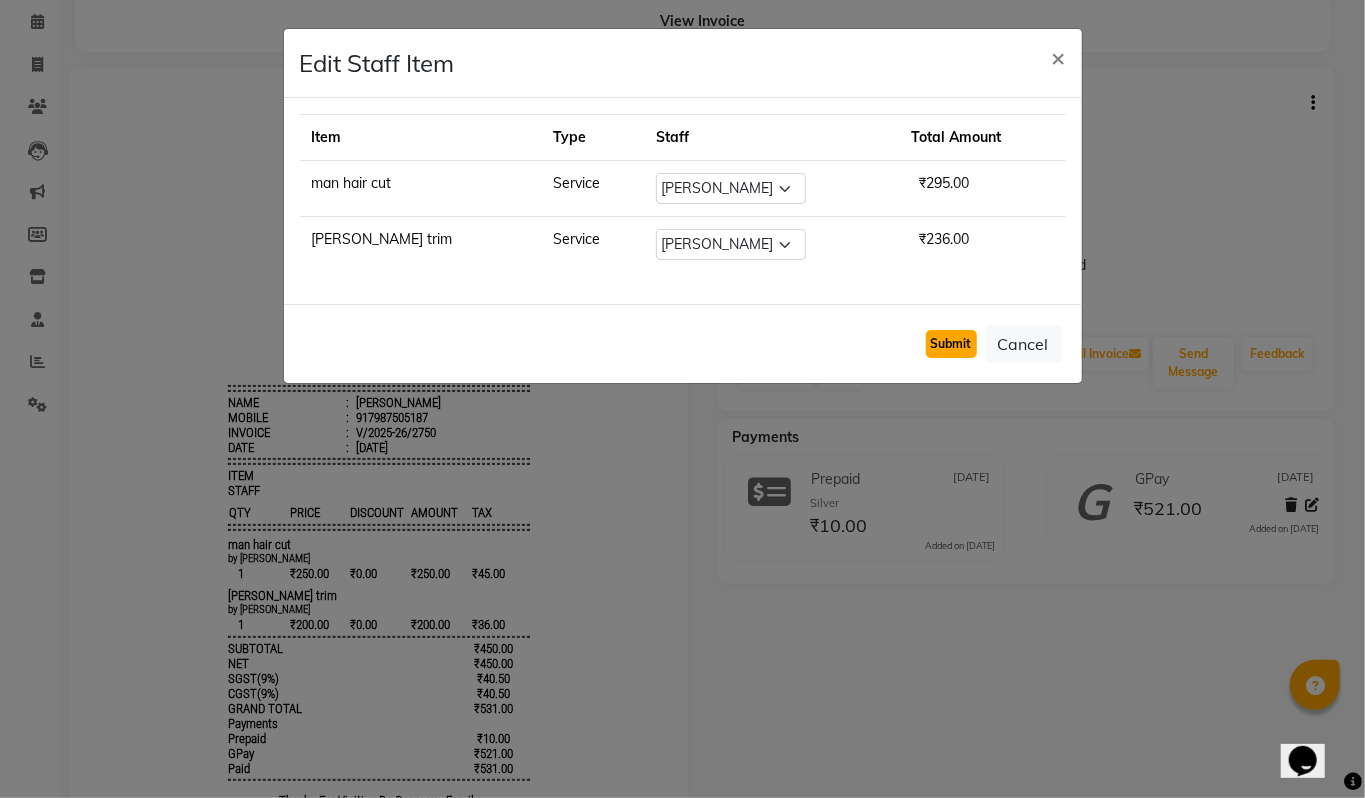click on "Submit" 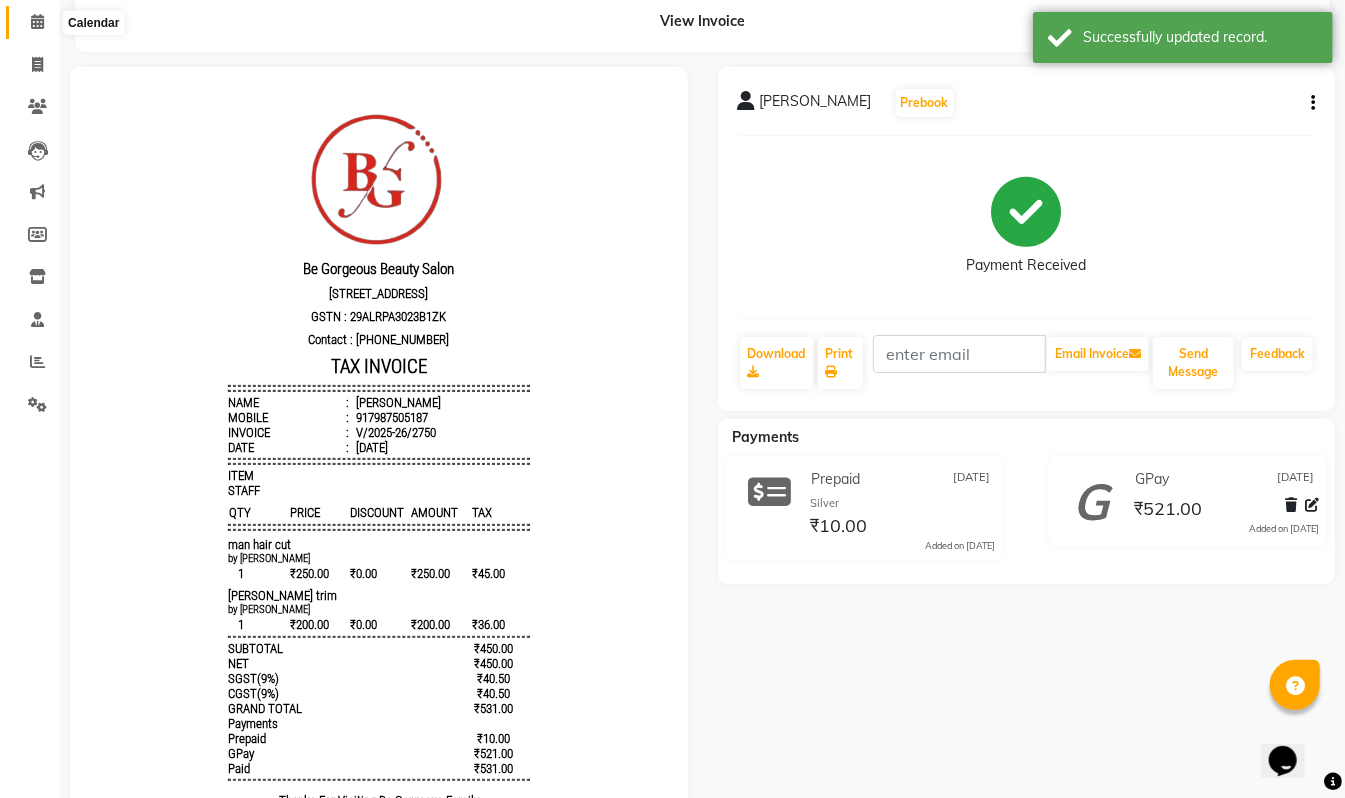 click 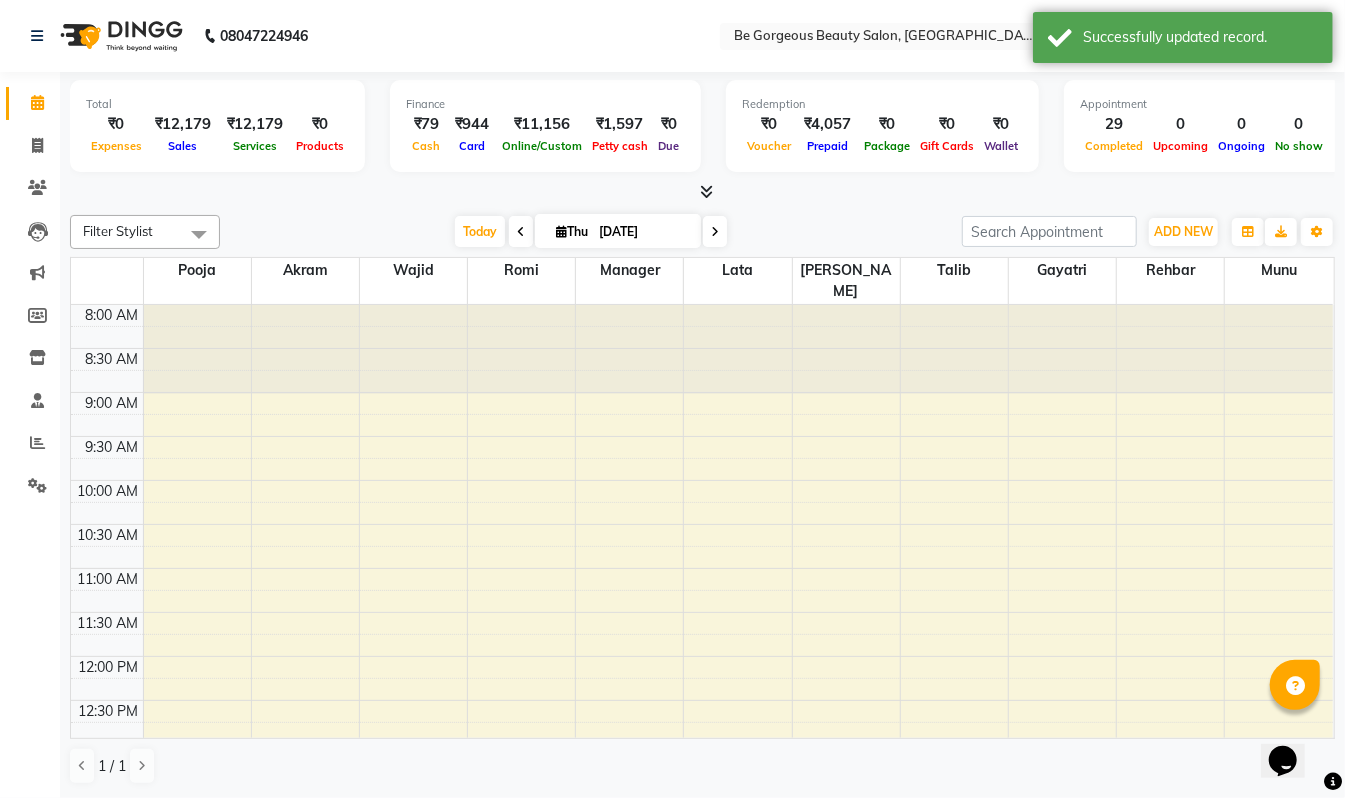 scroll, scrollTop: 0, scrollLeft: 0, axis: both 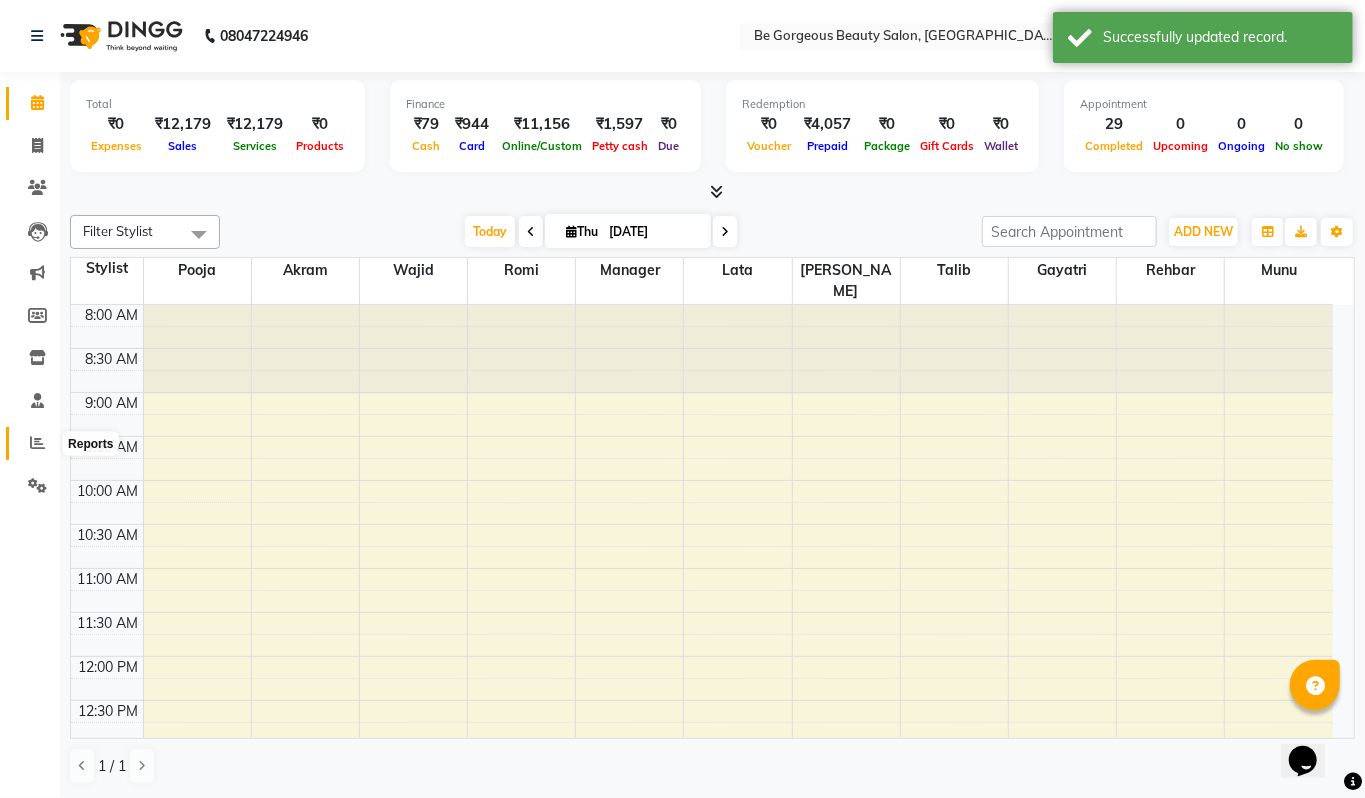 click 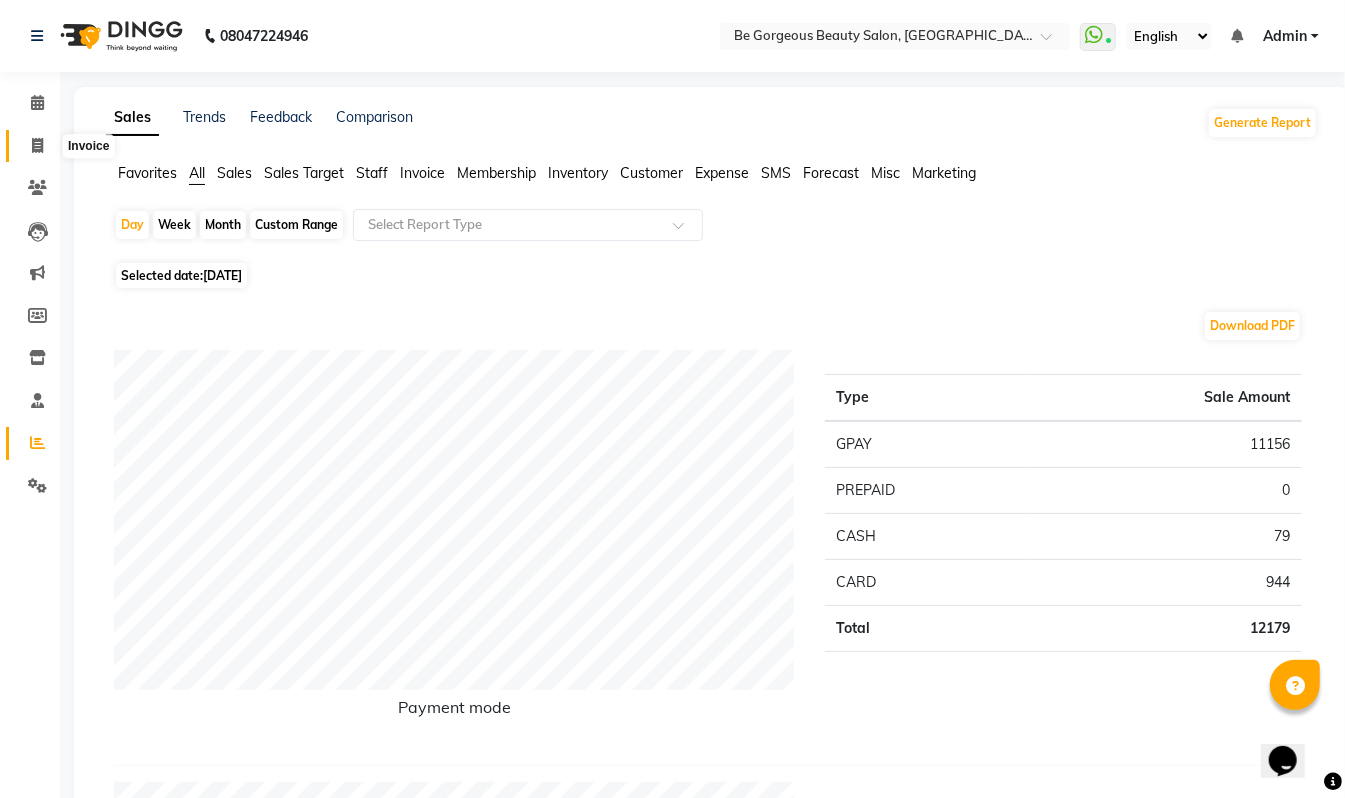 click 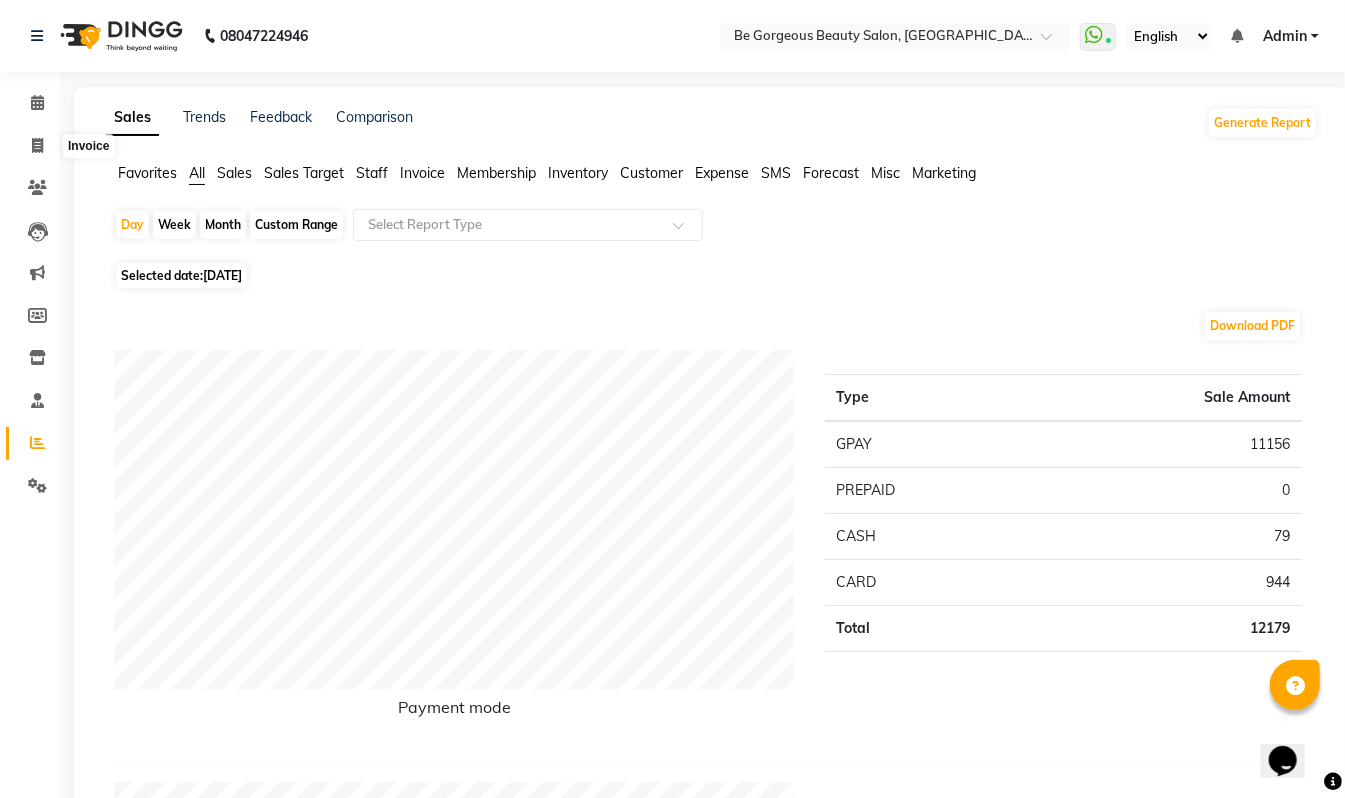 select on "service" 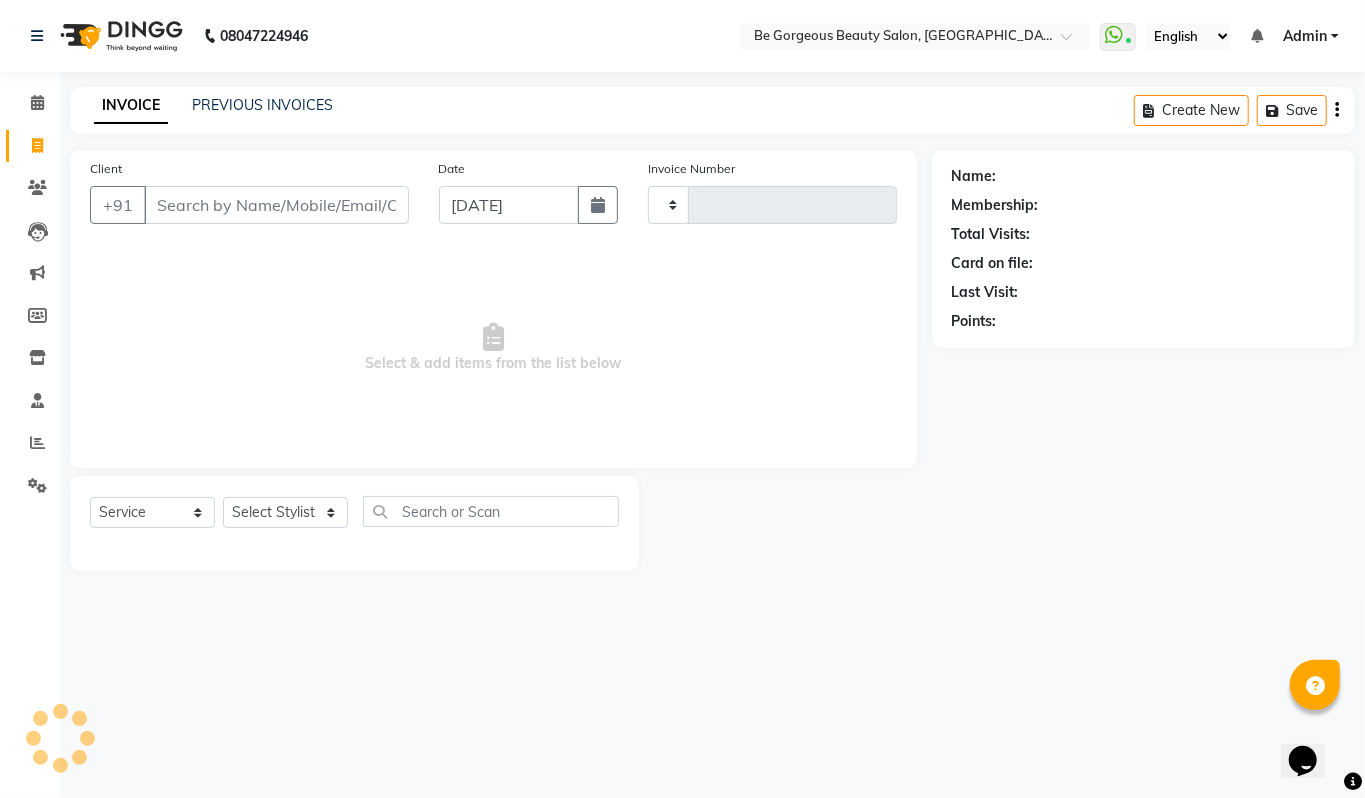 type on "2770" 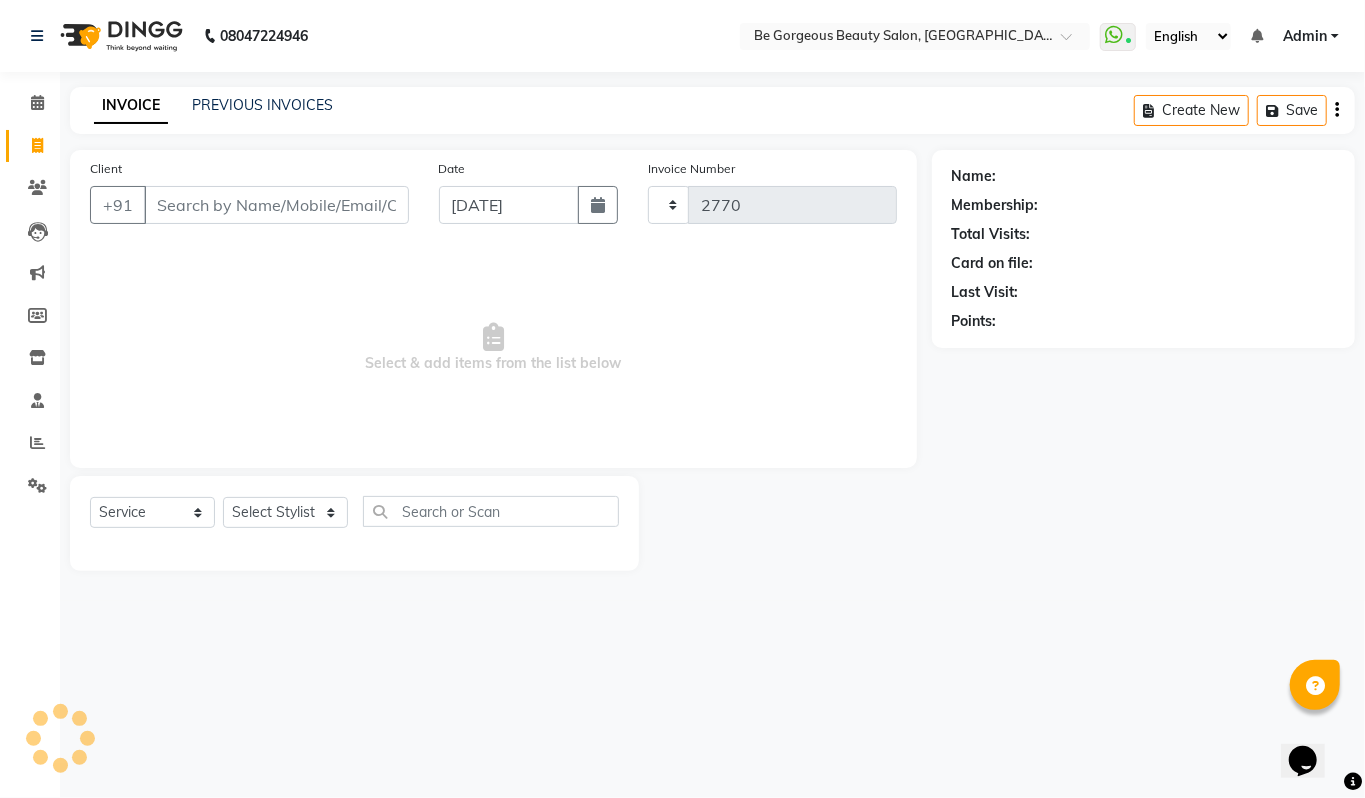 select on "5405" 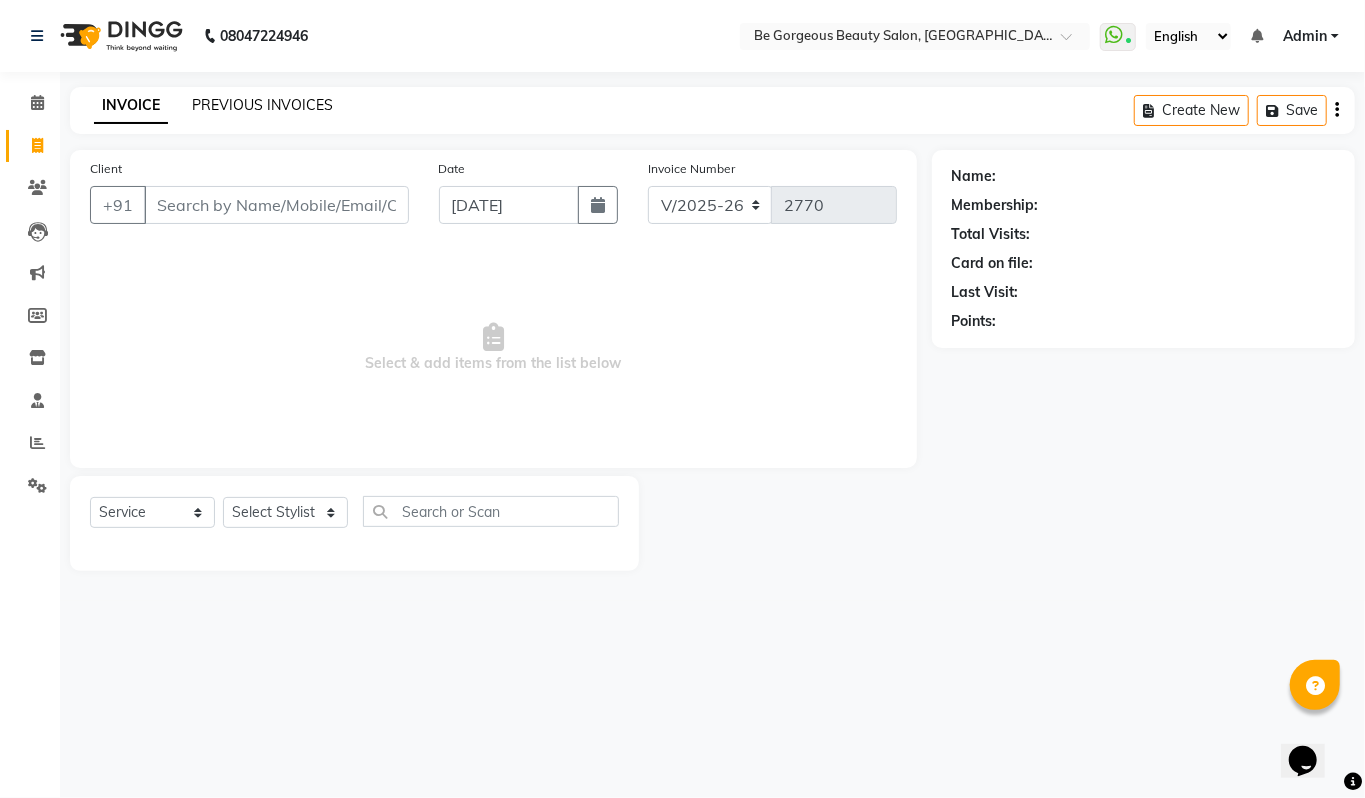 click on "PREVIOUS INVOICES" 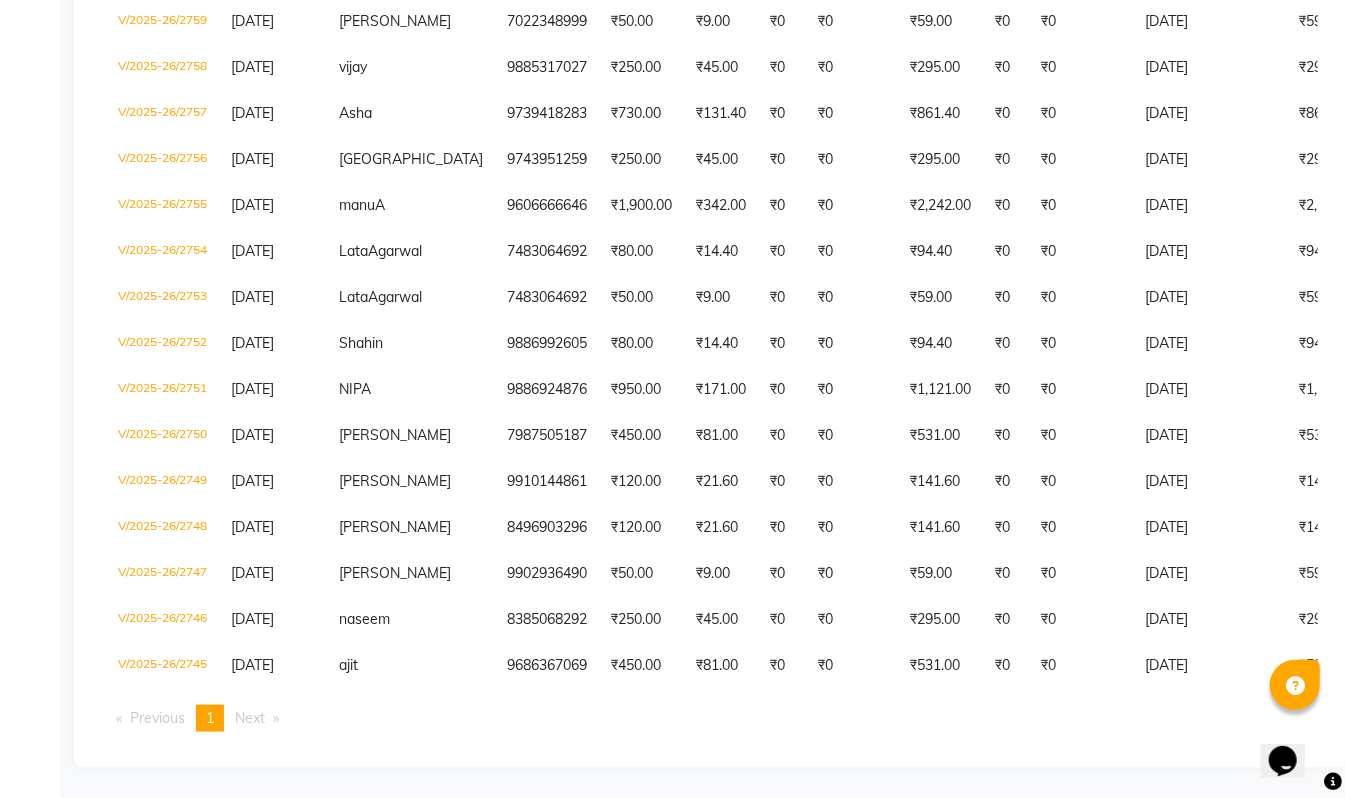scroll, scrollTop: 928, scrollLeft: 0, axis: vertical 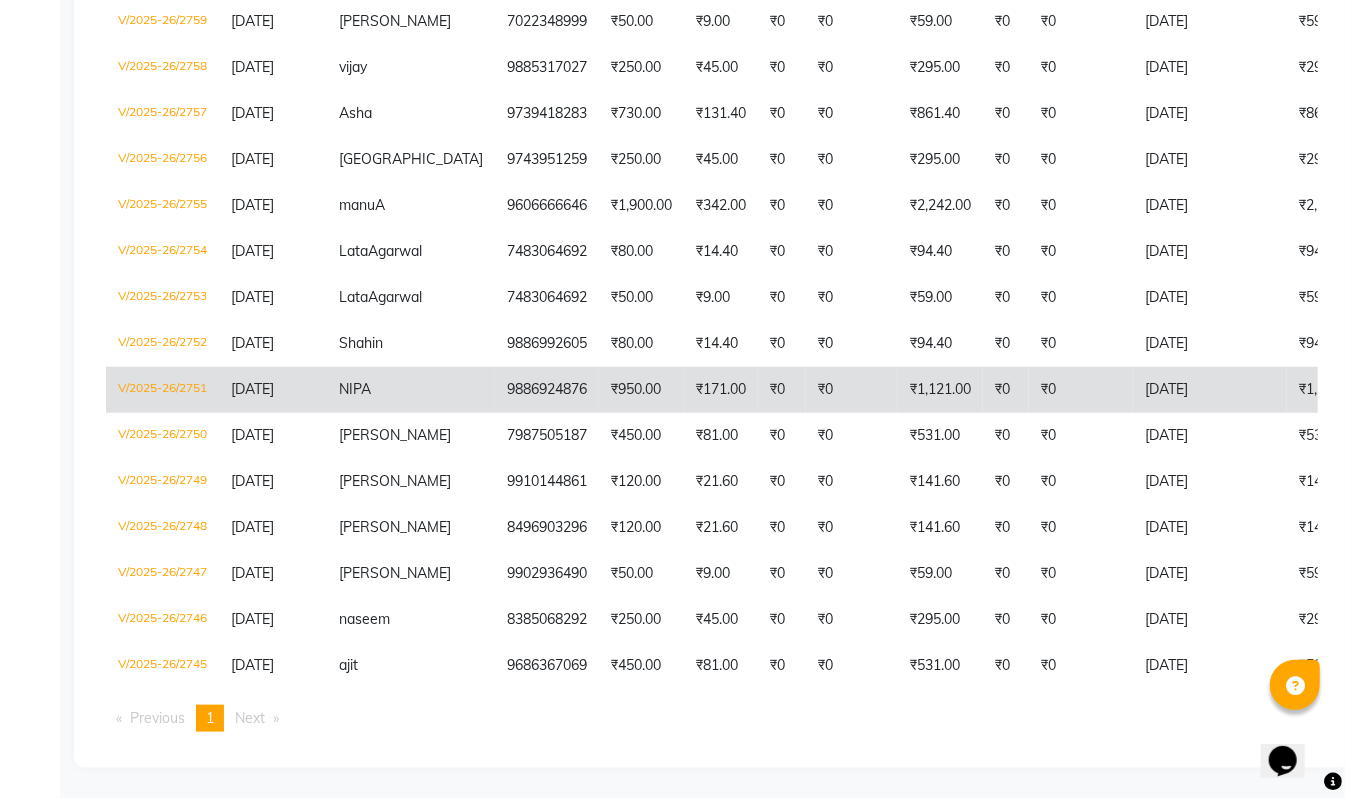 click on "₹1,121.00" 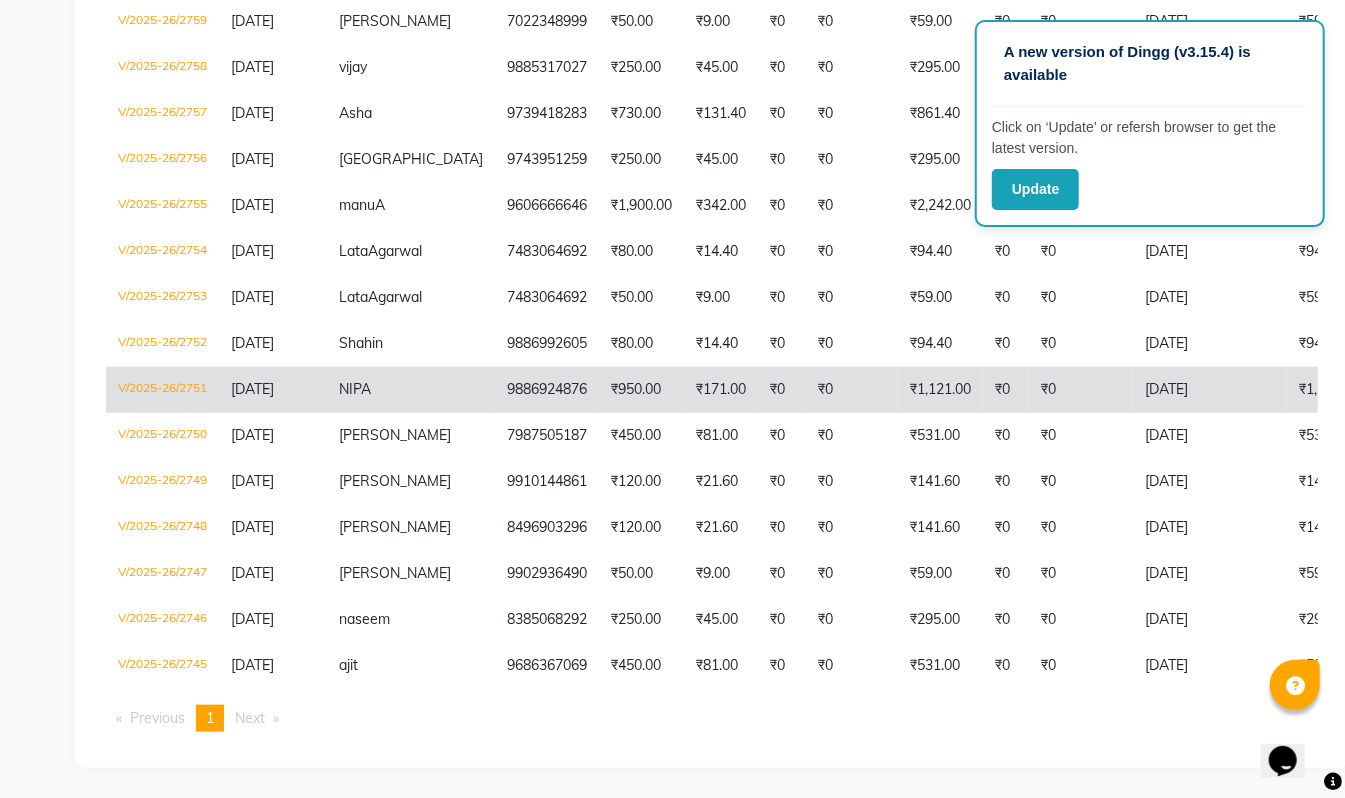scroll, scrollTop: 856, scrollLeft: 0, axis: vertical 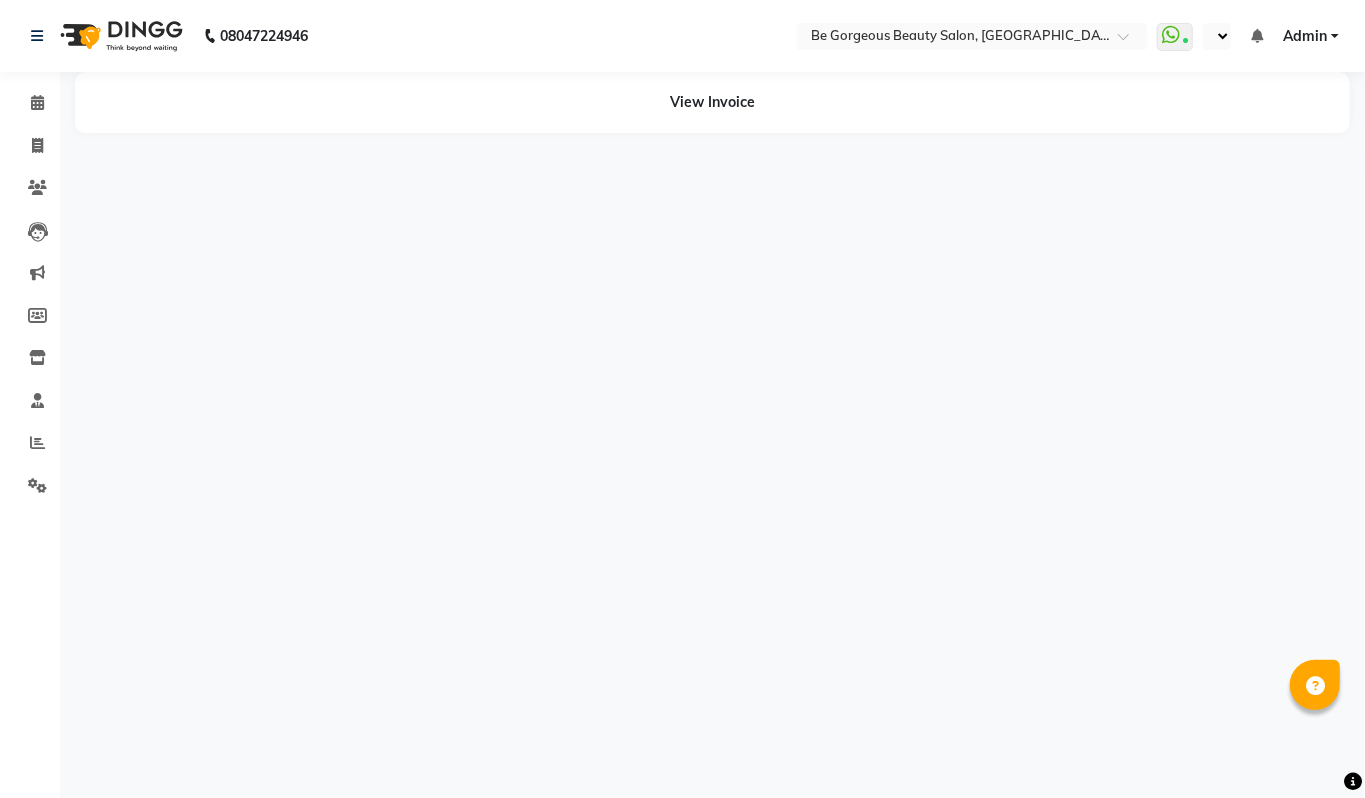 select on "en" 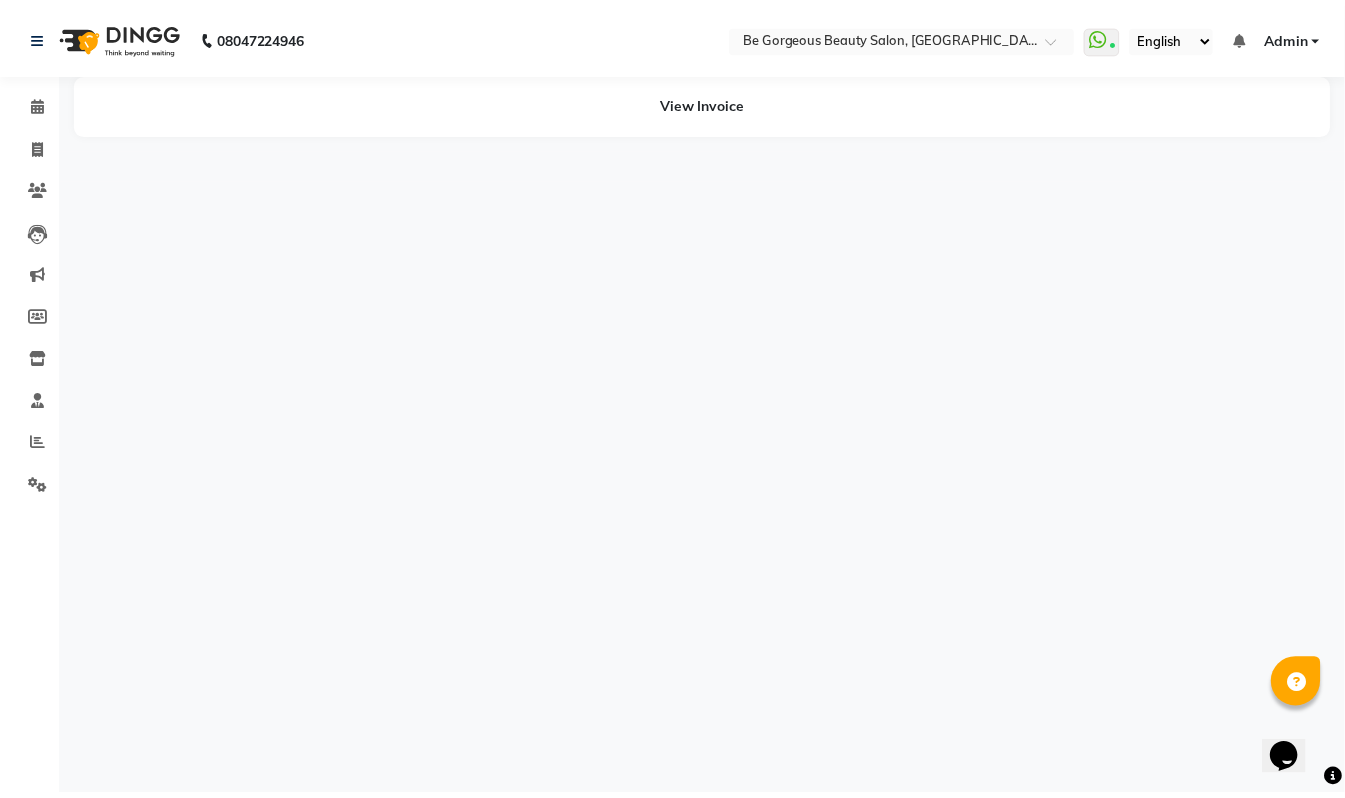 scroll, scrollTop: 0, scrollLeft: 0, axis: both 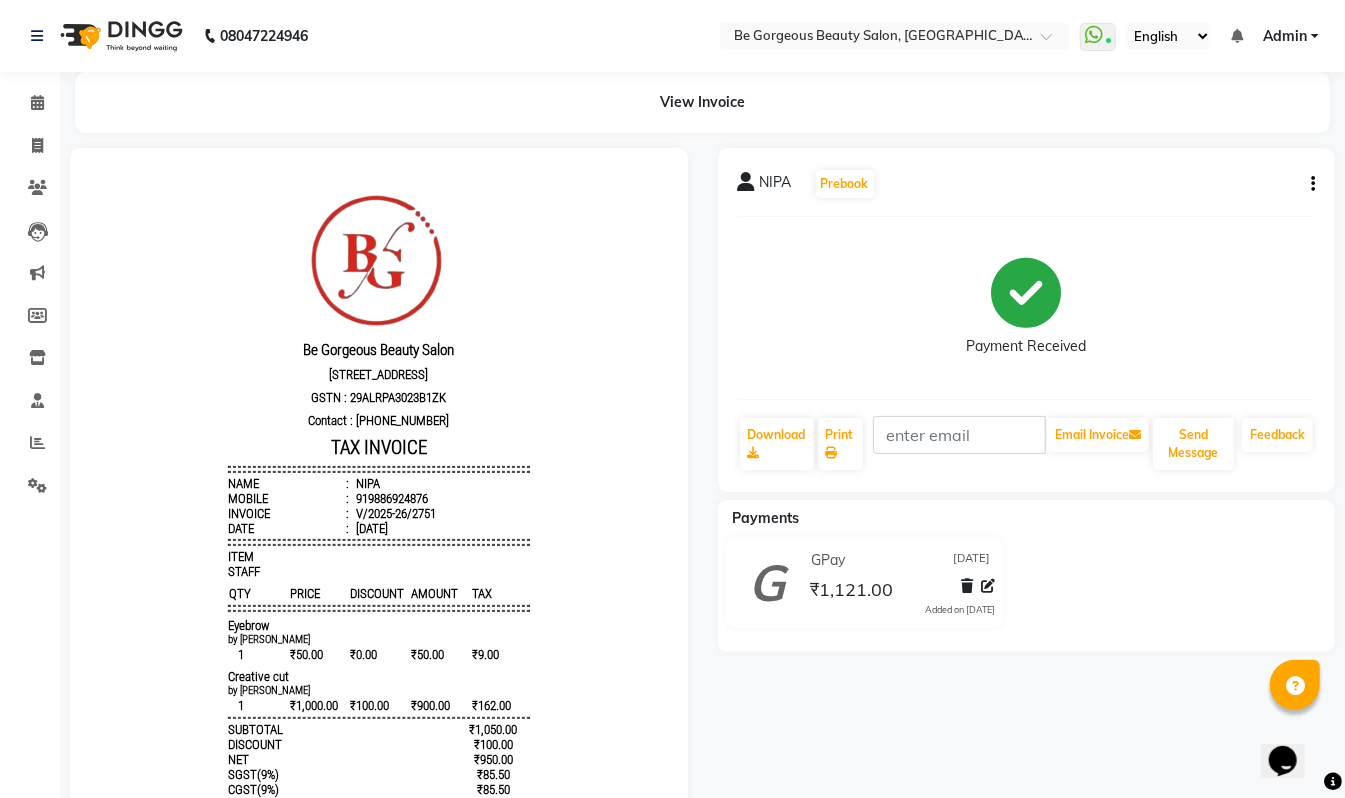 click 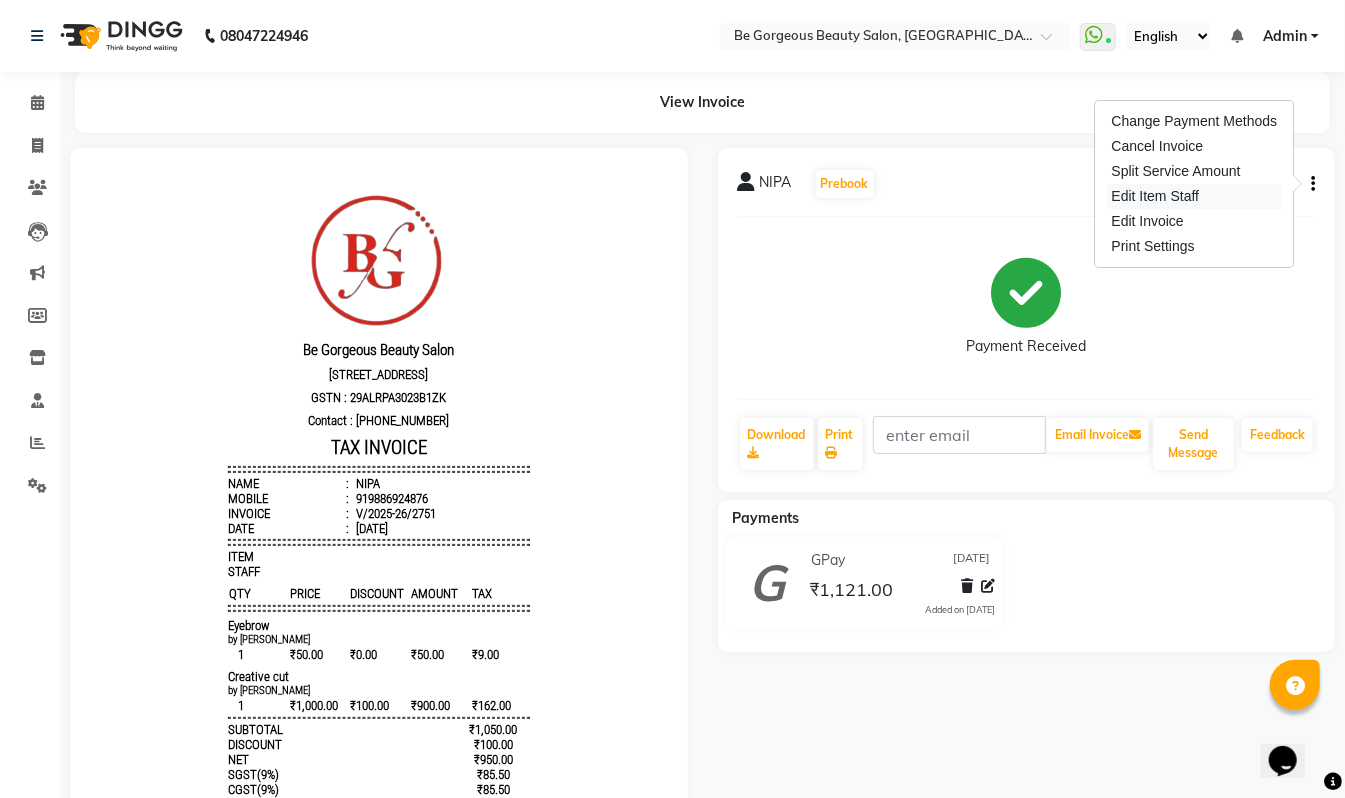 click on "Edit Item Staff" at bounding box center (1195, 196) 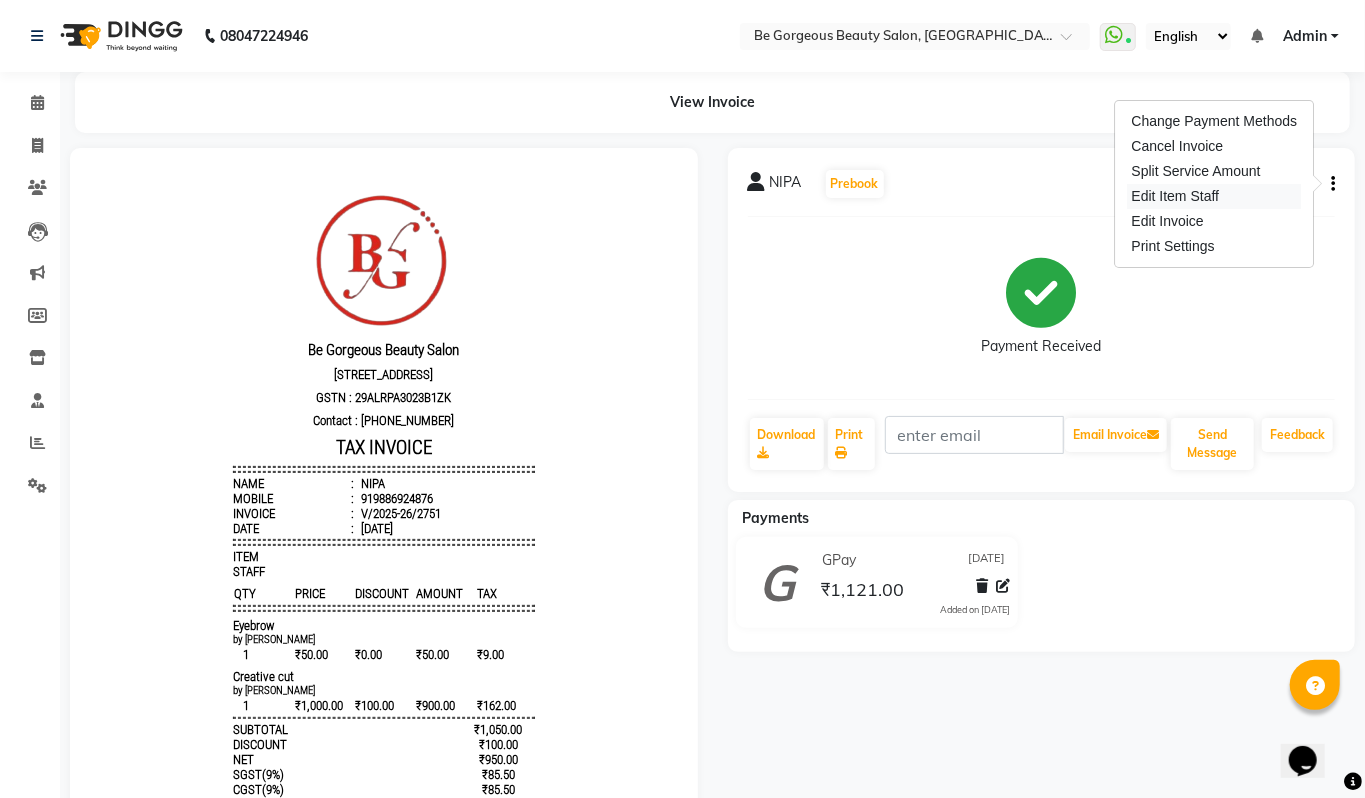 select on "36200" 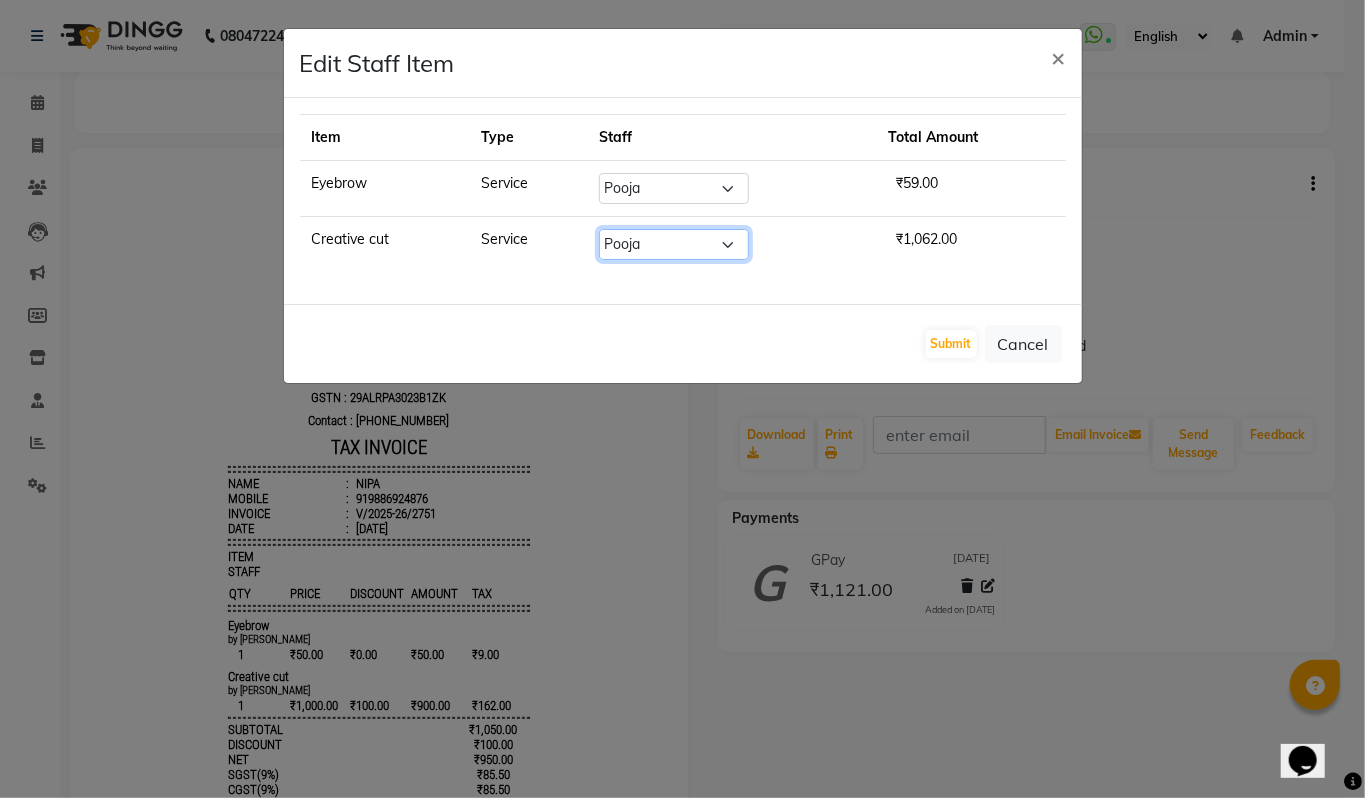 click on "Select  Akram   Anas   Gayatri   lata   Manager   Munu   Pooja   Rehbar   Romi   Talib   Wajid" 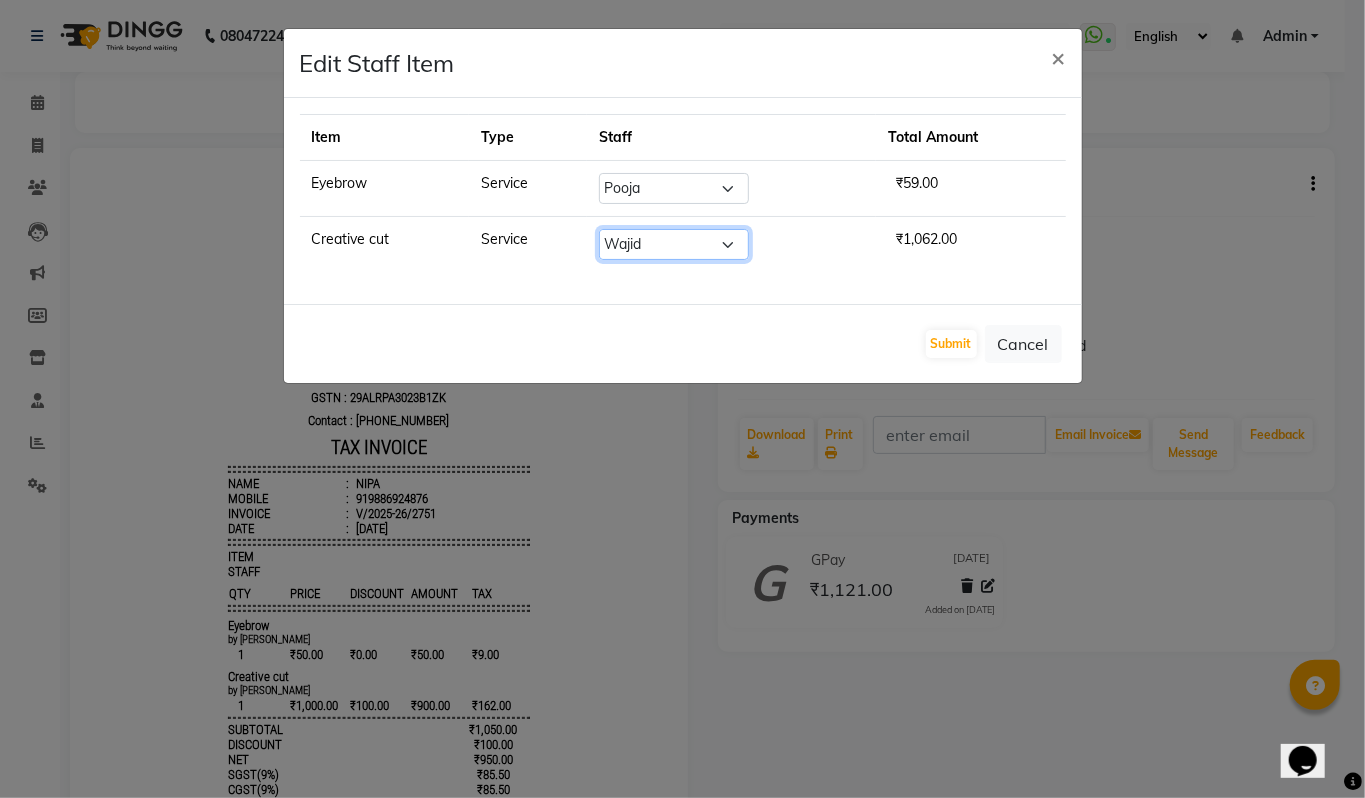 click on "Select  Akram   Anas   Gayatri   lata   Manager   Munu   Pooja   Rehbar   Romi   Talib   Wajid" 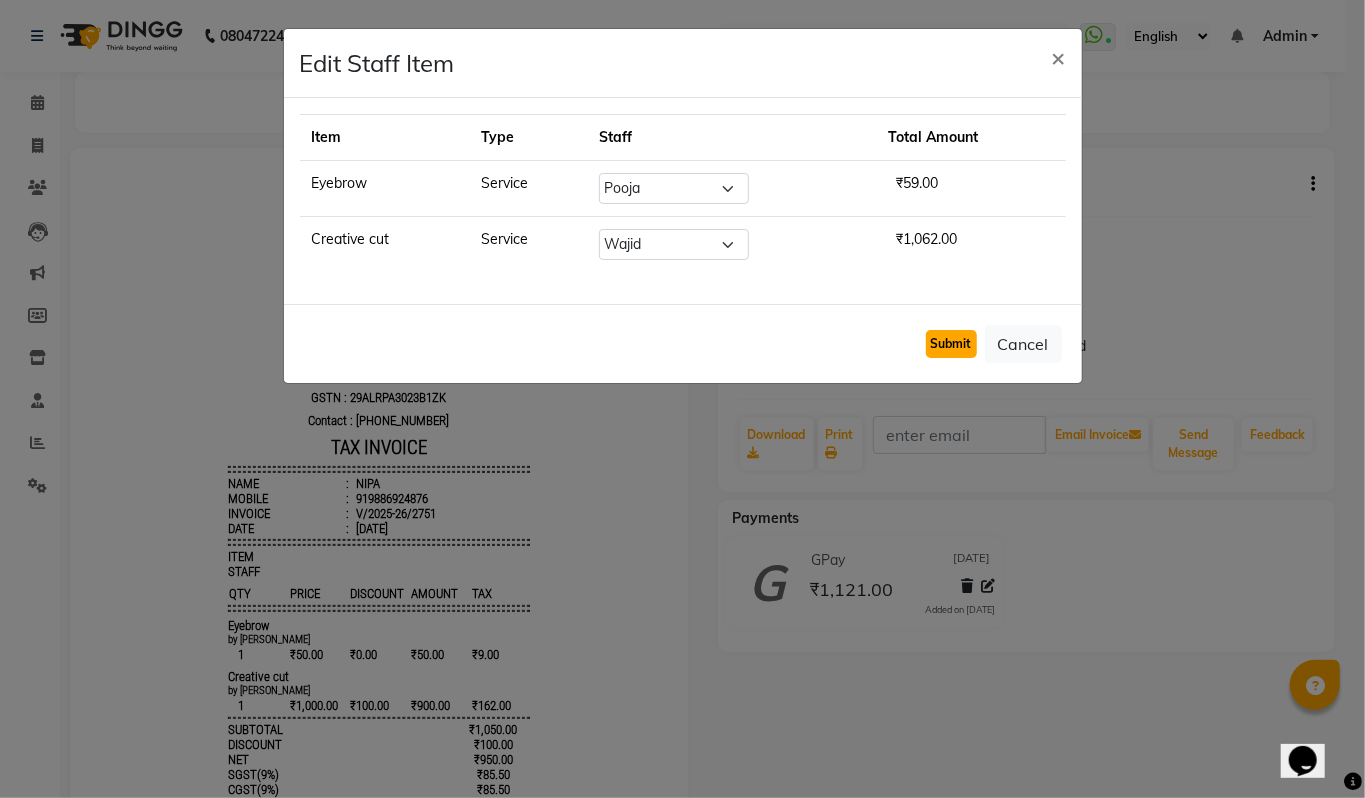 click on "Submit" 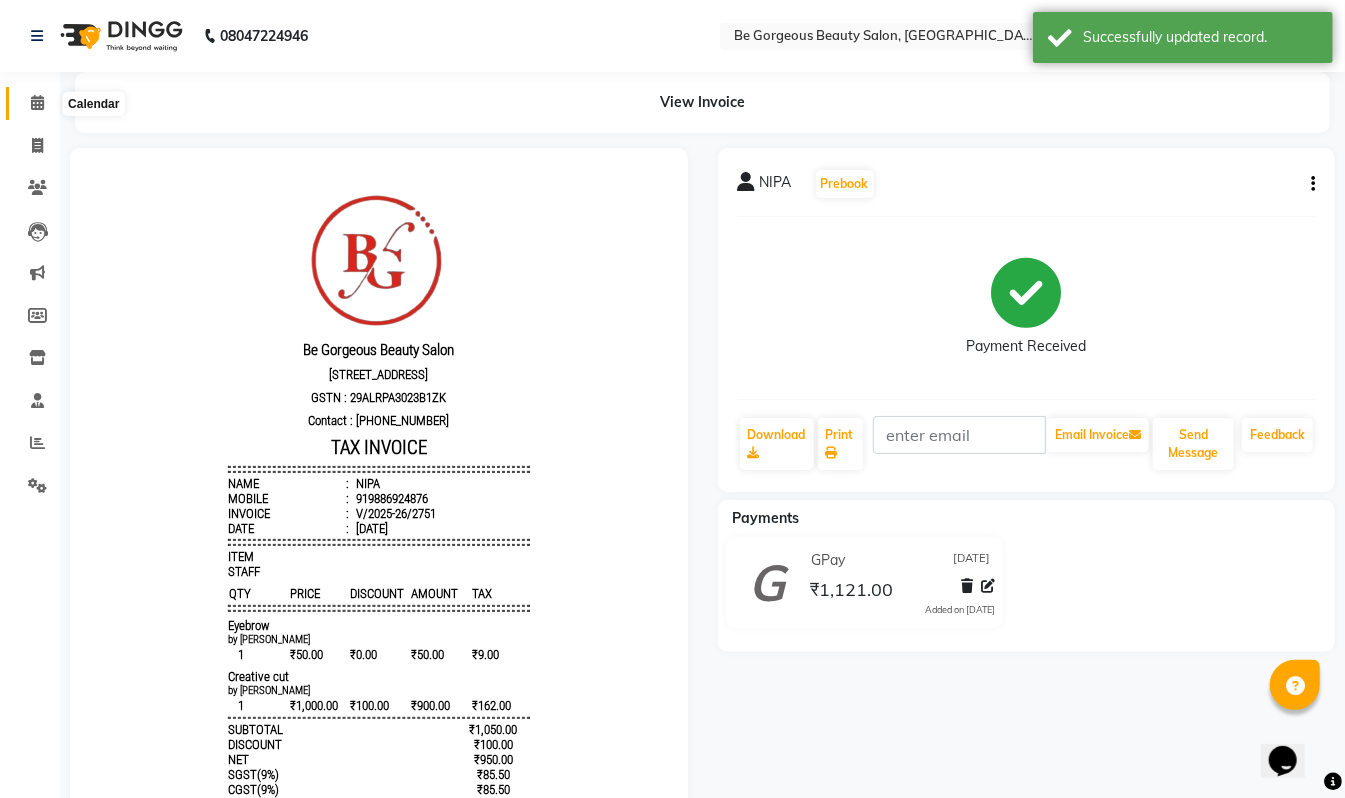 click 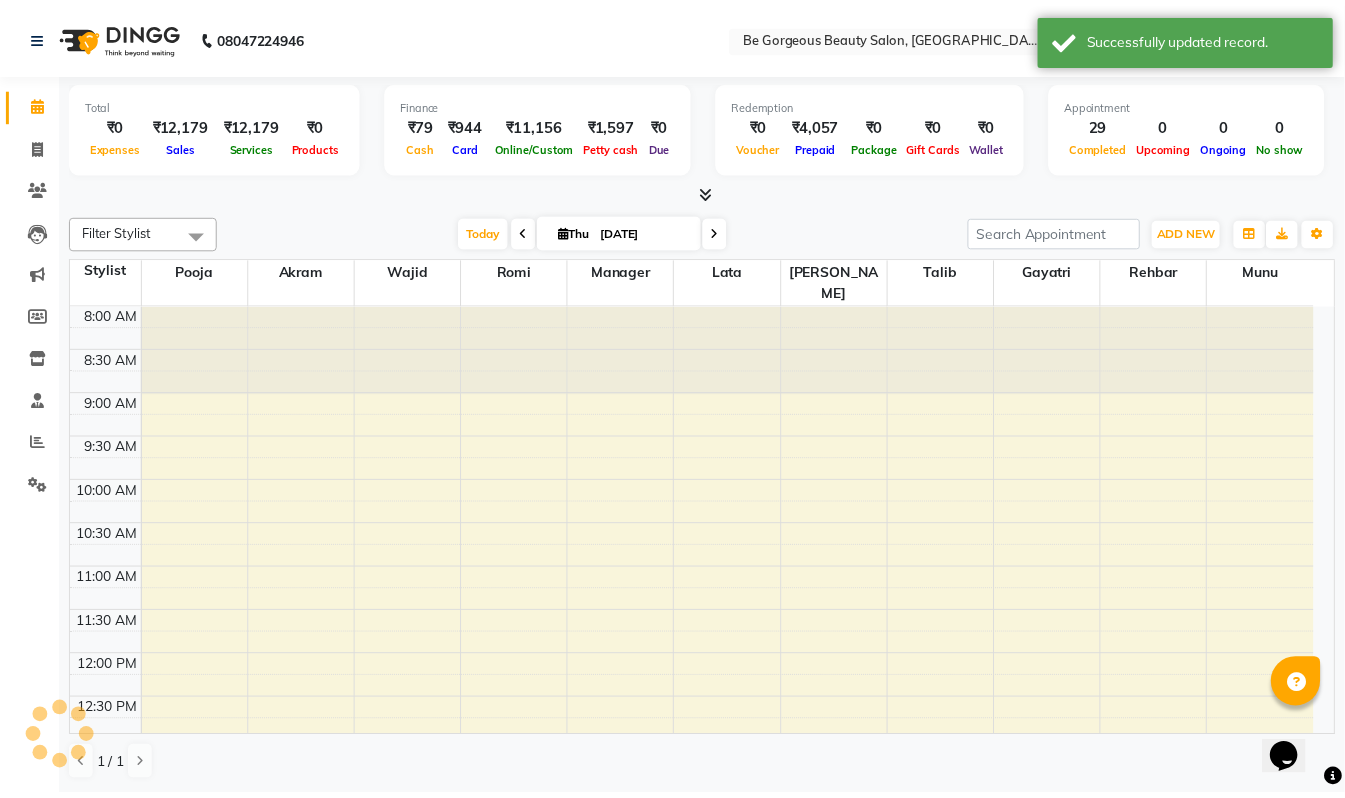 scroll, scrollTop: 0, scrollLeft: 0, axis: both 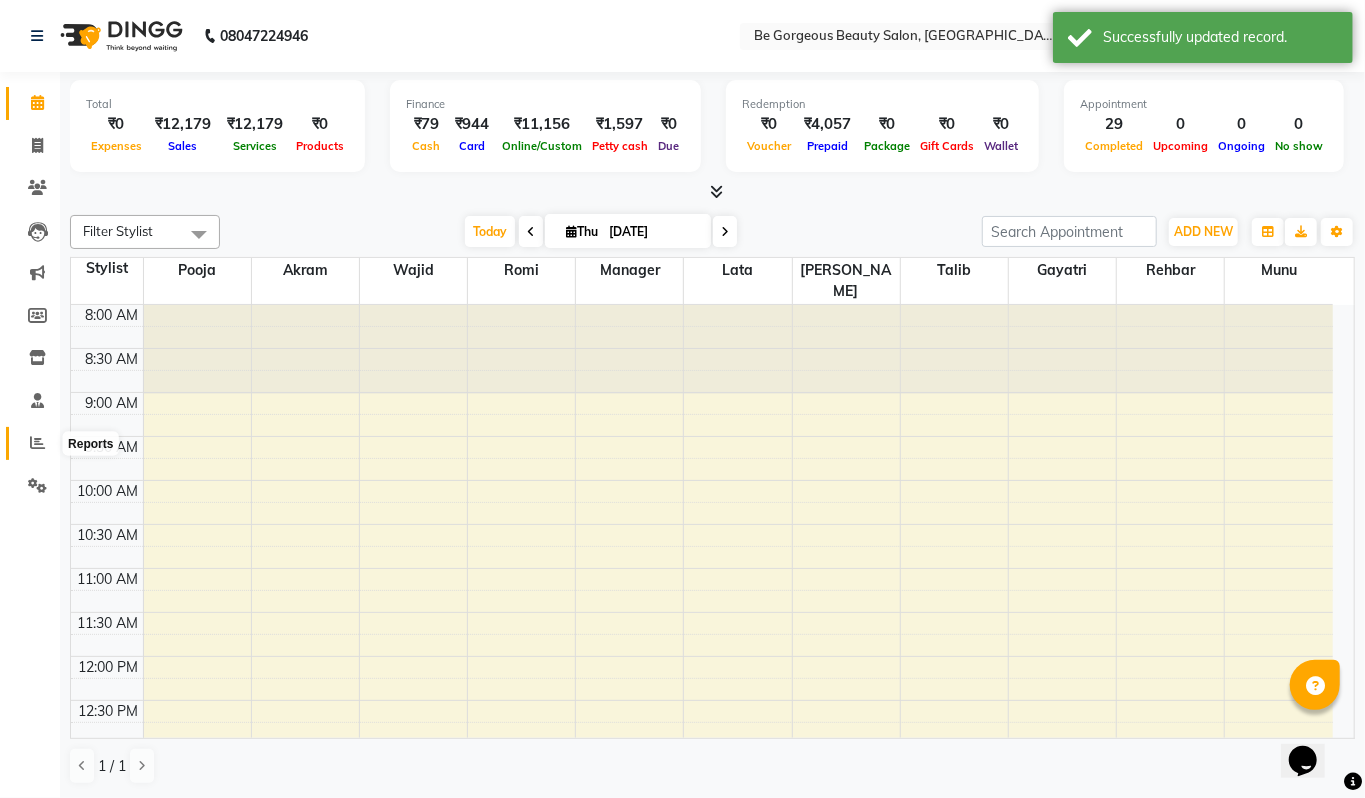 click 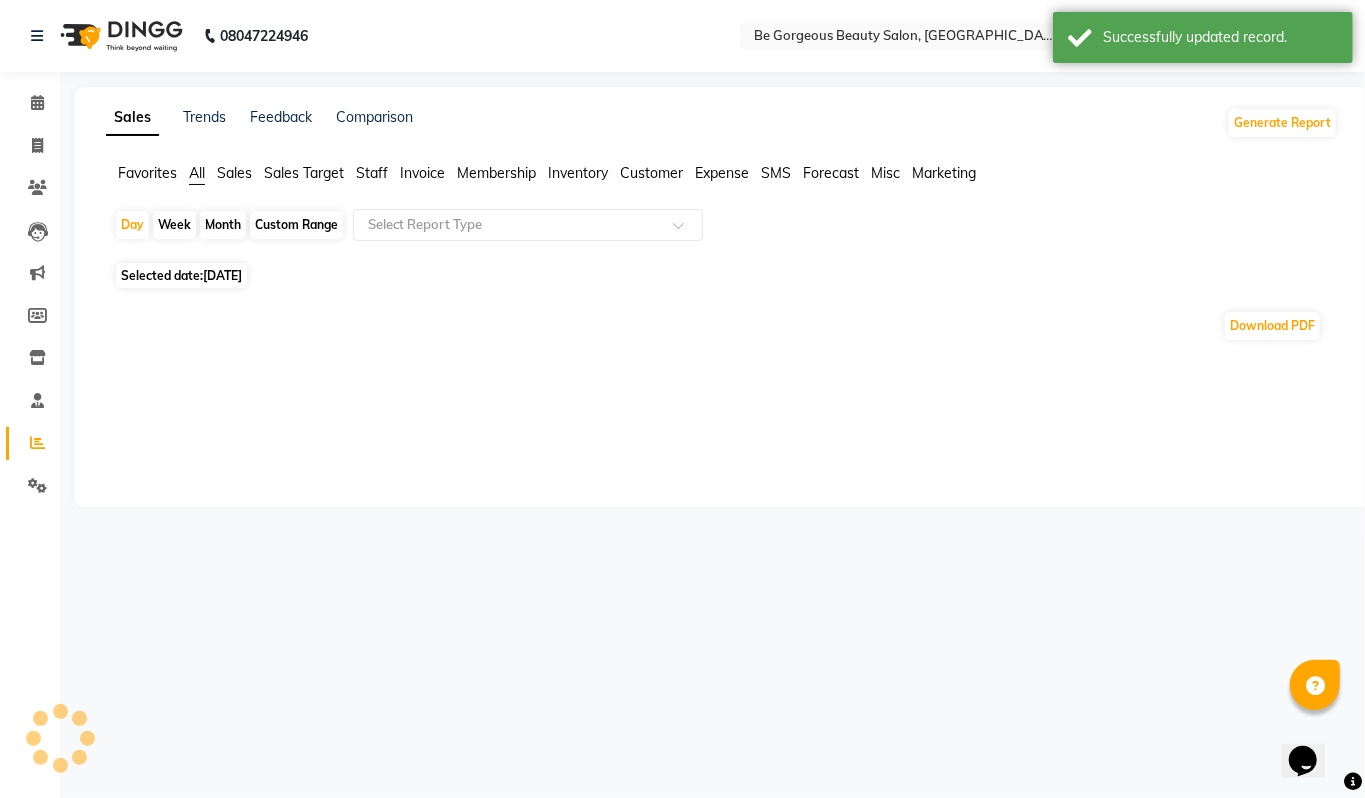 click on "Staff" 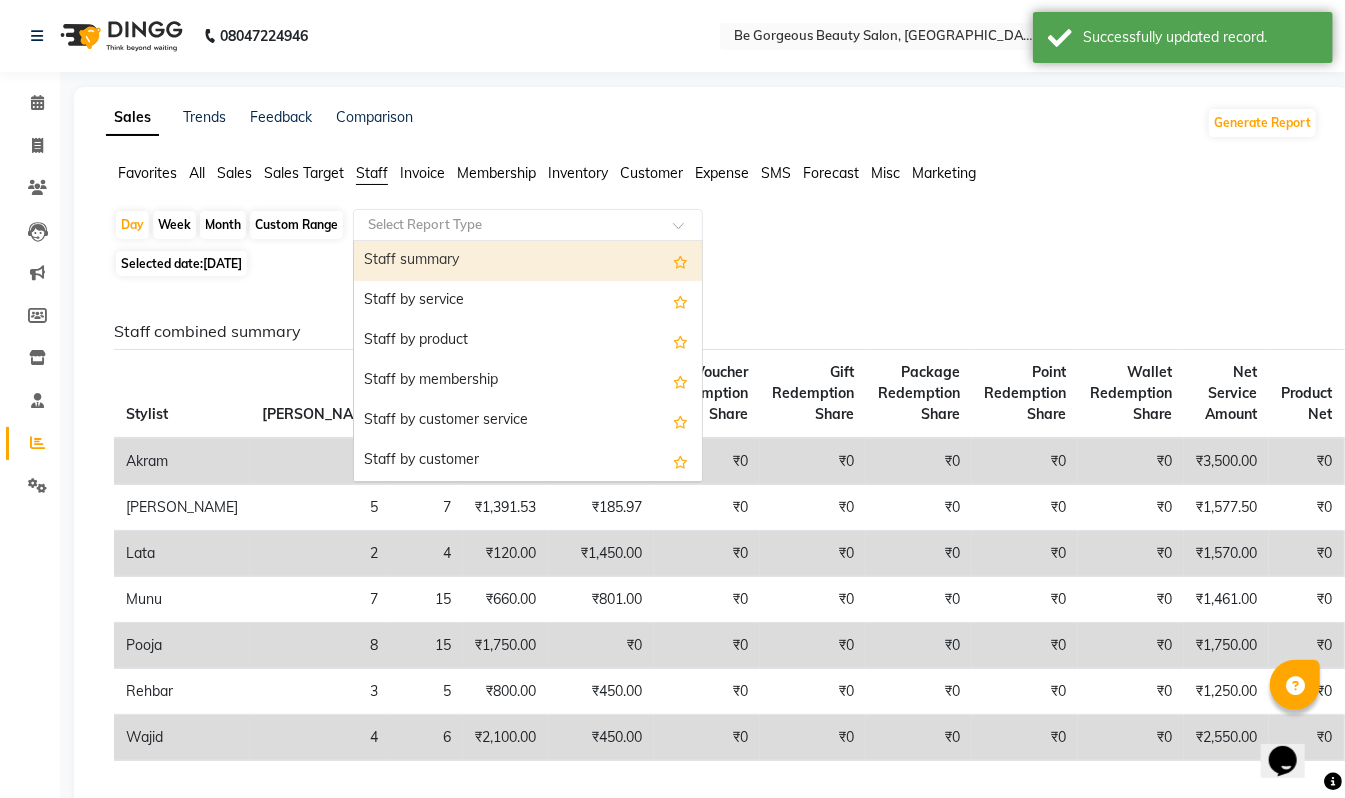 click on "Select Report Type" 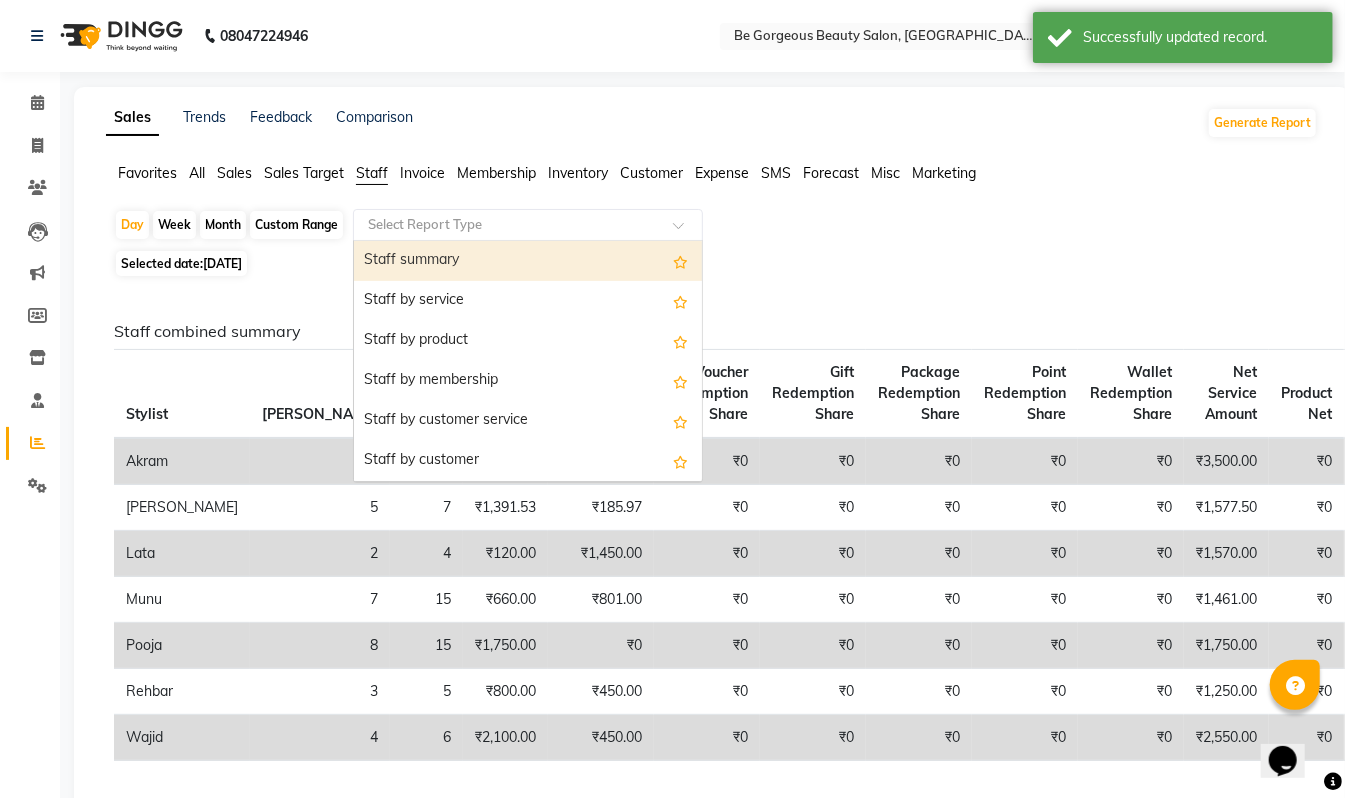 click on "Staff summary" at bounding box center [528, 261] 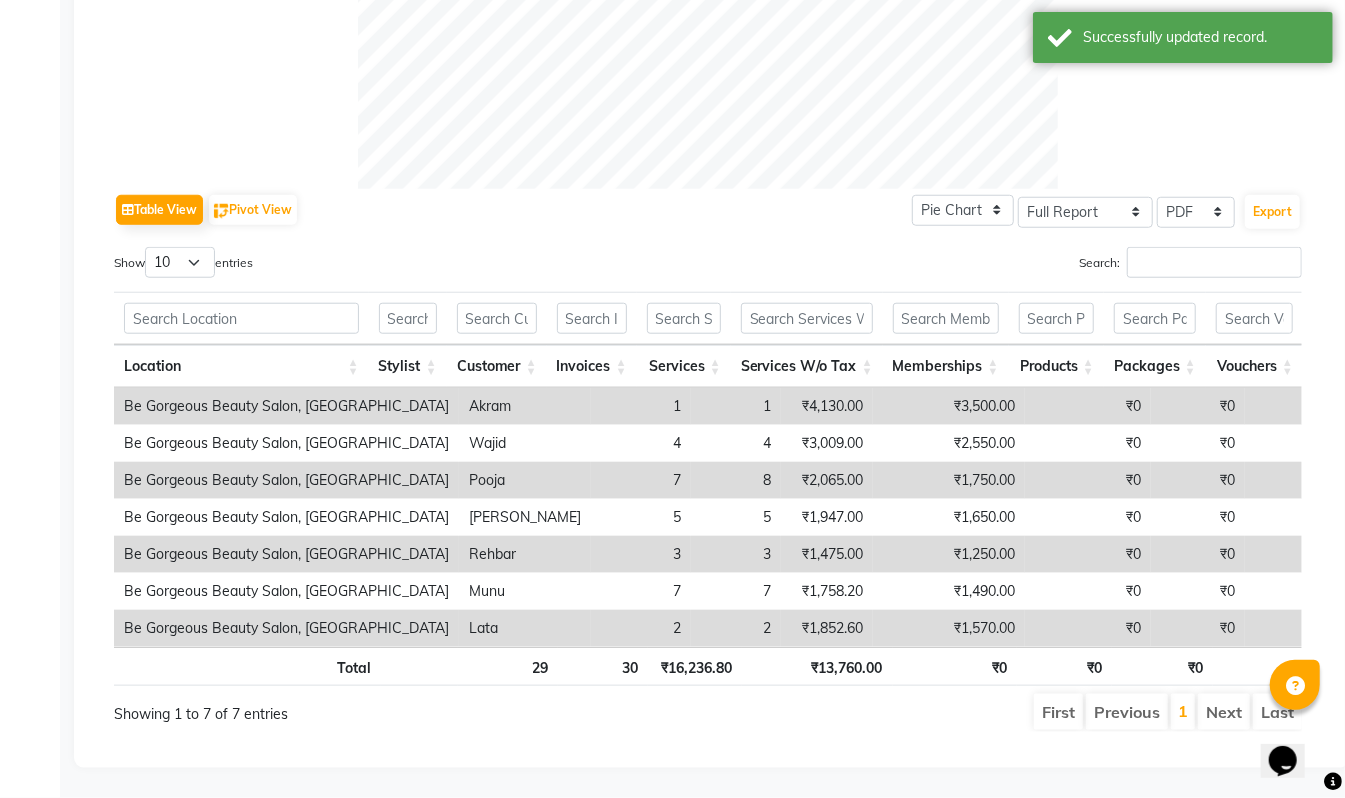 scroll, scrollTop: 877, scrollLeft: 0, axis: vertical 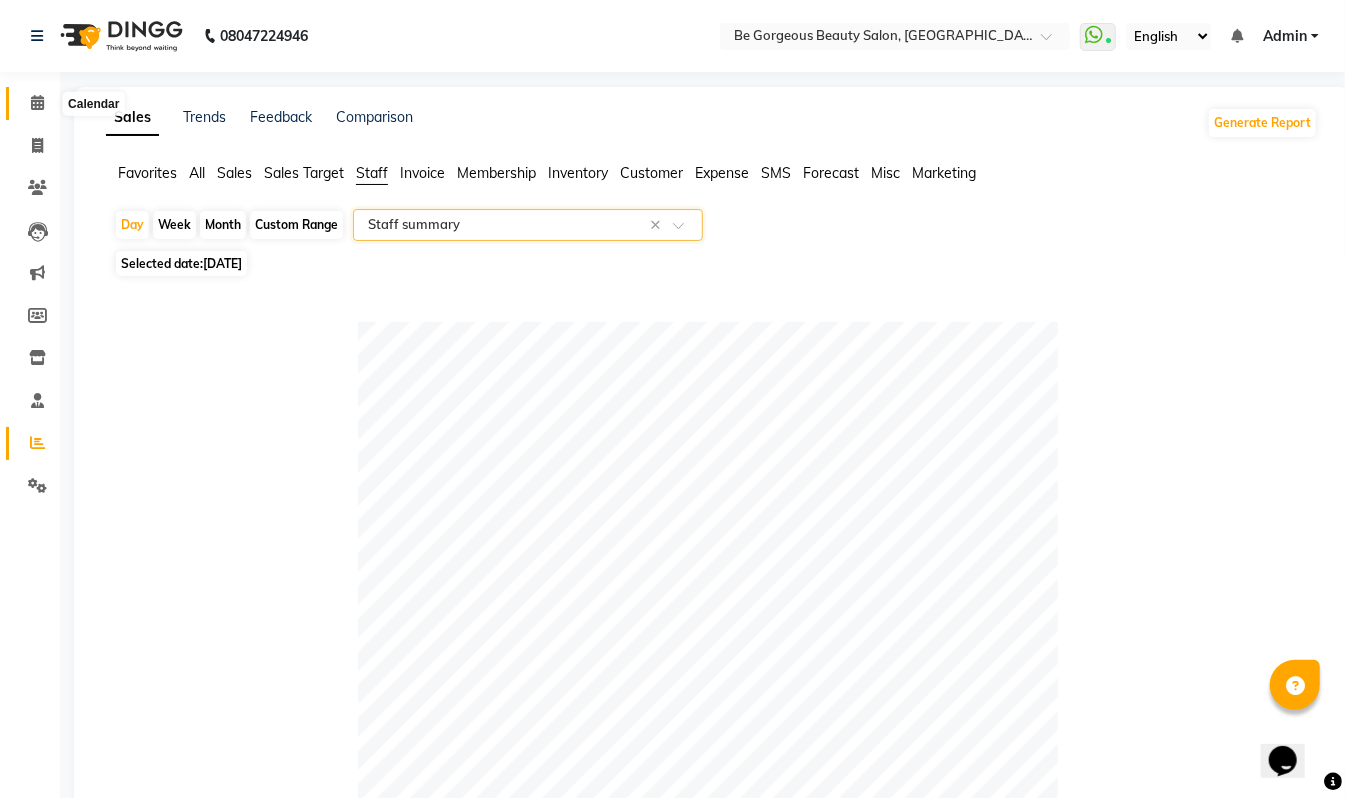 click 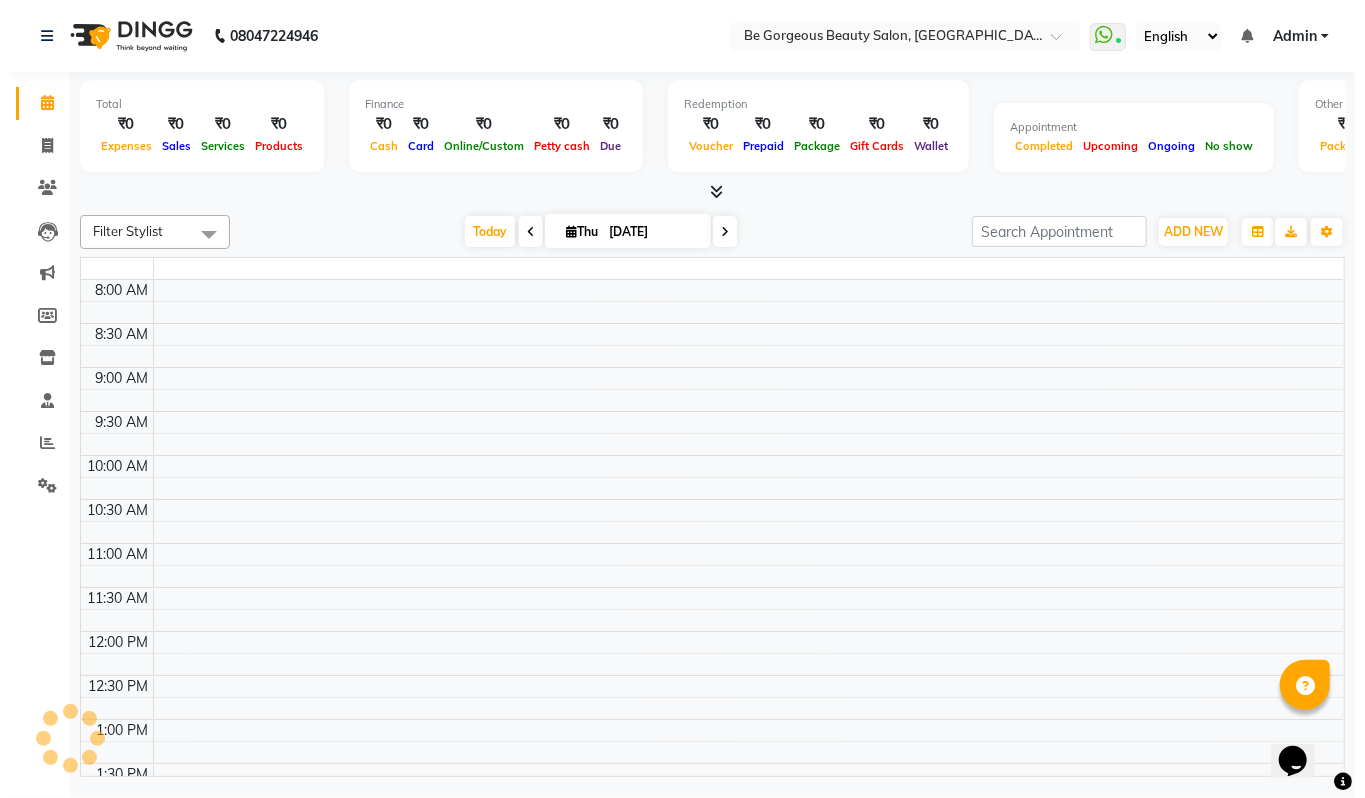 scroll, scrollTop: 0, scrollLeft: 0, axis: both 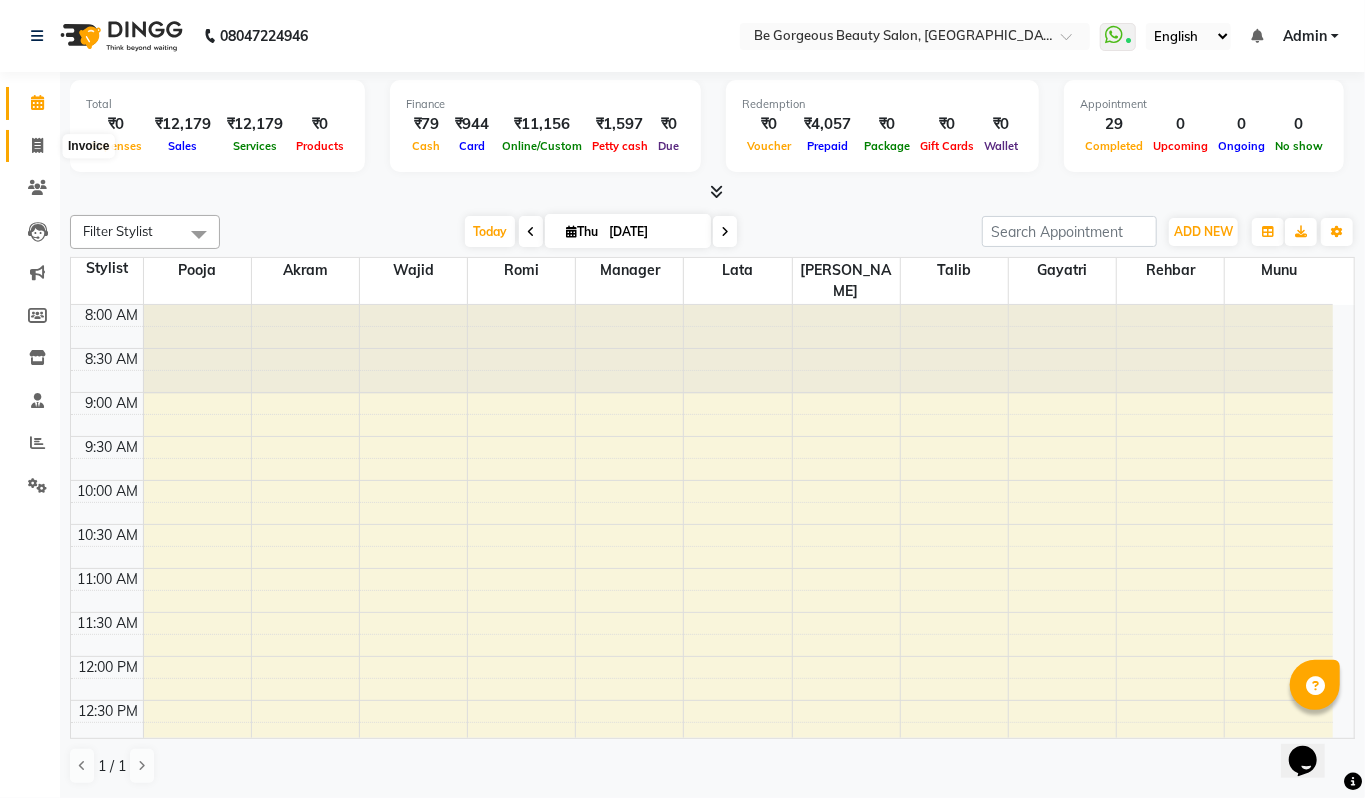 drag, startPoint x: 33, startPoint y: 140, endPoint x: 46, endPoint y: 153, distance: 18.384777 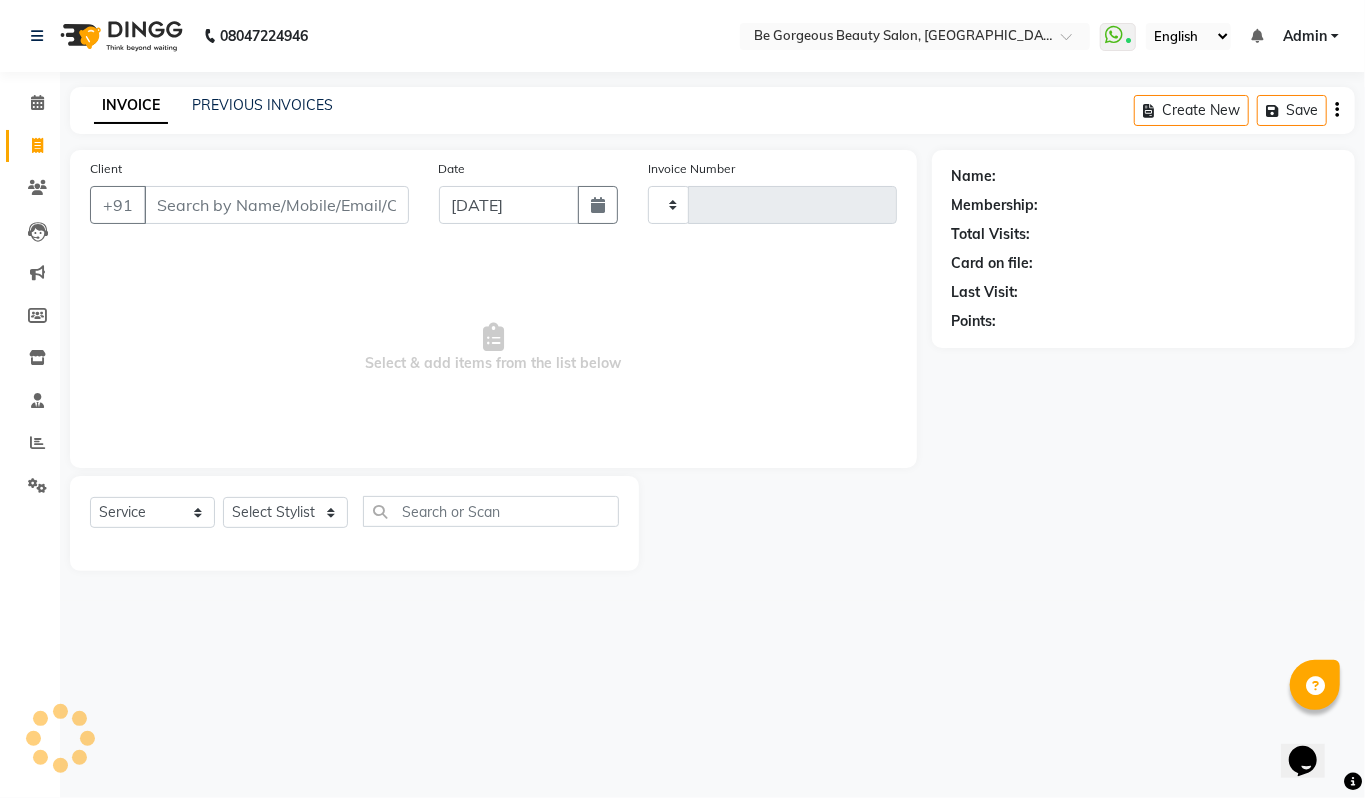 type on "2770" 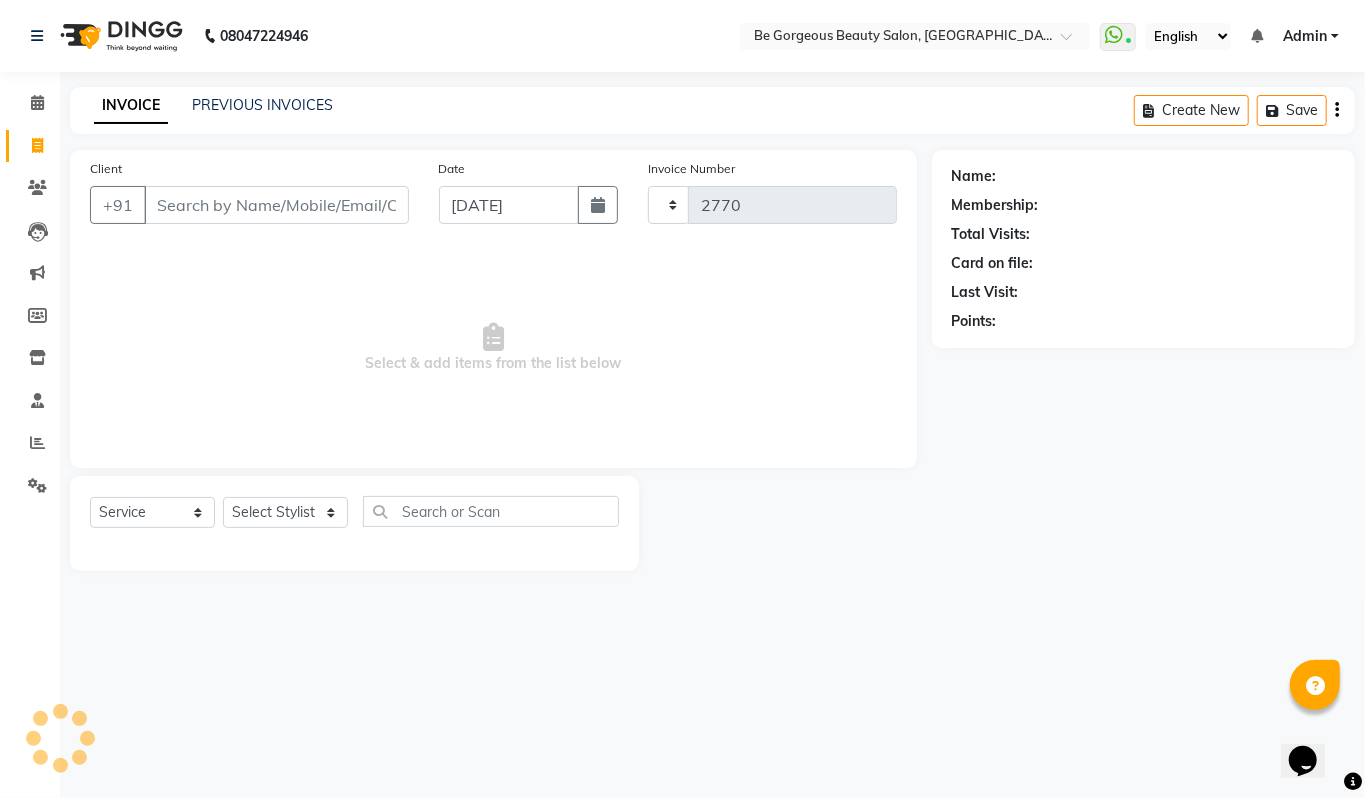 select on "5405" 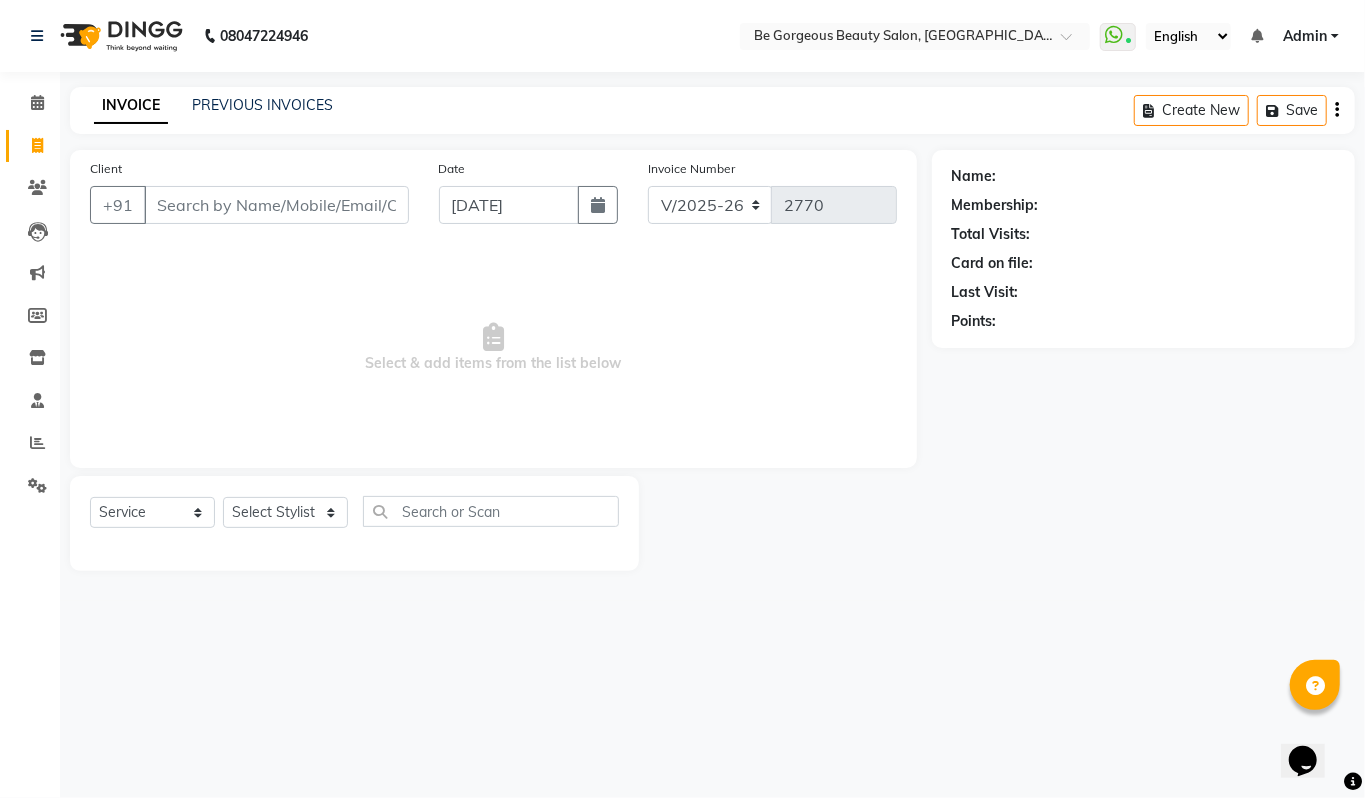 click on "Admin" at bounding box center [1311, 36] 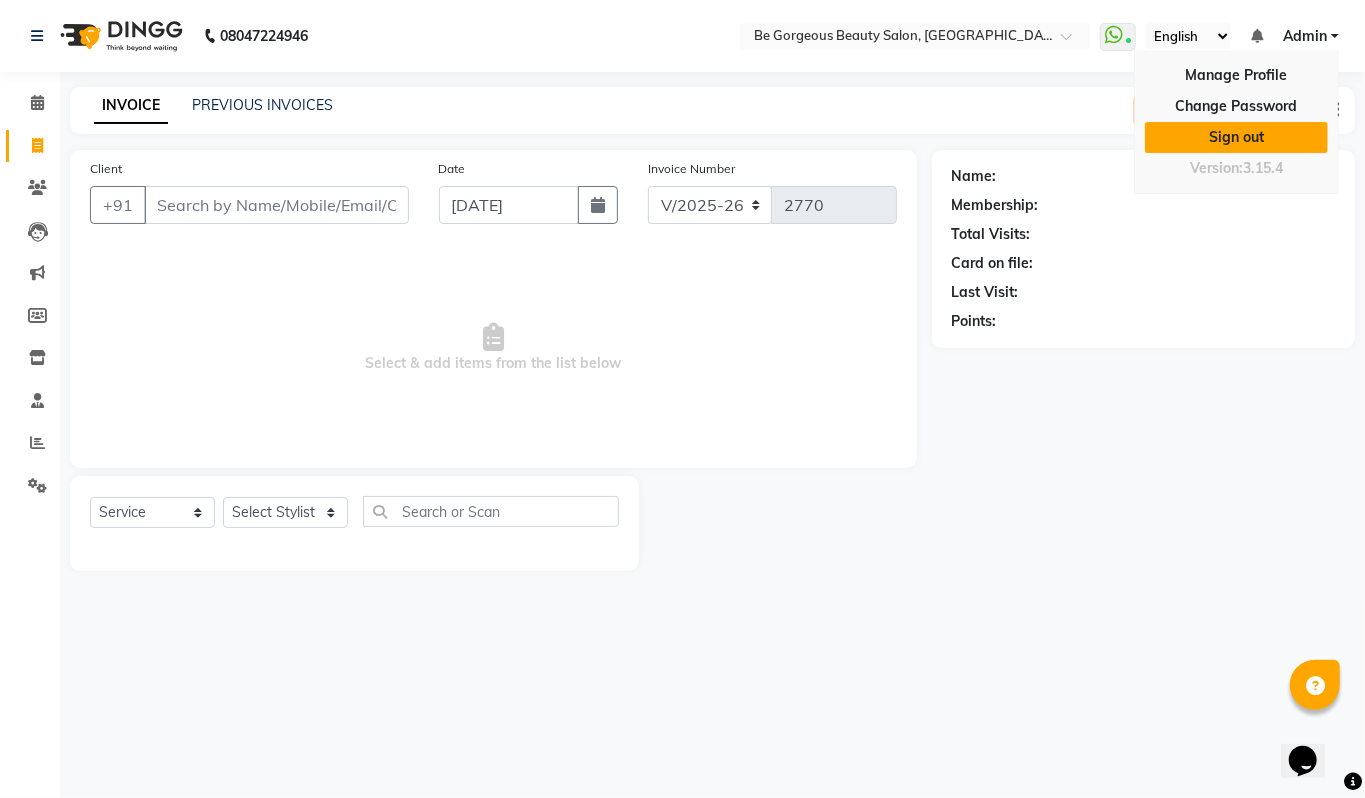 click on "Sign out" at bounding box center (1236, 137) 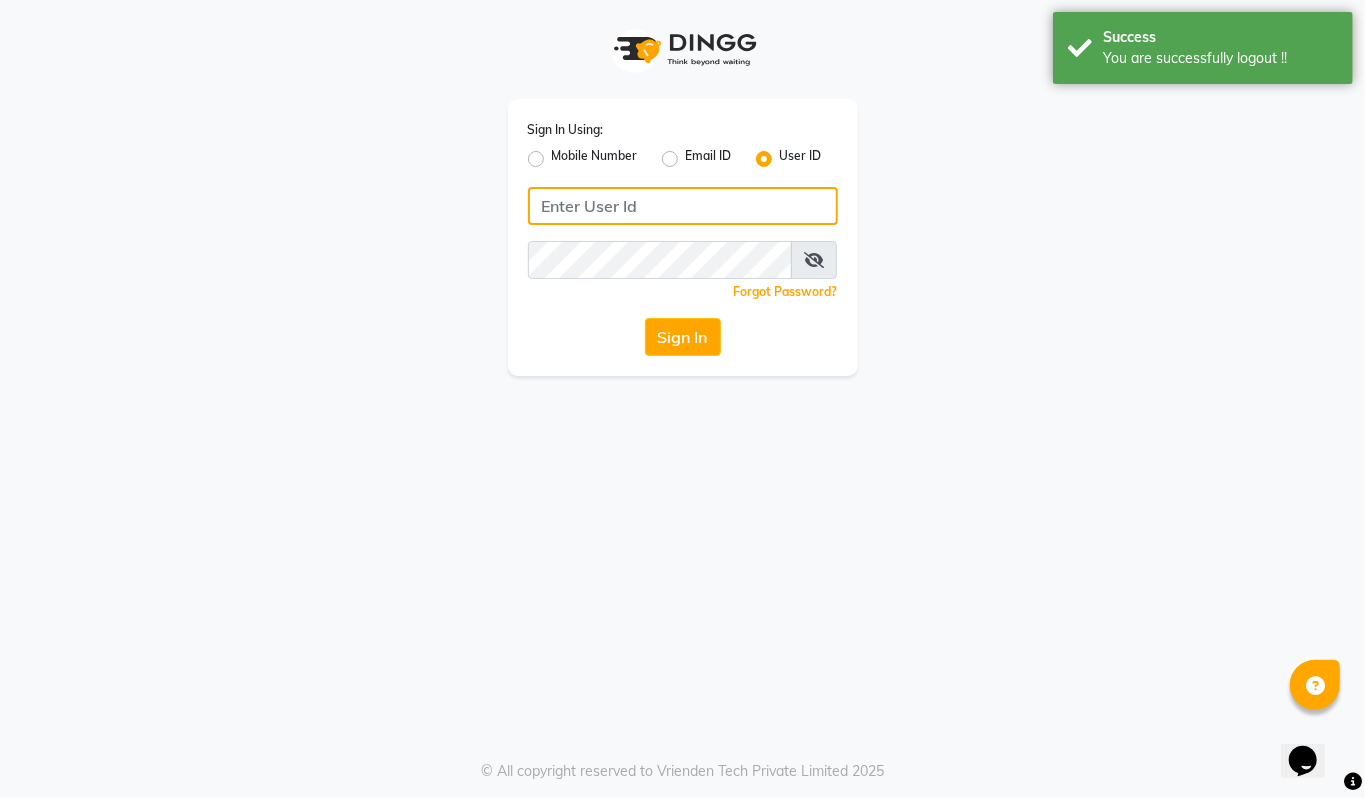 type on "94494097201" 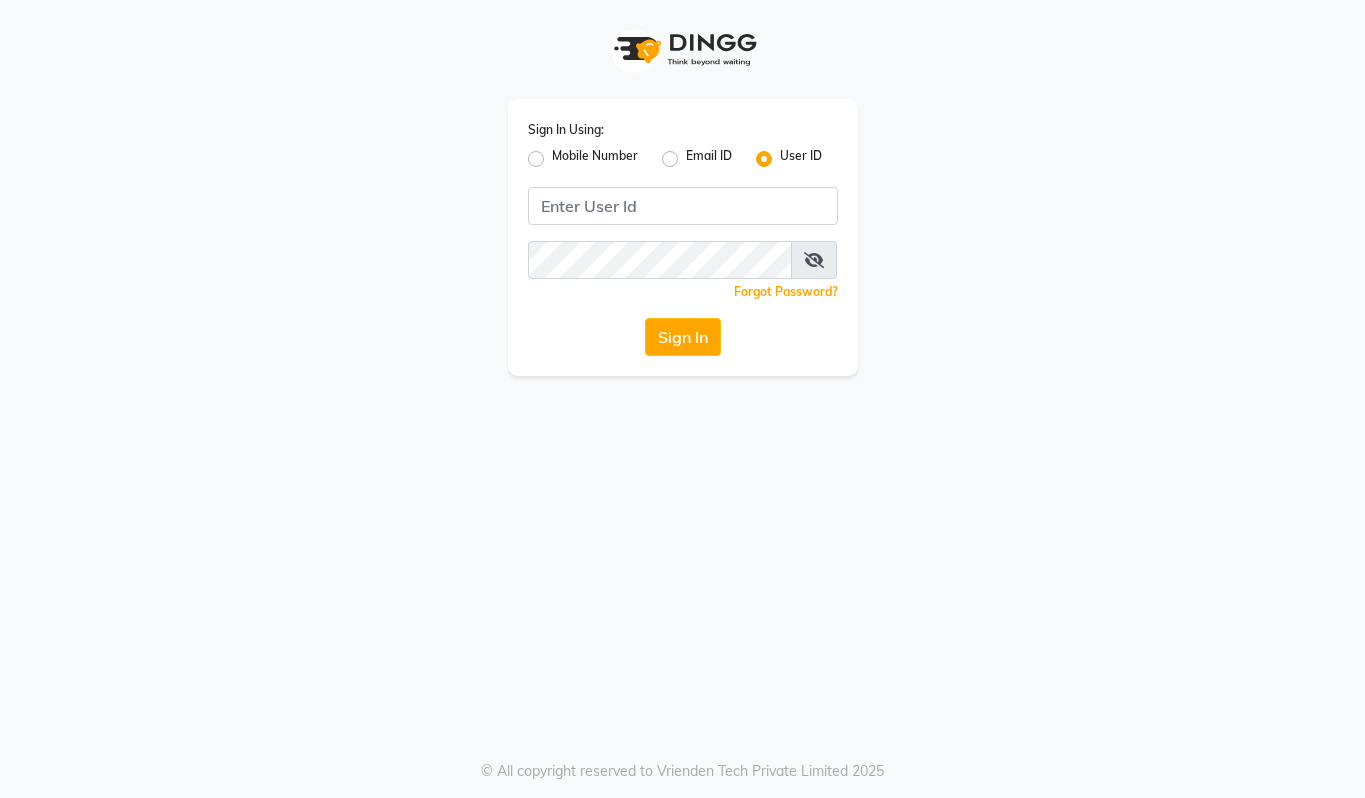 scroll, scrollTop: 0, scrollLeft: 0, axis: both 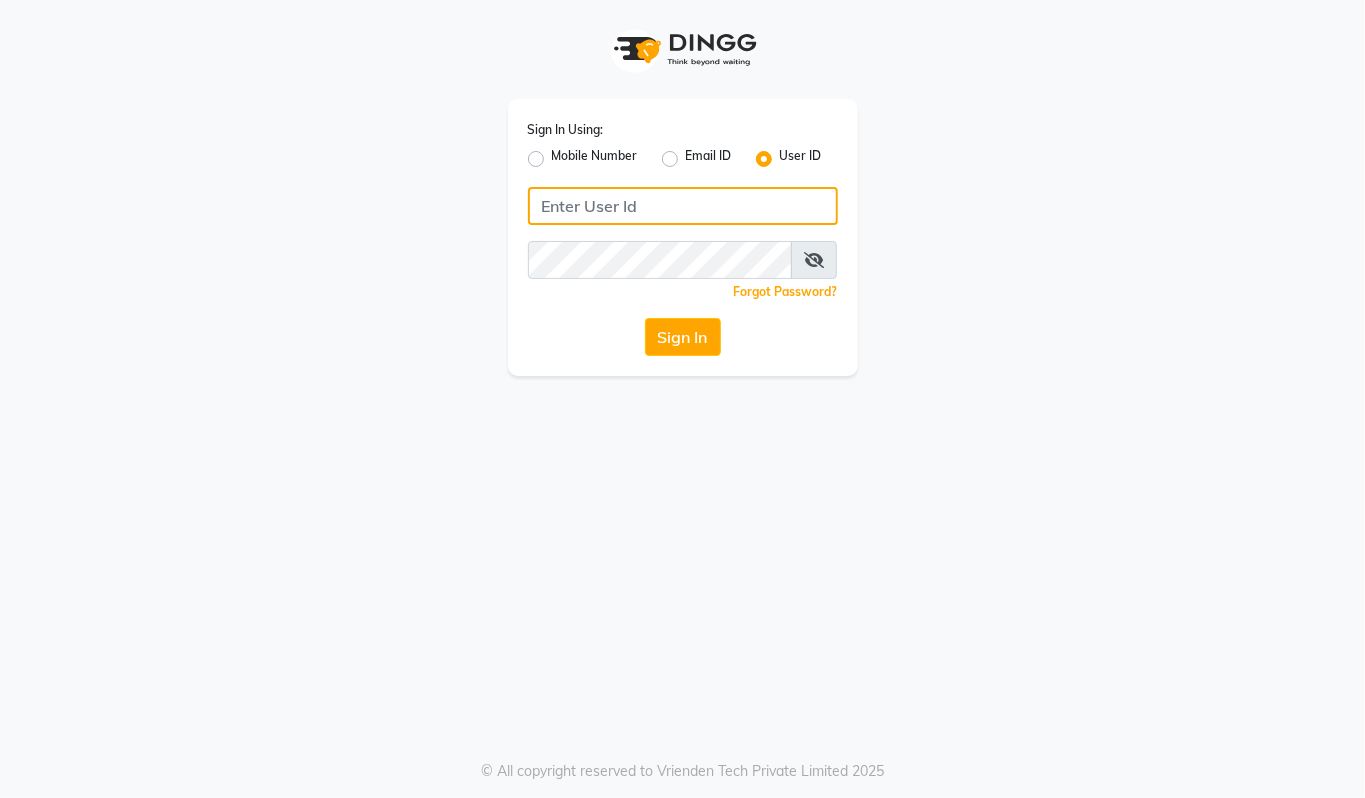 type on "94494097201" 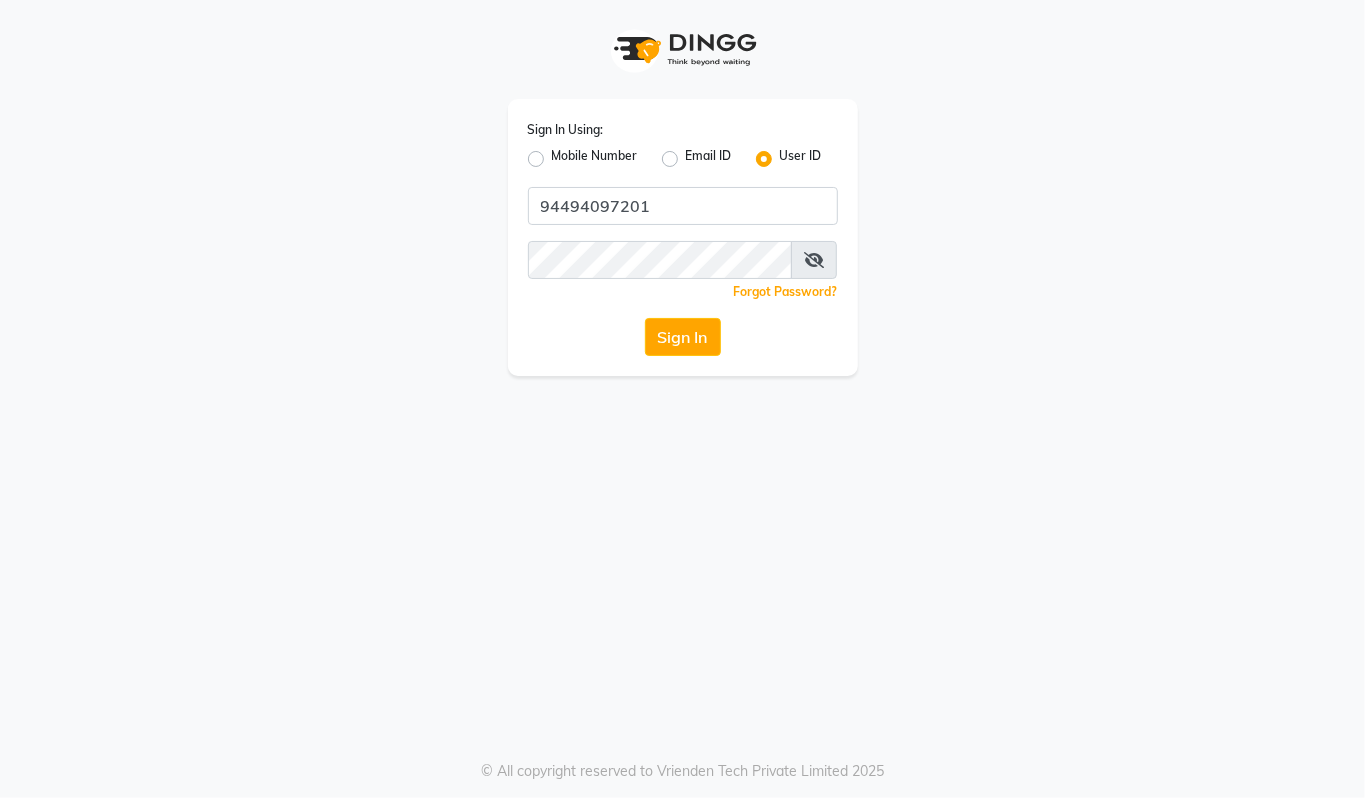 click on "Mobile Number" 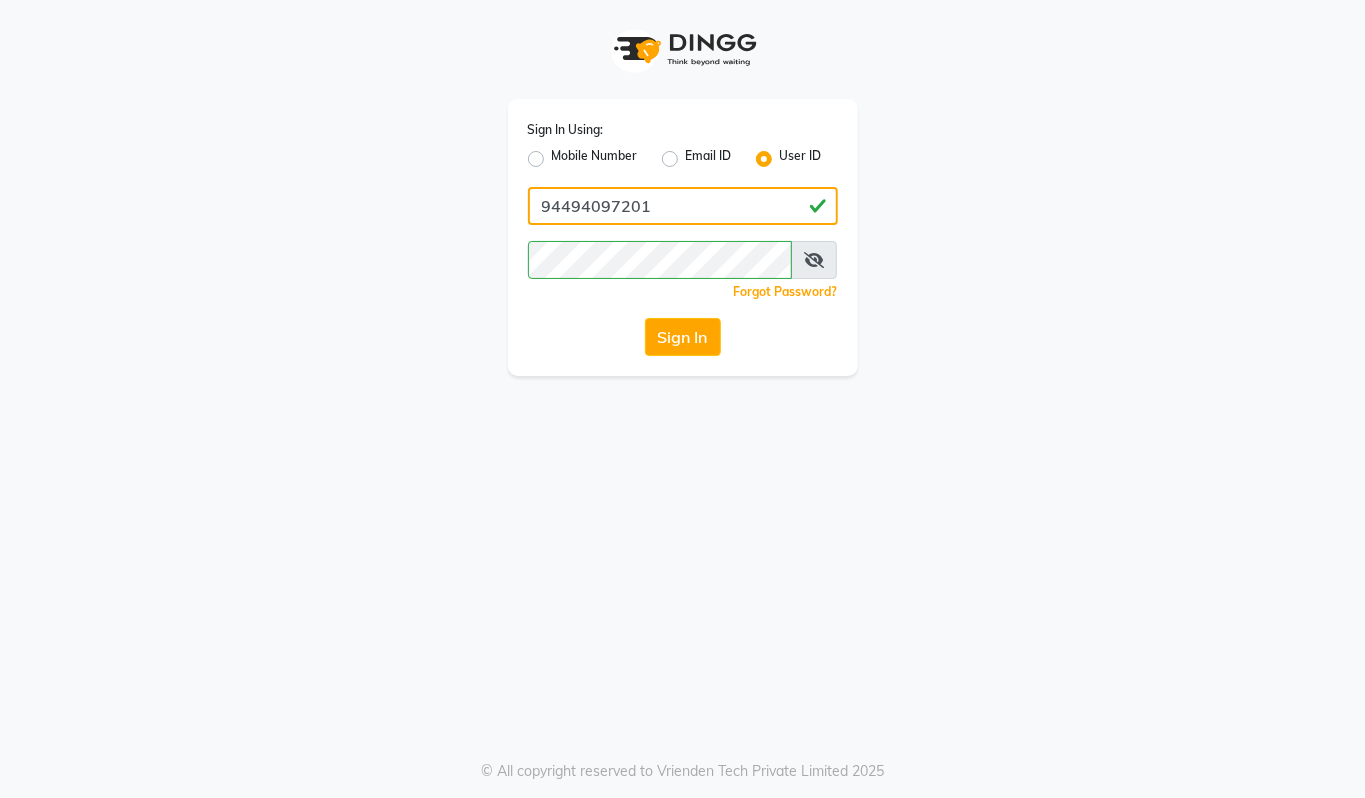 click on "94494097201" 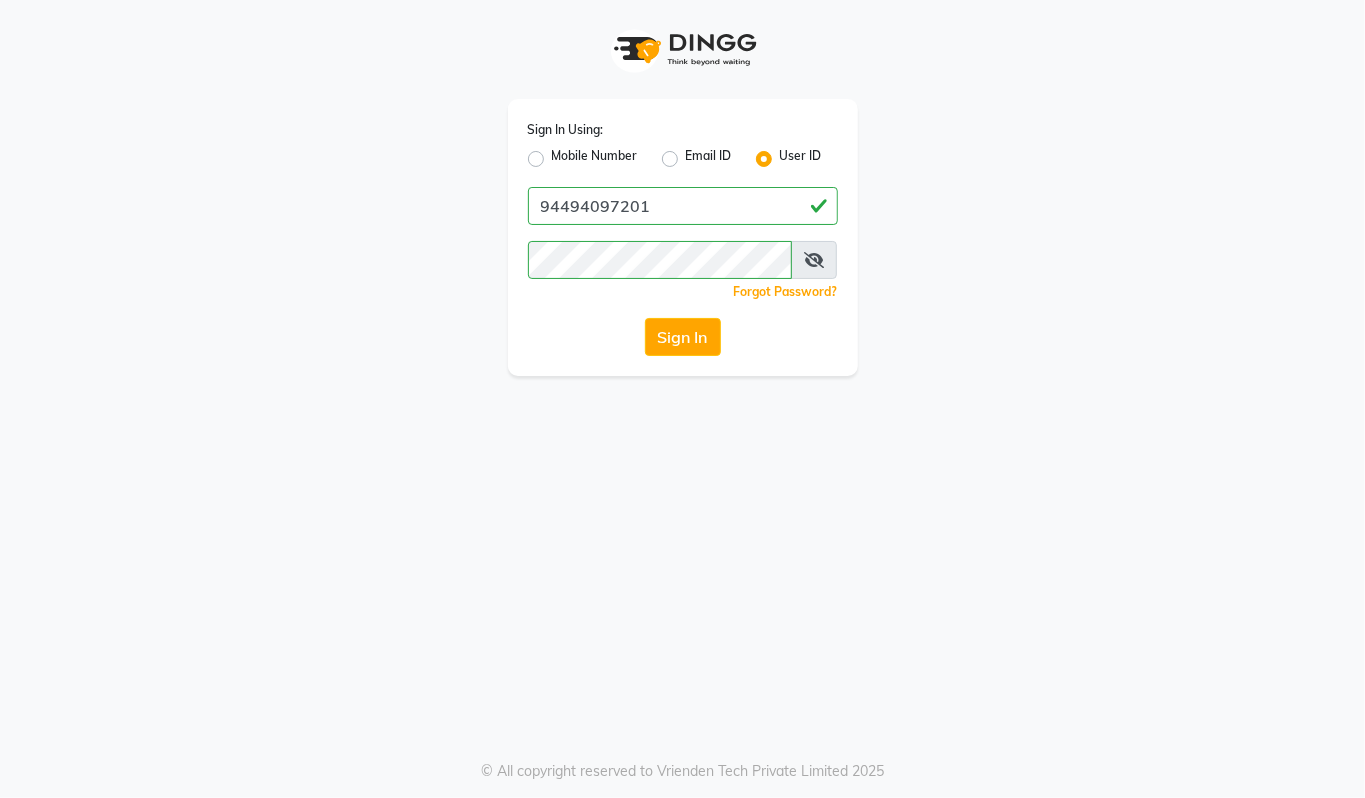 click on "Sign In" 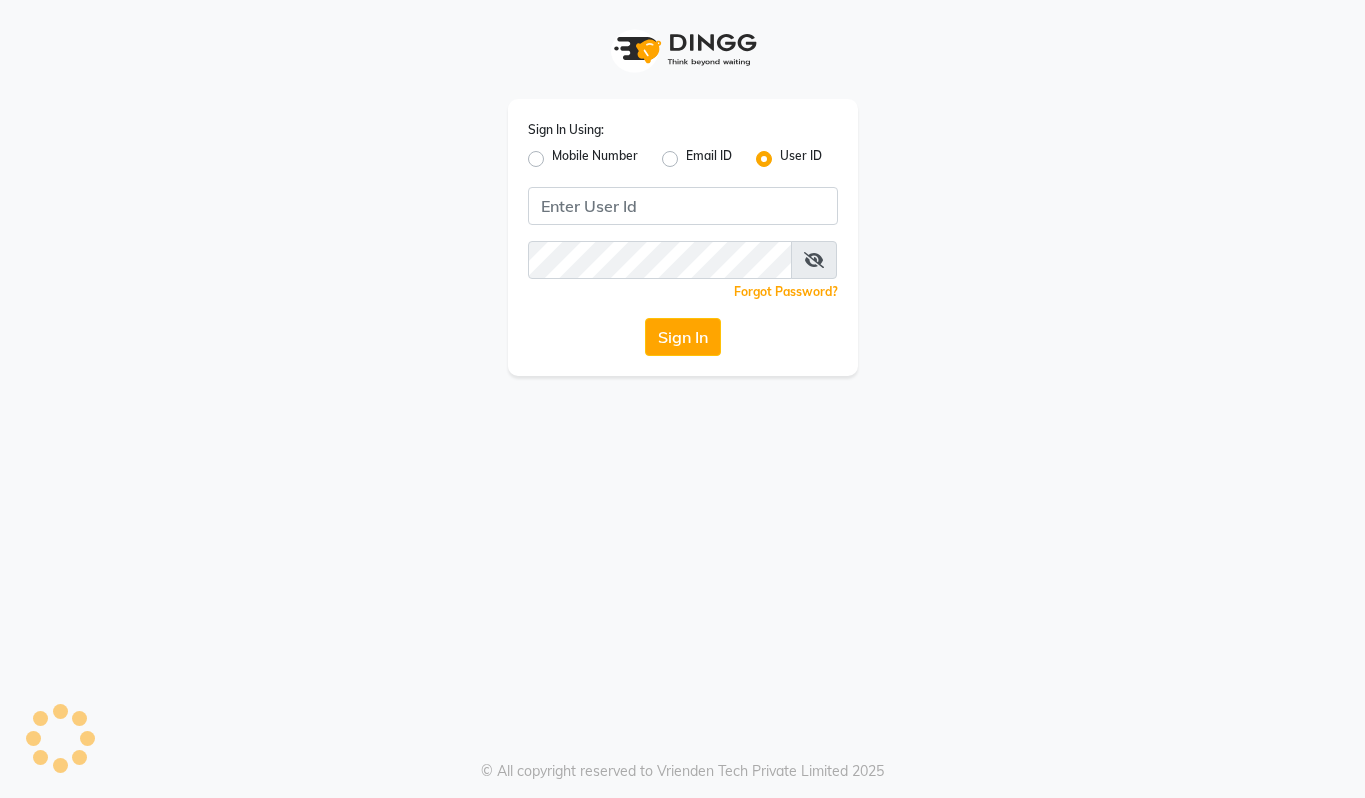 scroll, scrollTop: 0, scrollLeft: 0, axis: both 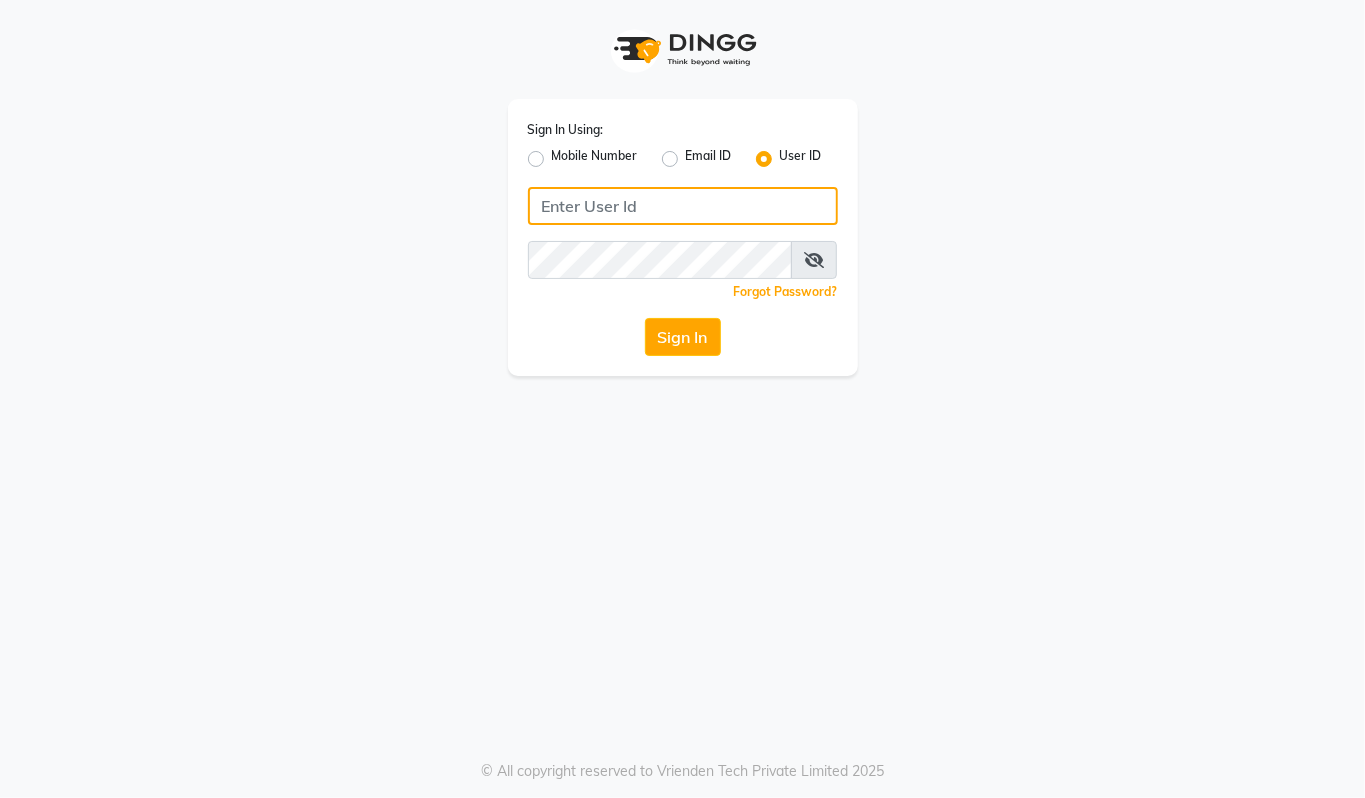 type on "94494097201" 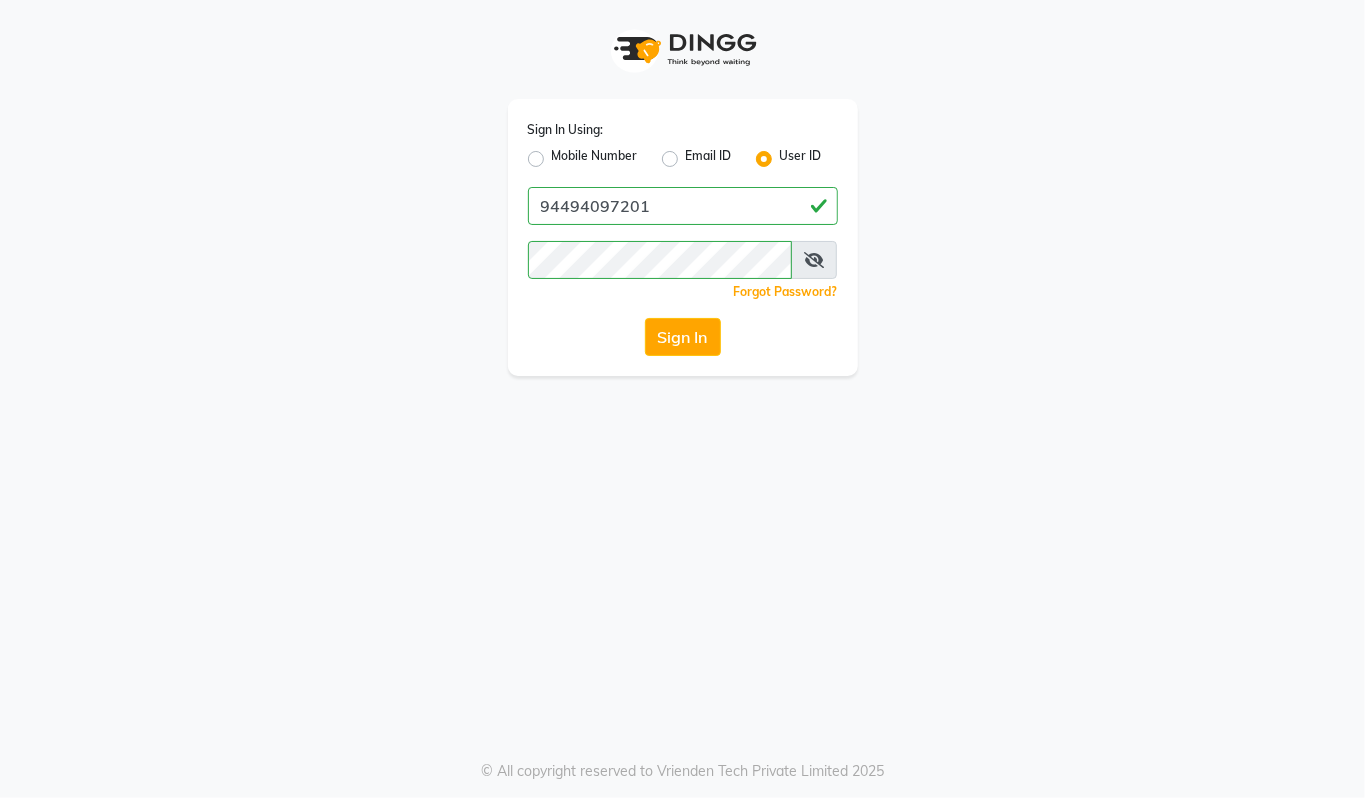 click on "Mobile Number" 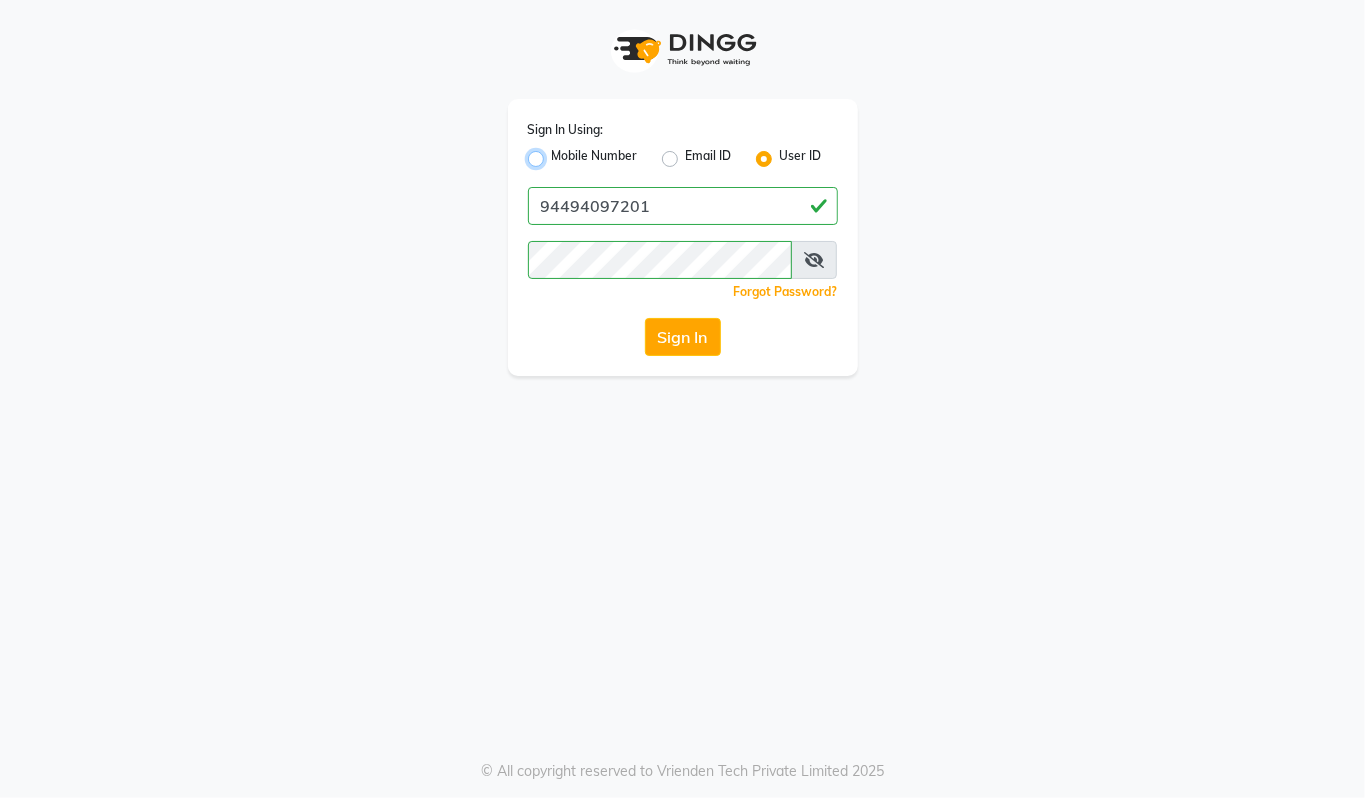 click on "Mobile Number" at bounding box center (558, 153) 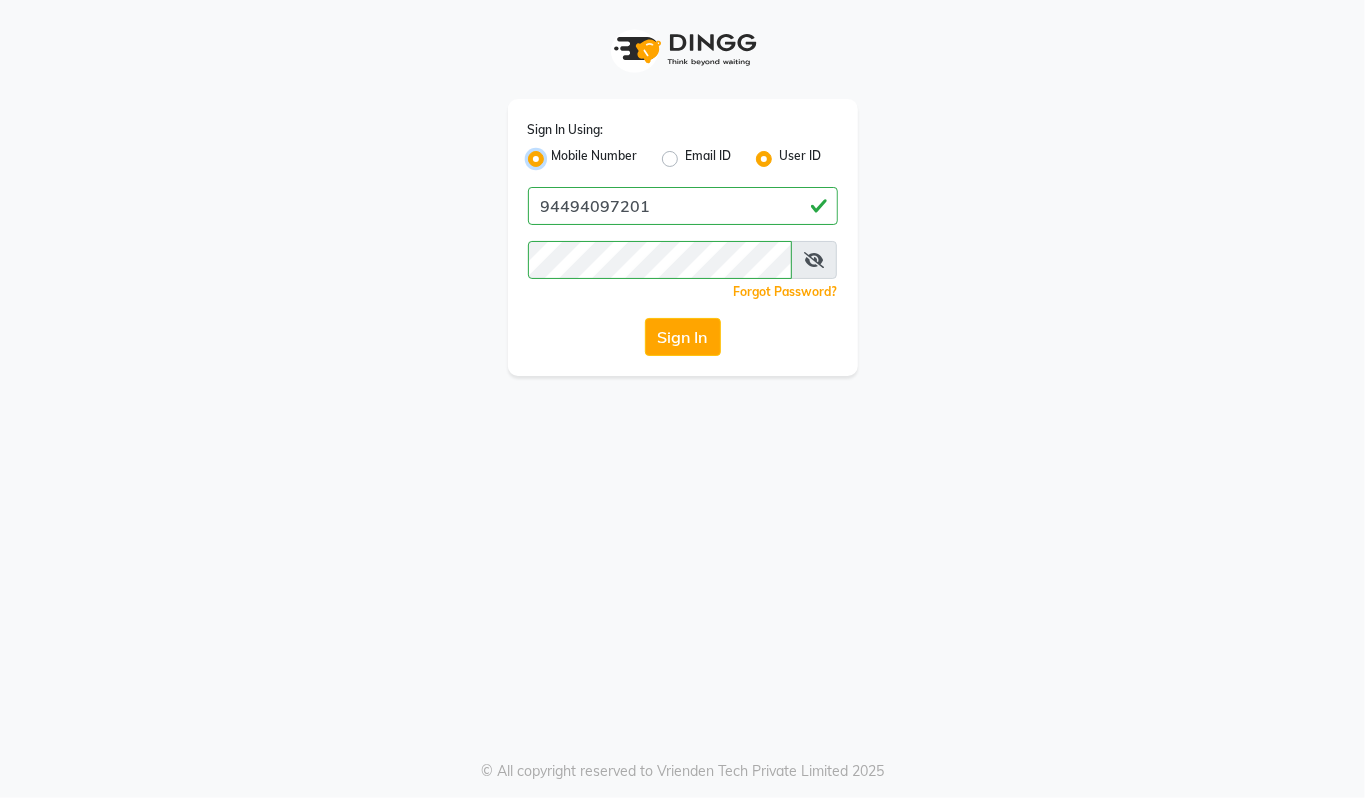 radio on "false" 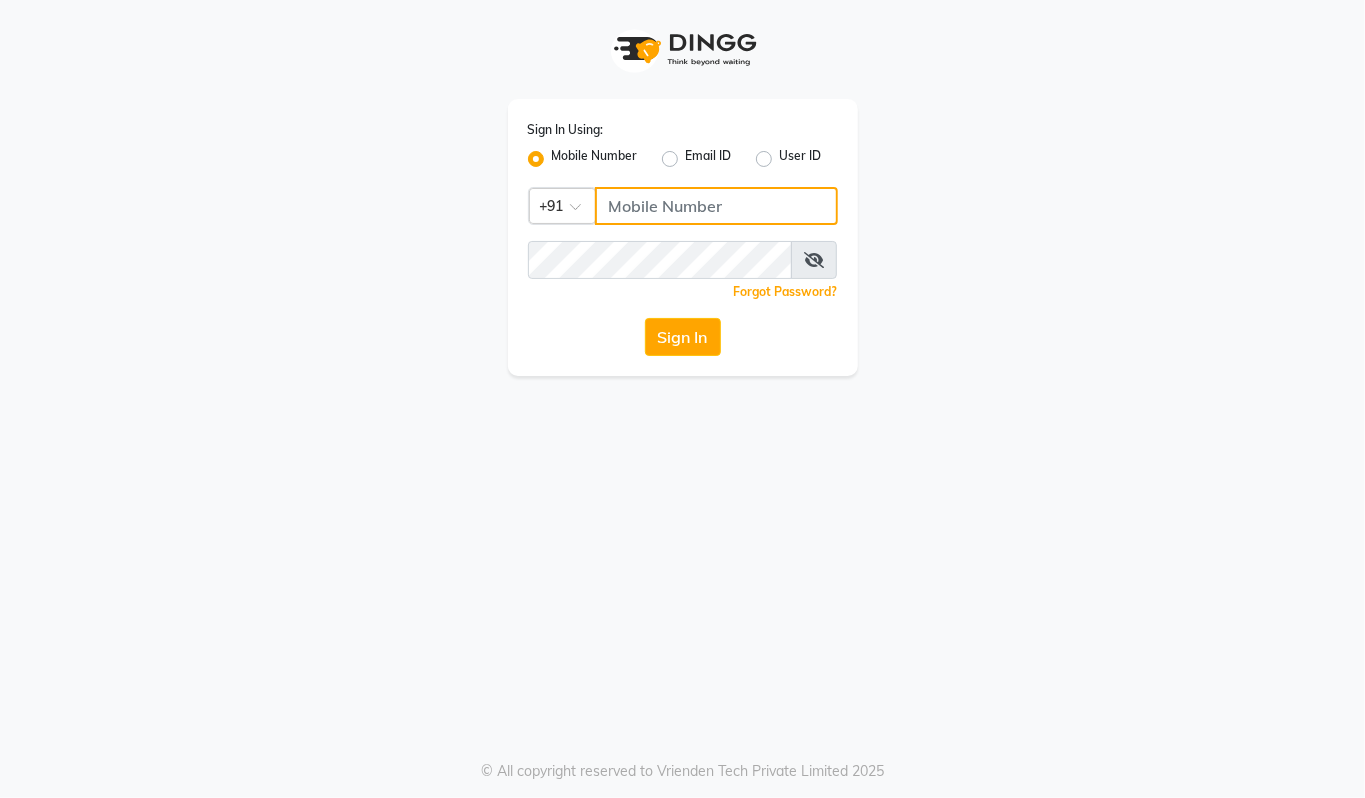 click 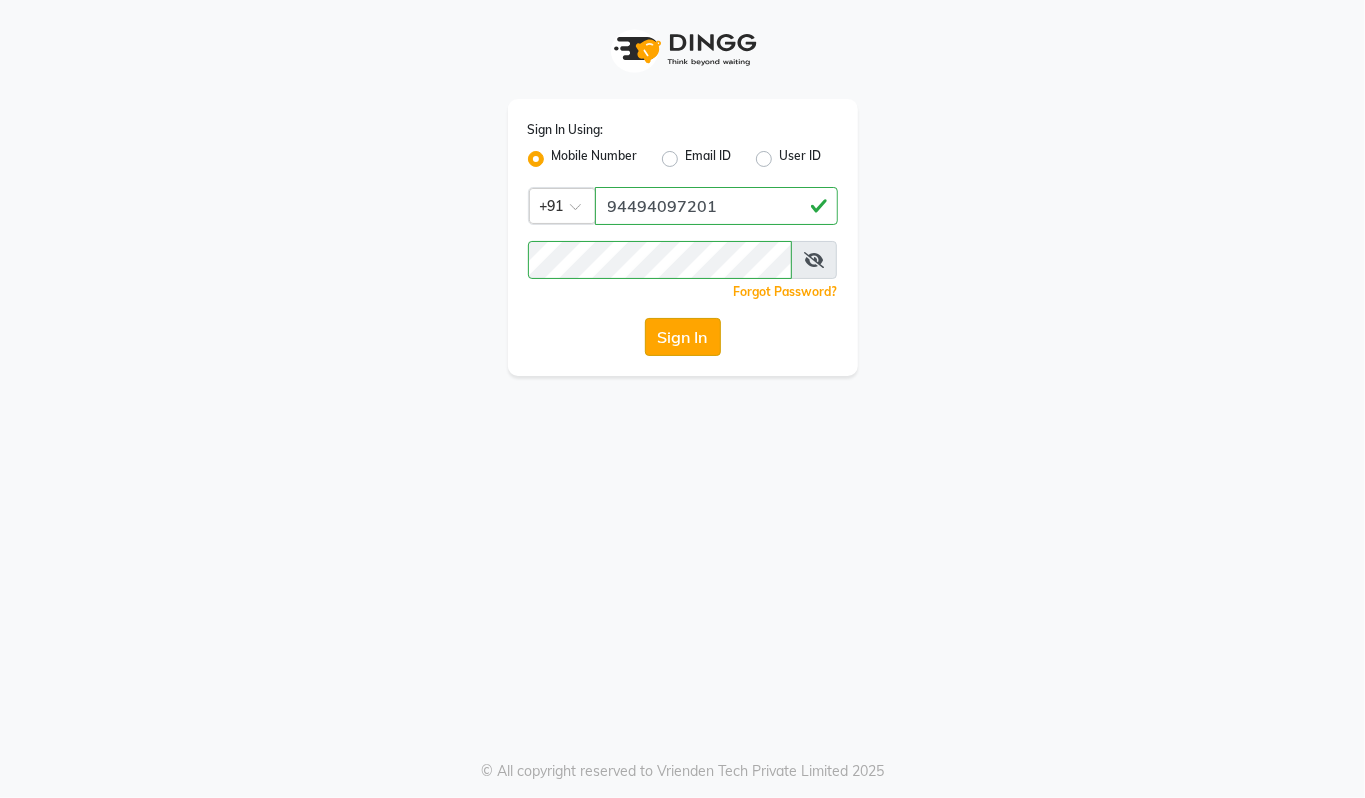 click on "Sign In" 